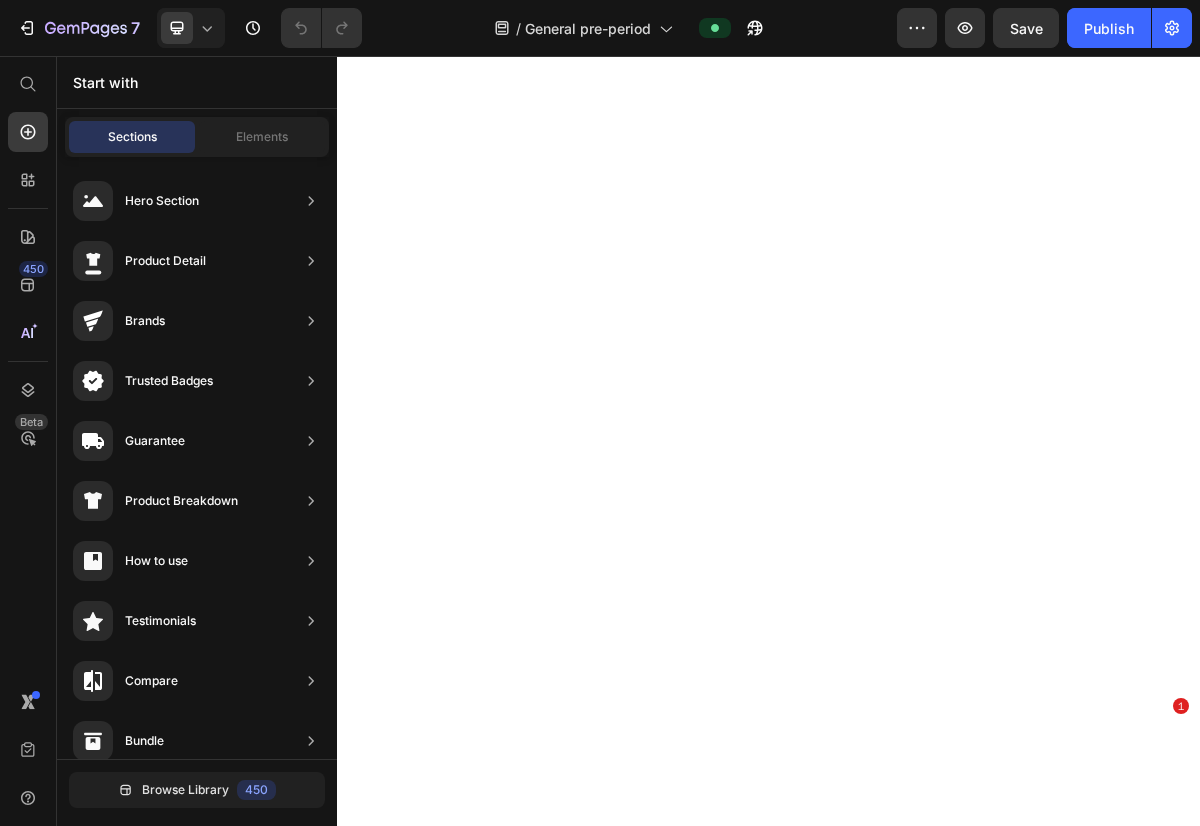 scroll, scrollTop: 0, scrollLeft: 0, axis: both 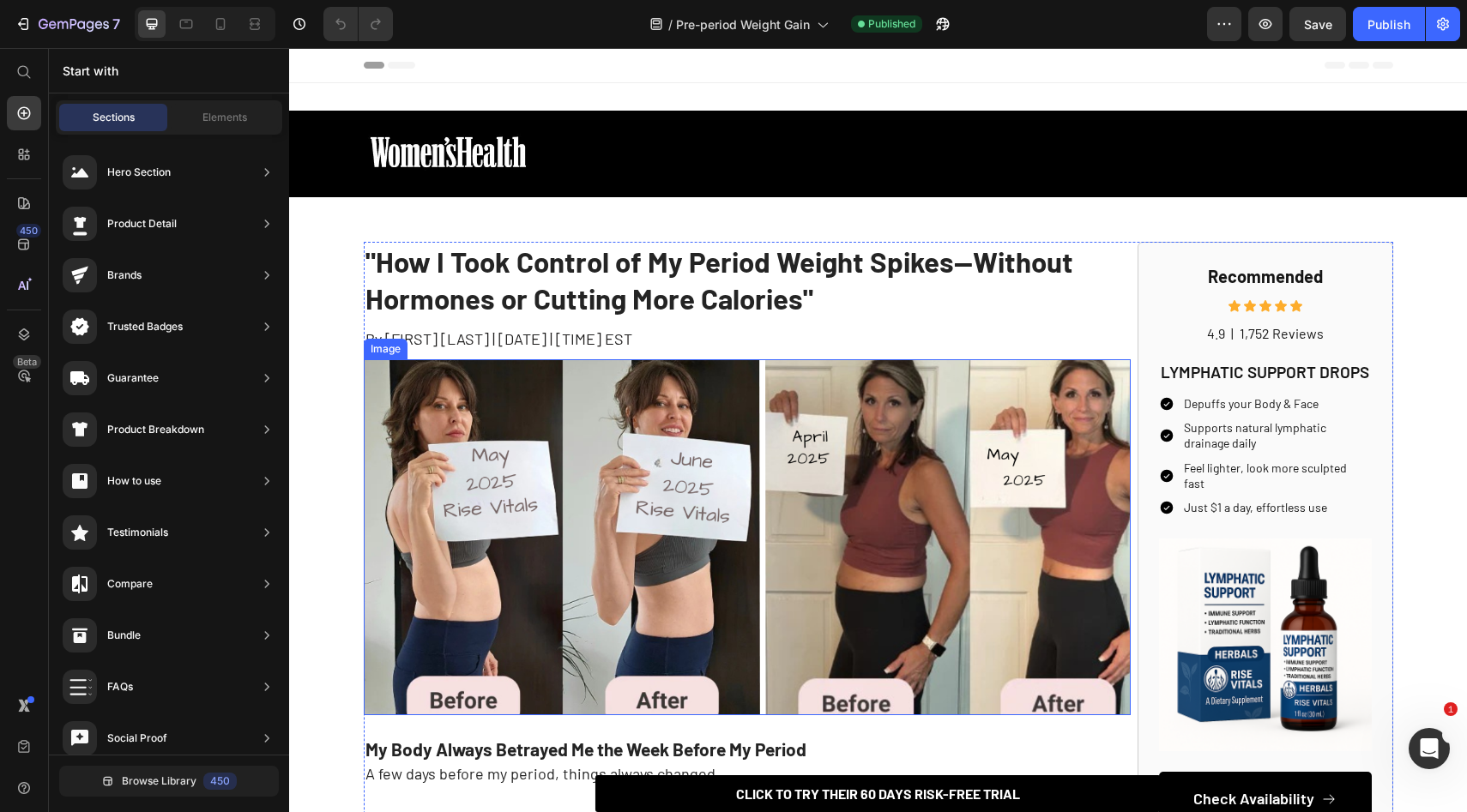 click at bounding box center [747, 537] 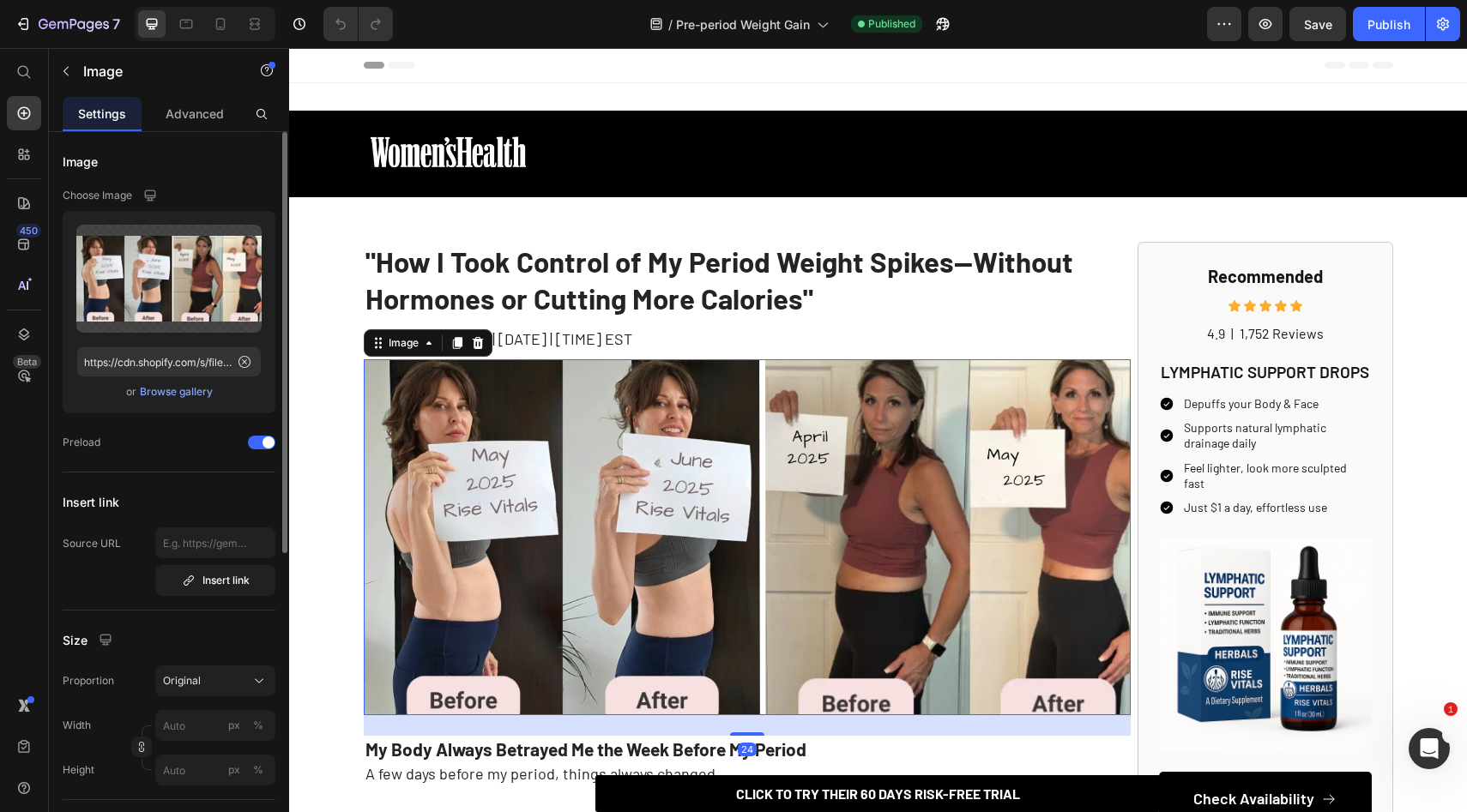 click on "Upload Image https://cdn.shopify.com/s/files/1/0937/8296/6568/files/gempages_570445347340420248-3907ca79-c399-419d-ada3-f4260f96a2cf.png  or   Browse gallery" at bounding box center [169, 312] 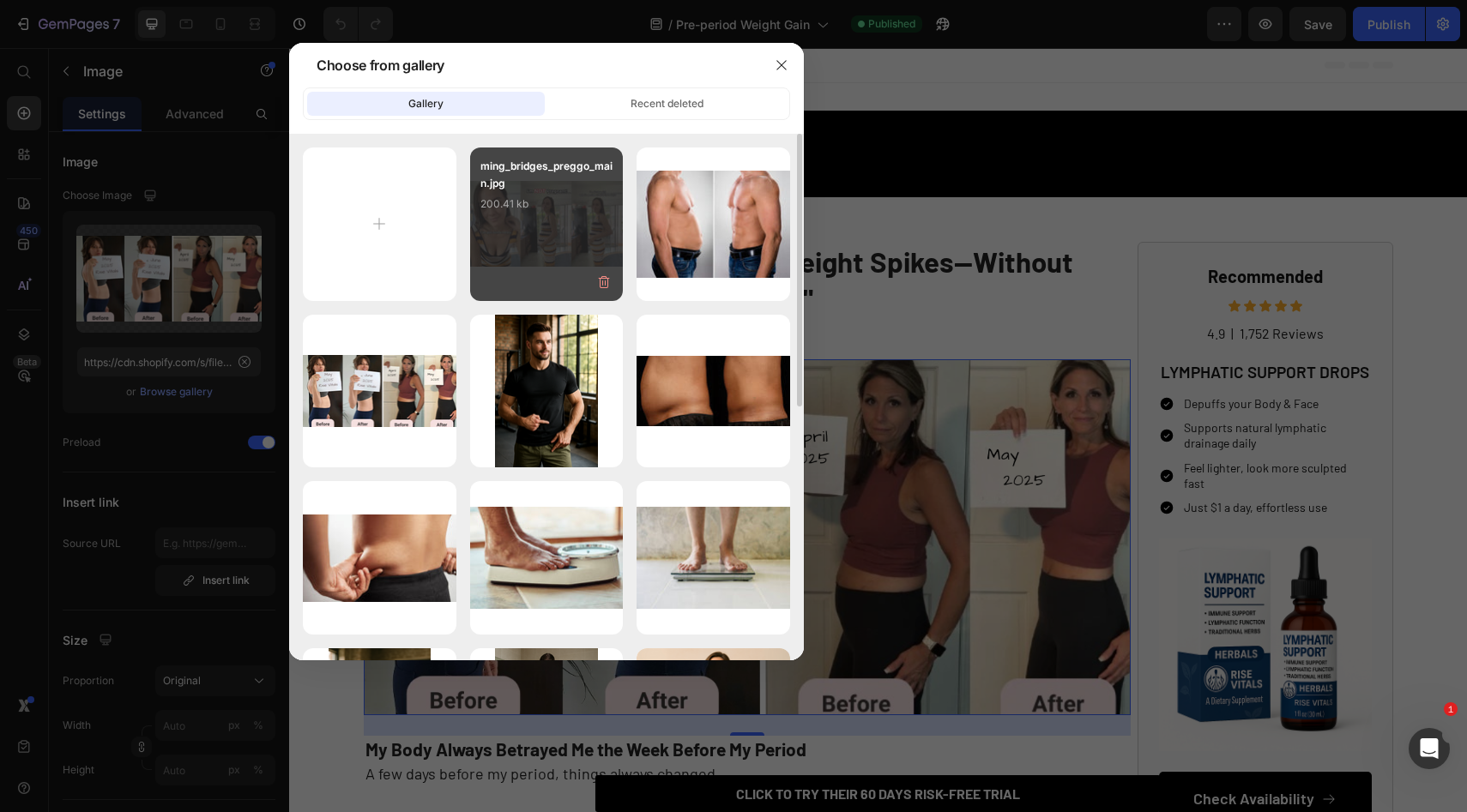 click on "200.41 kb" at bounding box center (546, 204) 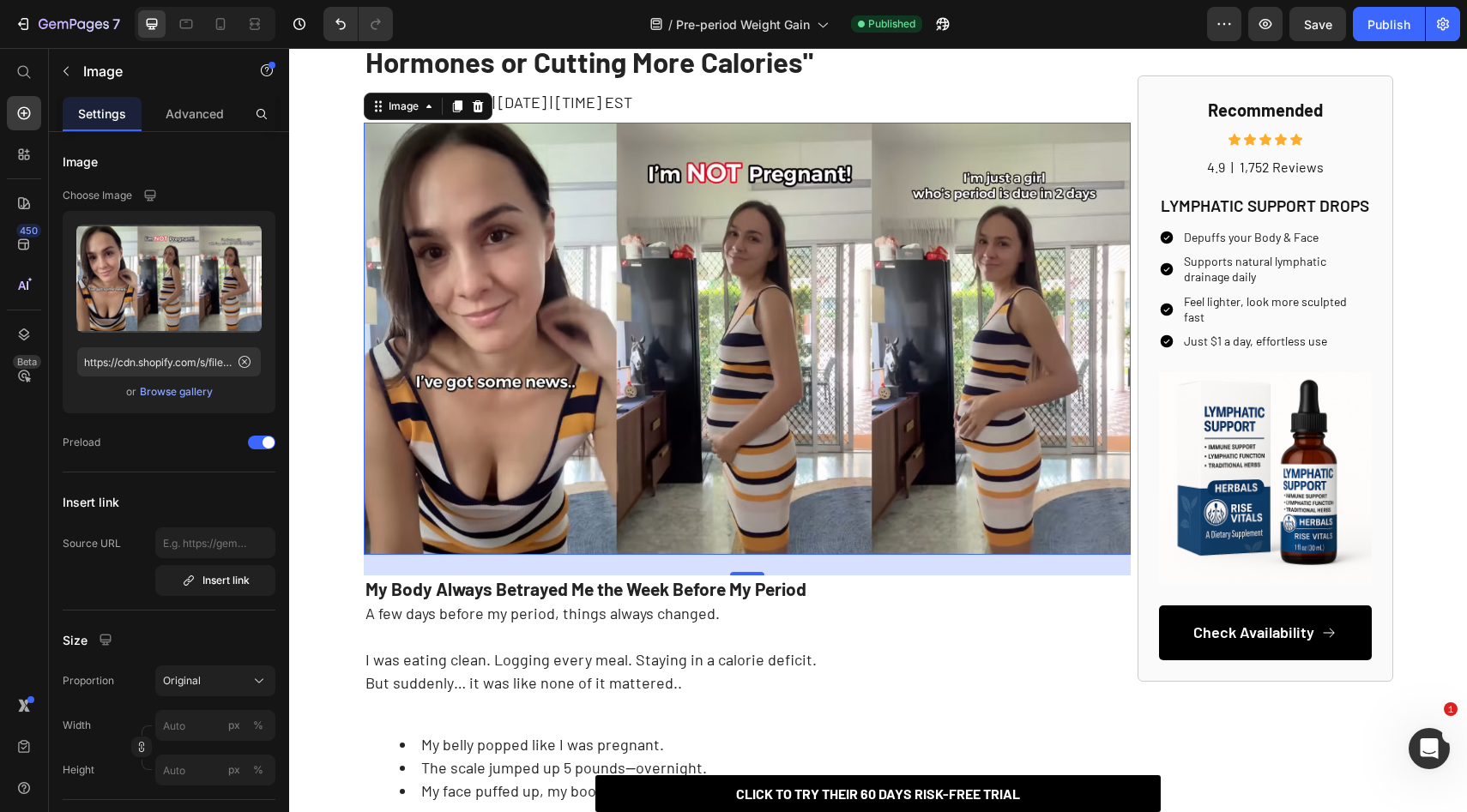 scroll, scrollTop: 216, scrollLeft: 0, axis: vertical 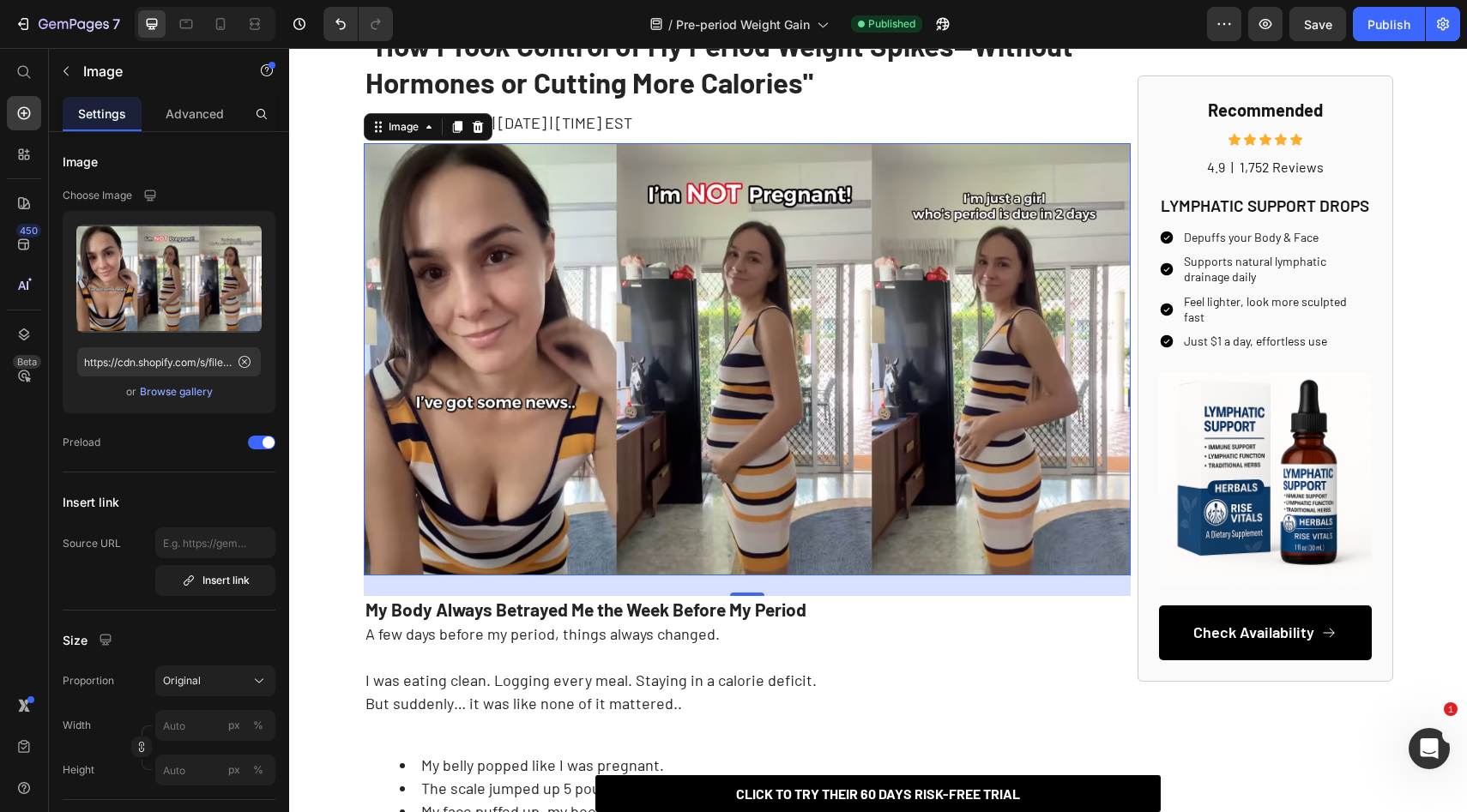 click at bounding box center [747, 359] 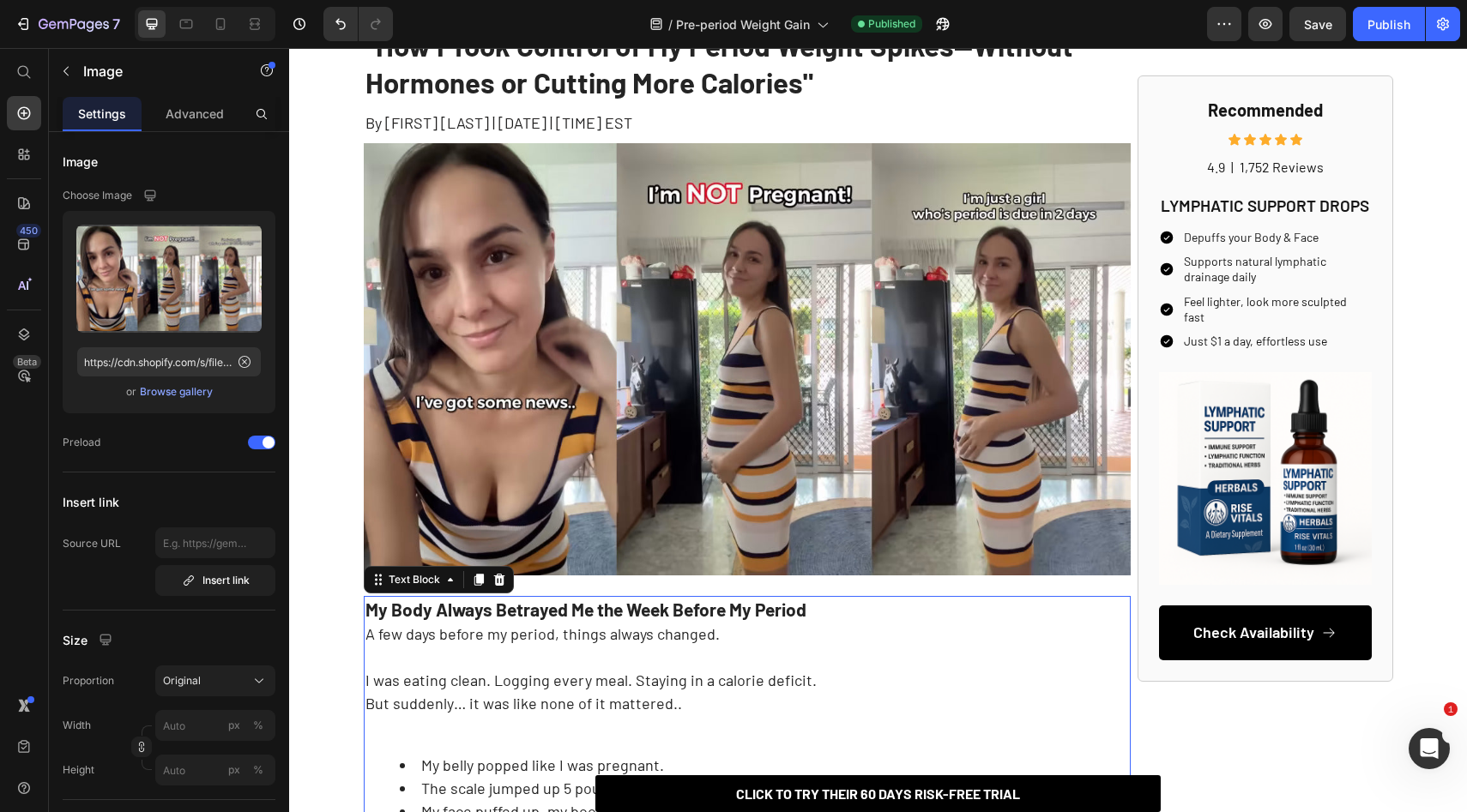click on "My Body Always Betrayed Me the Week Before My Period" at bounding box center [586, 609] 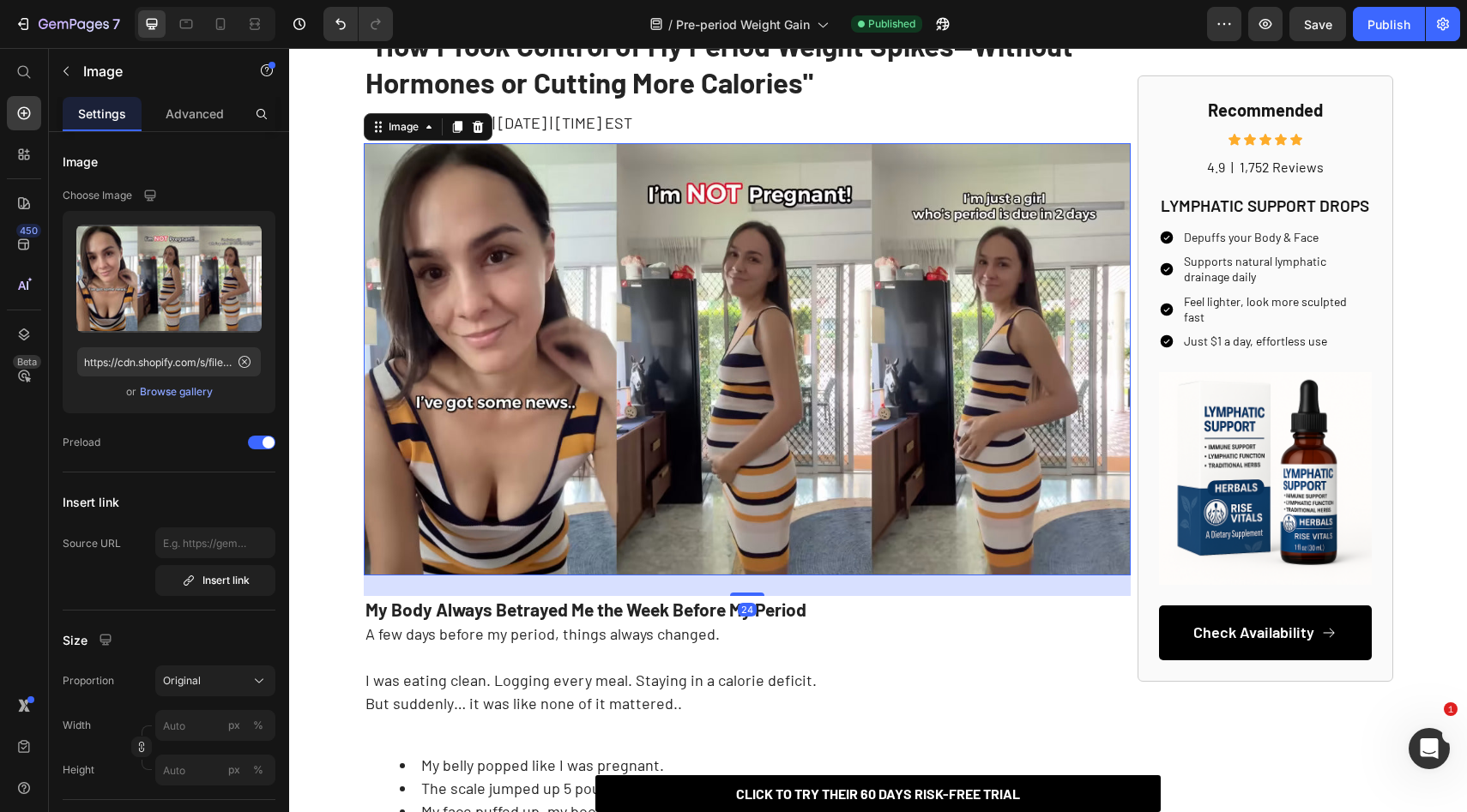 click at bounding box center [747, 359] 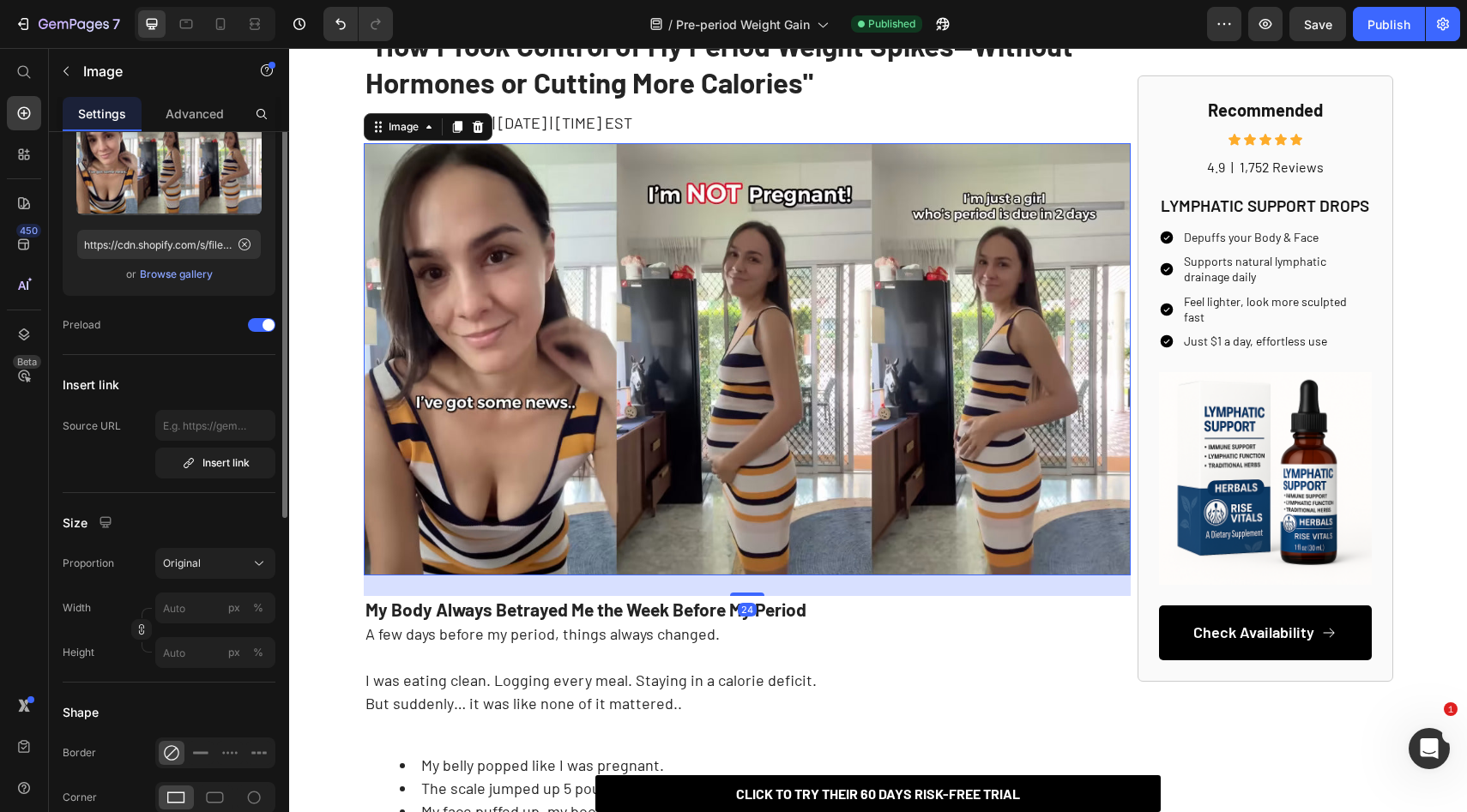 scroll, scrollTop: 162, scrollLeft: 0, axis: vertical 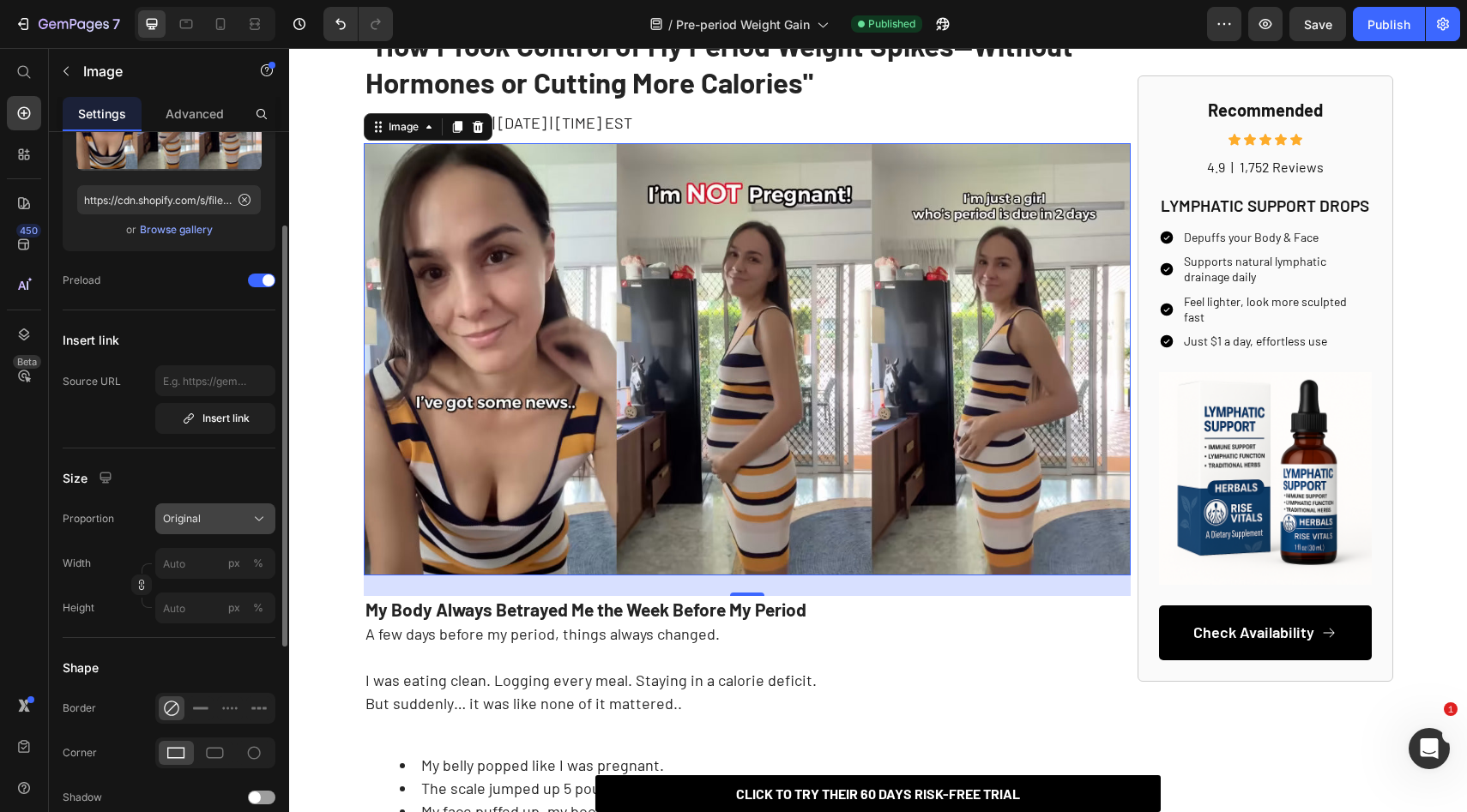 click on "Original" 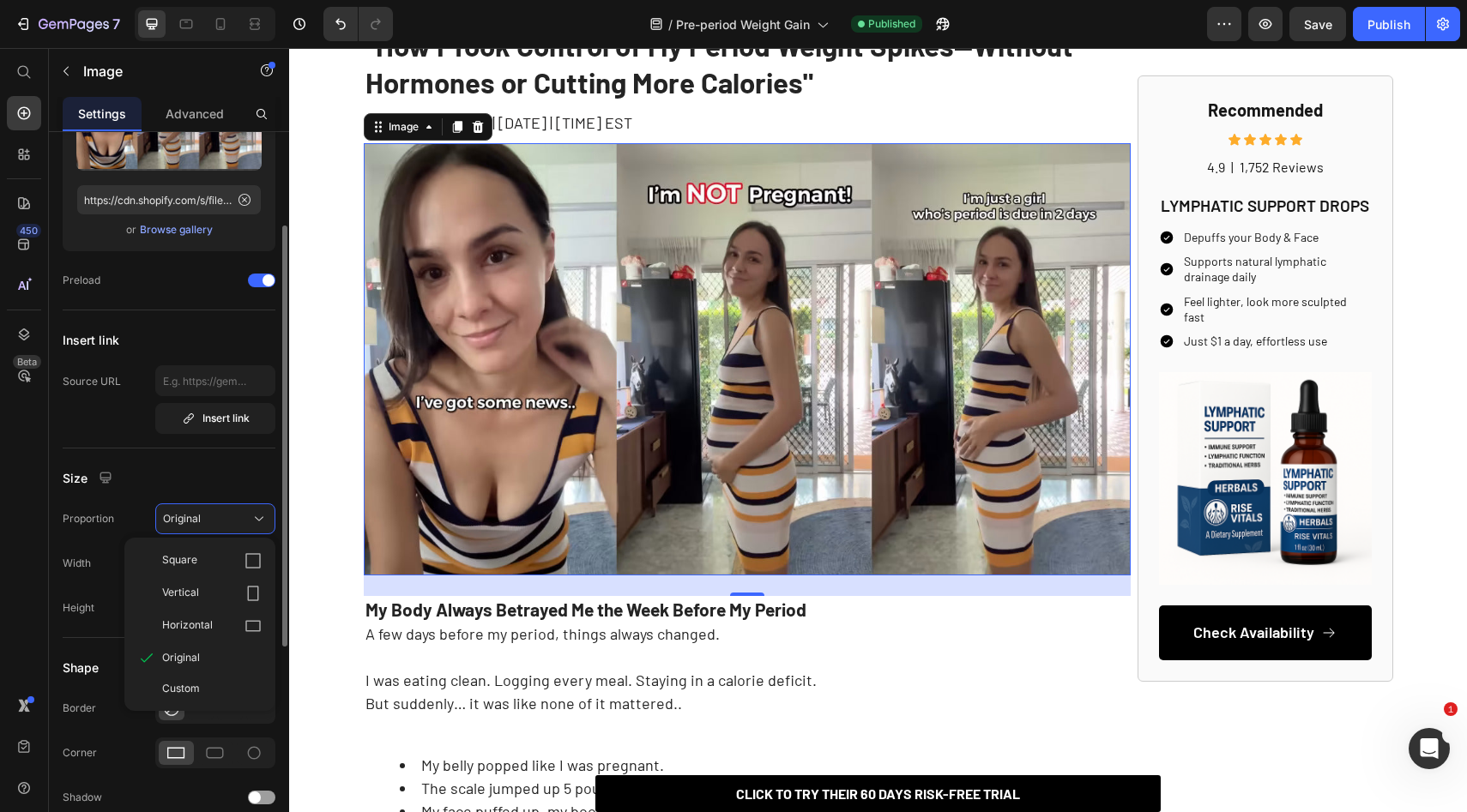 click on "Image Choose Image Upload Image https://cdn.shopify.com/s/files/1/0937/8296/6568/files/gempages_570445347340420248-bc8a2c19-c81e-418c-b2d9-6909e20bc4c7.jpg  or   Browse gallery  Preload Insert link Source URL  Insert link  Size Proportion Original Square Vertical Horizontal Original Custom Width px % Height px % Shape Border Corner Shadow Align SEO Alt text Image title" at bounding box center [169, 558] 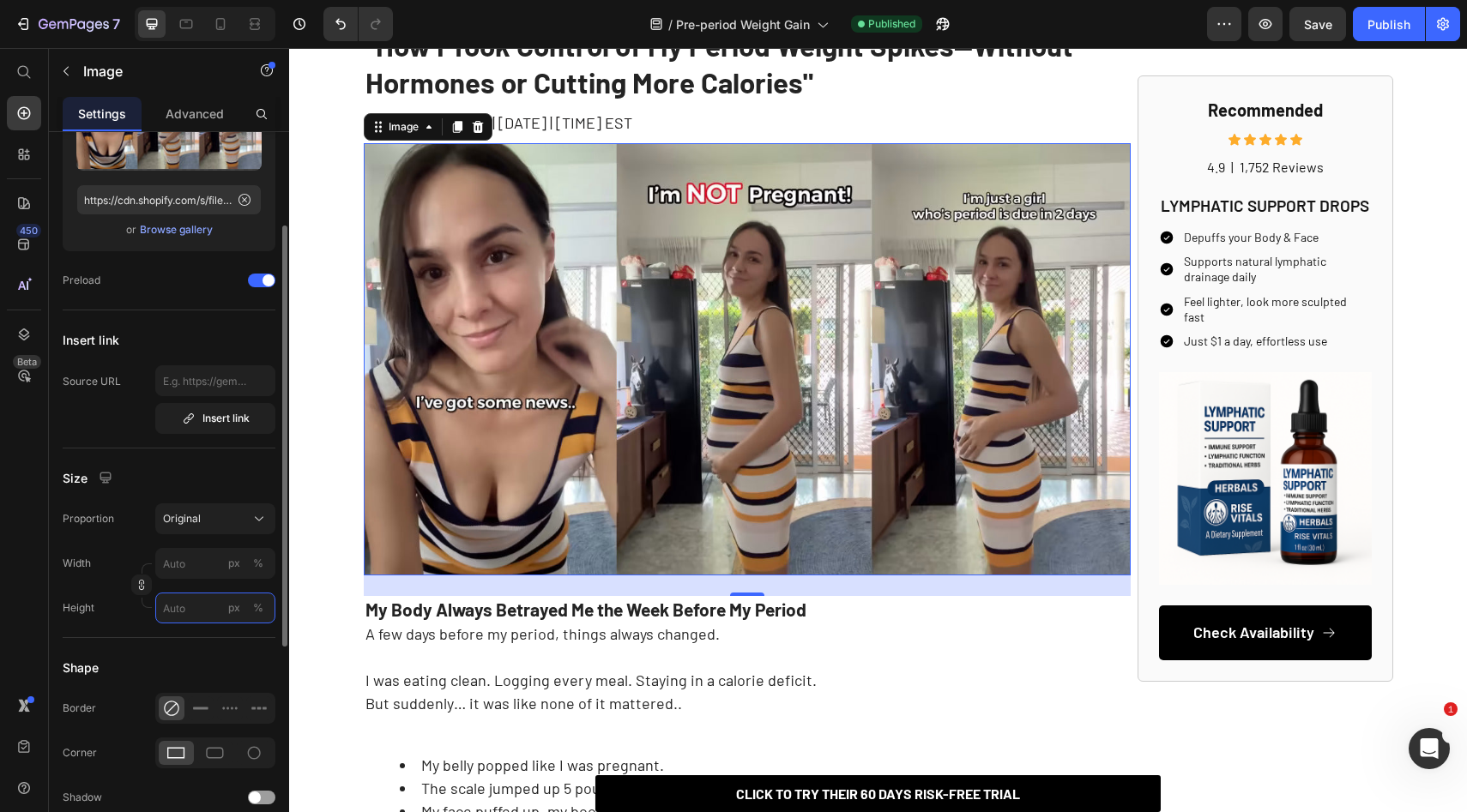 click on "px %" at bounding box center (215, 608) 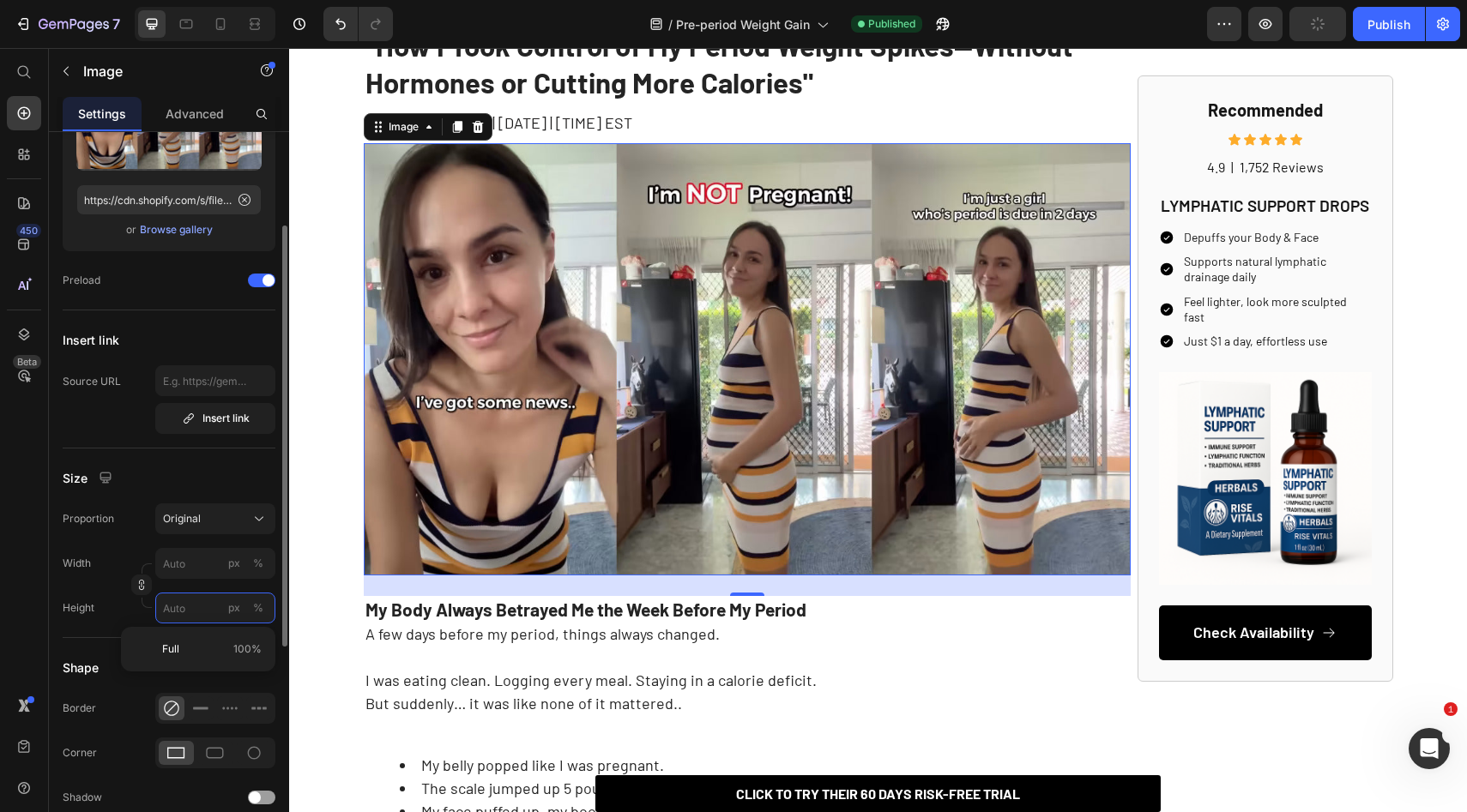 type on "1" 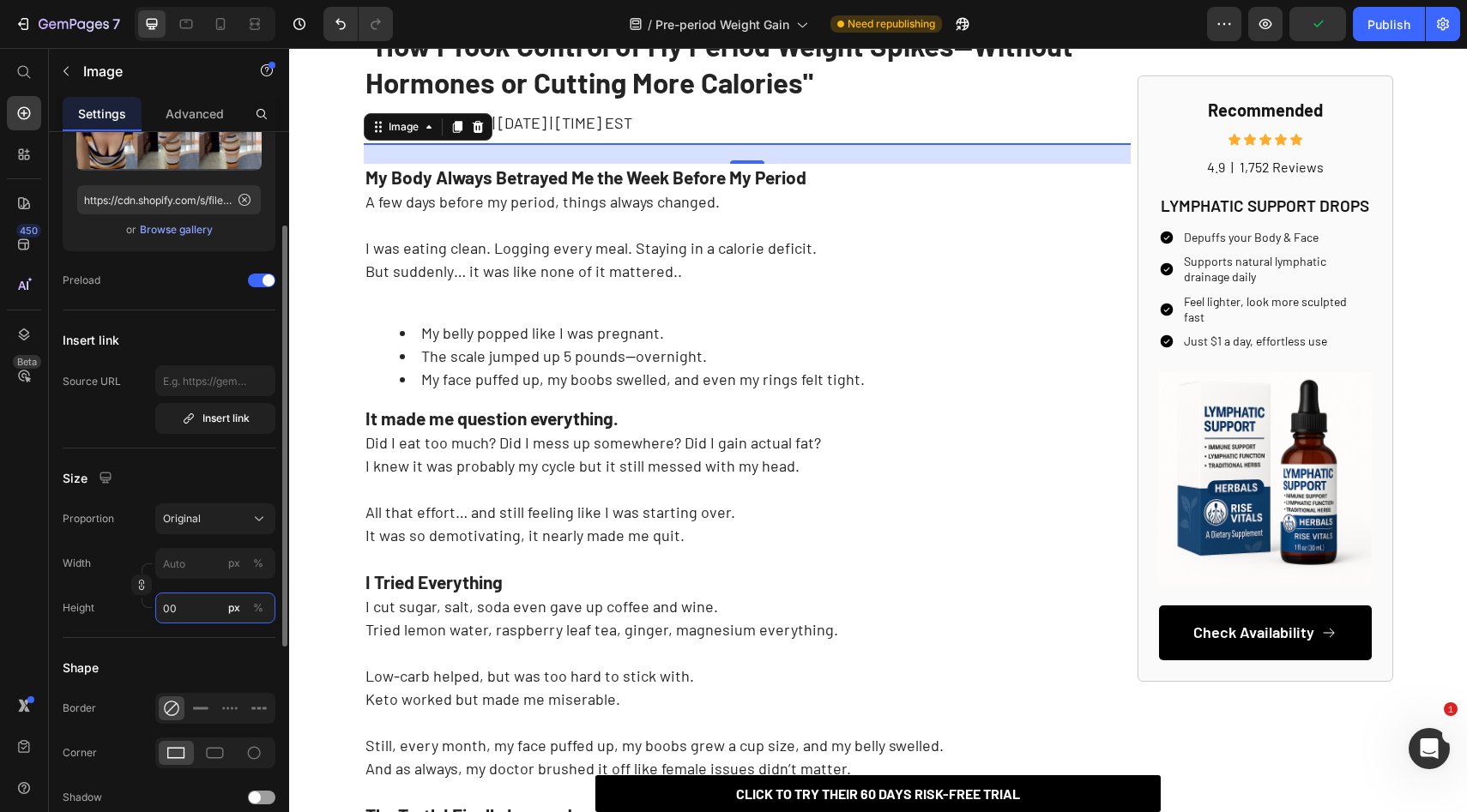 type on "0" 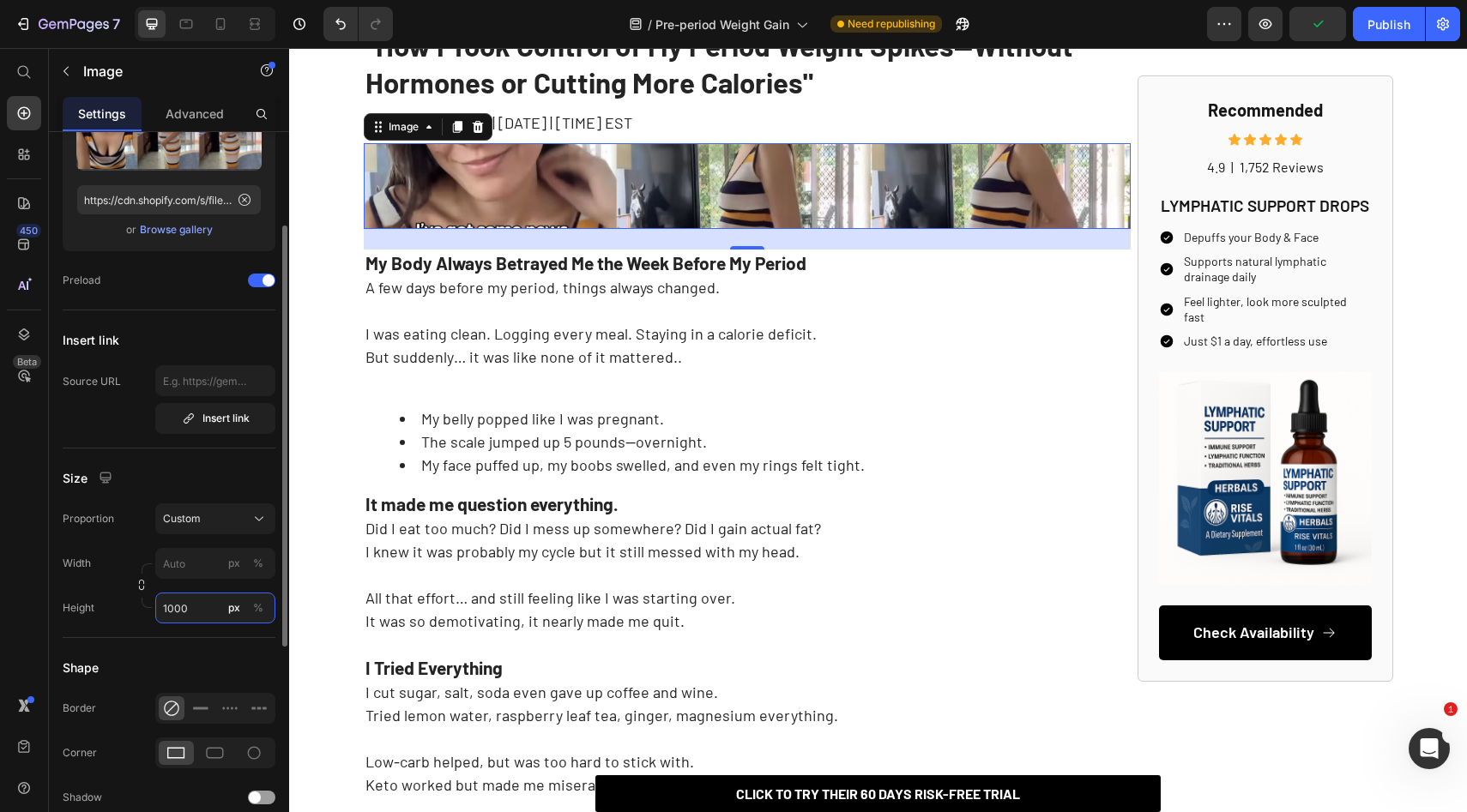 type on "0" 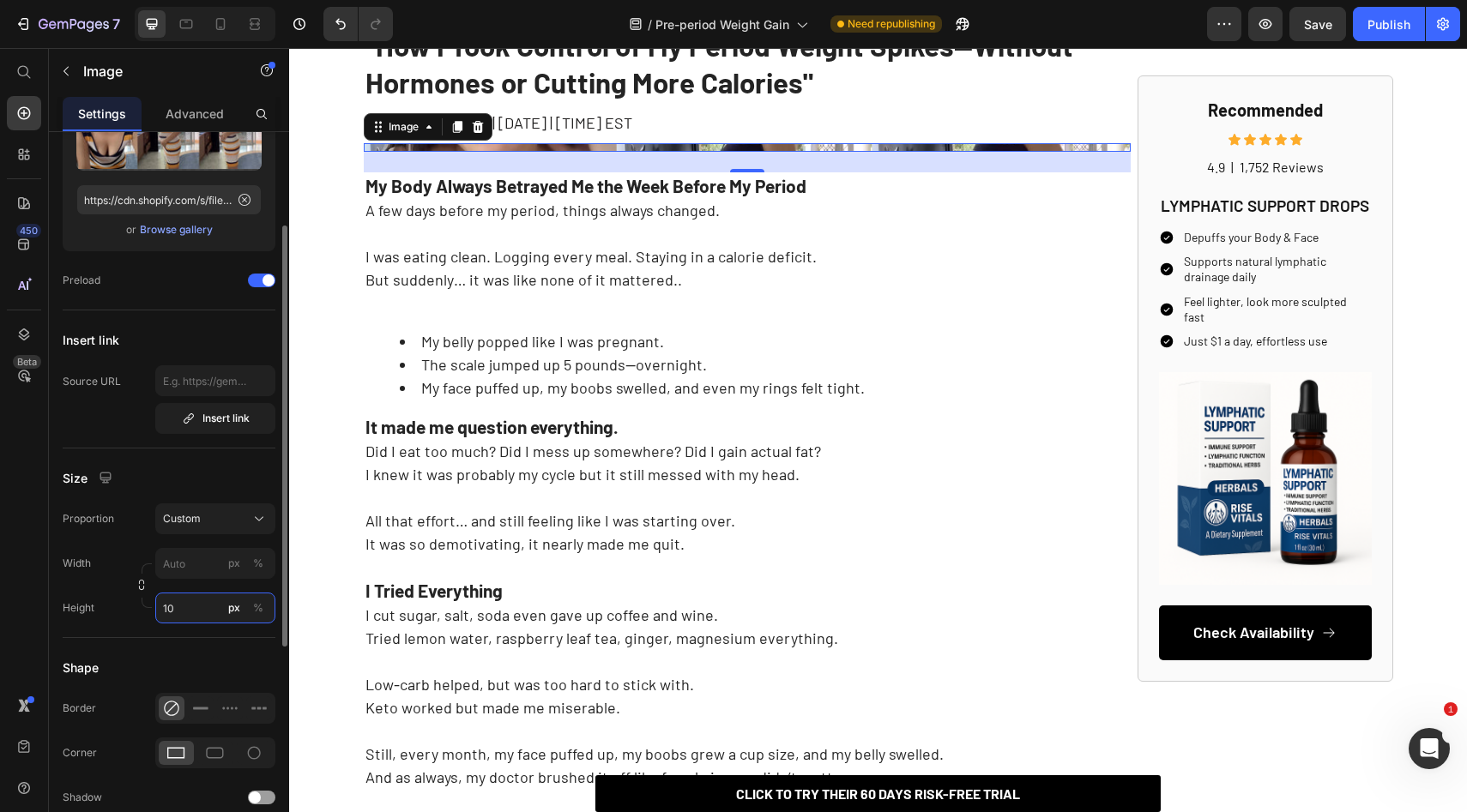type on "1" 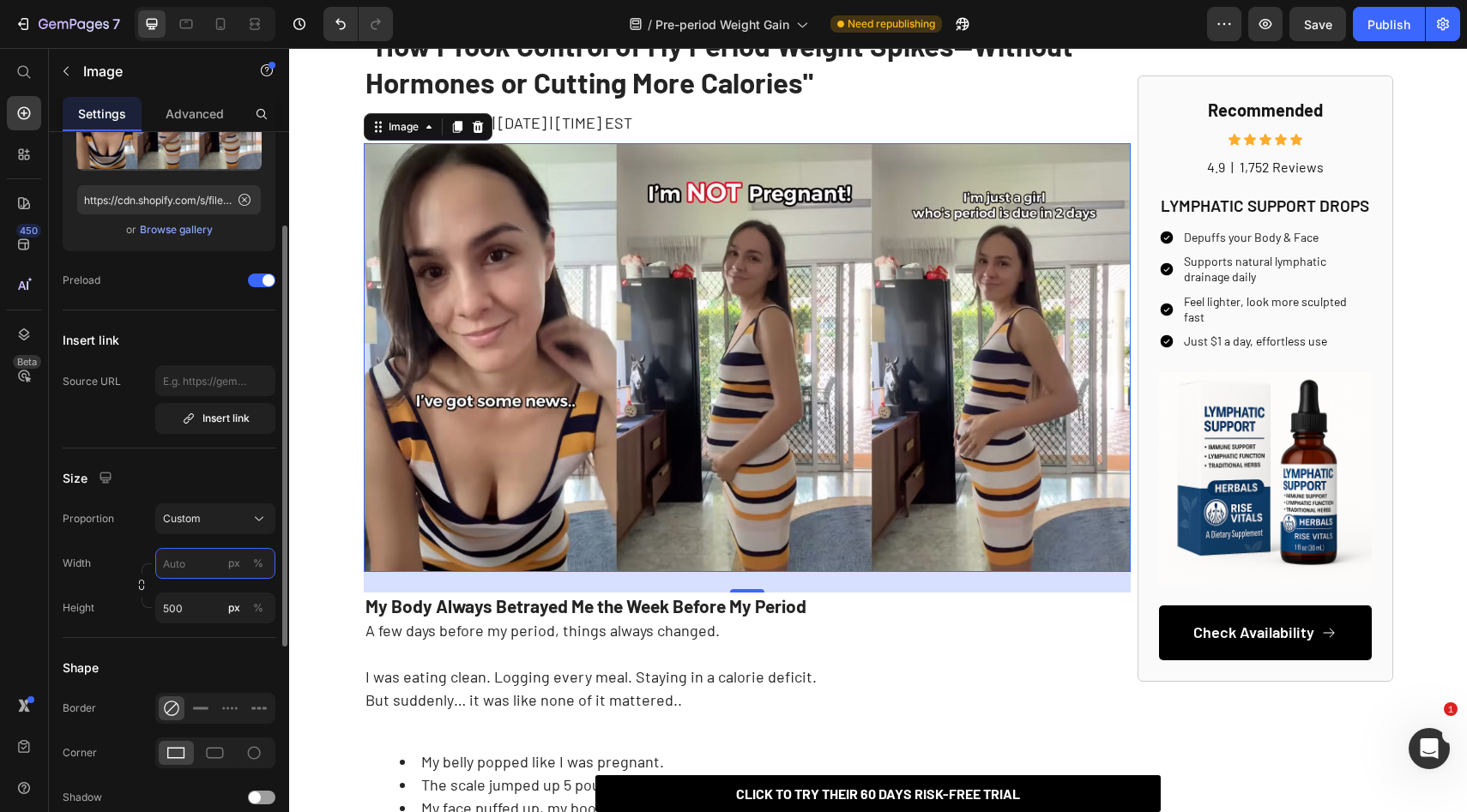 click on "px %" at bounding box center (215, 563) 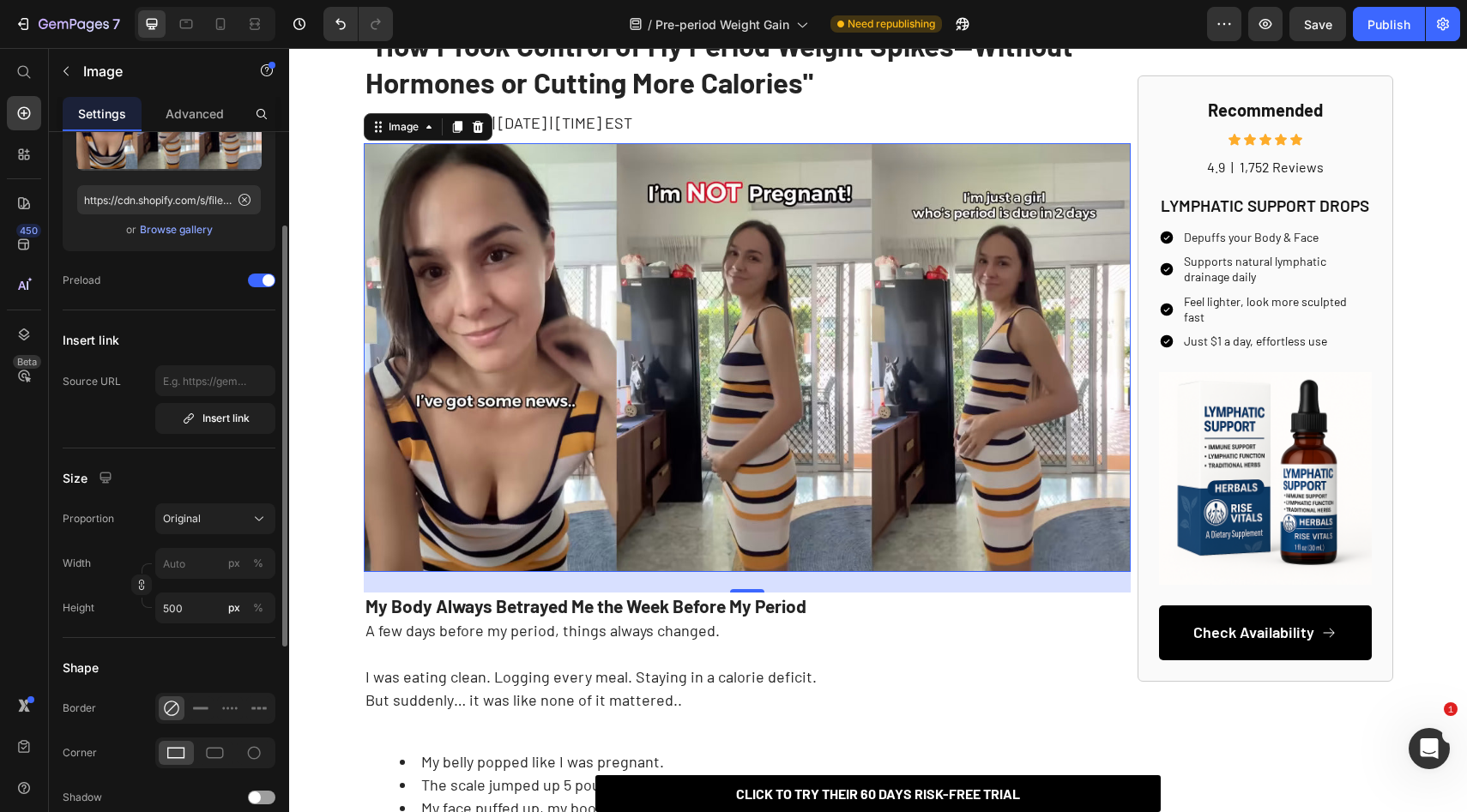 click on "Proportion Original Width px % Height 500 px %" at bounding box center [169, 563] 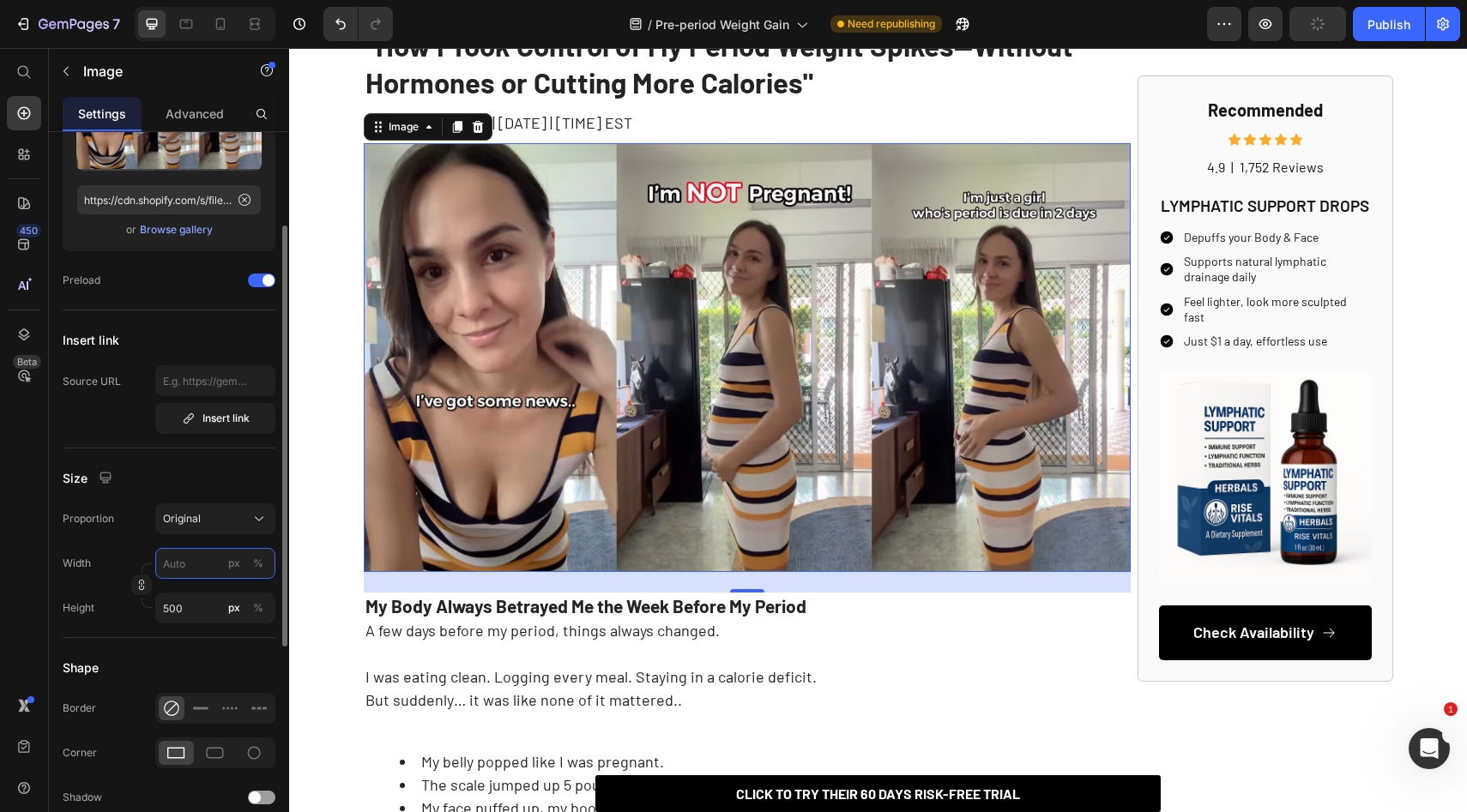 click on "px %" at bounding box center (215, 563) 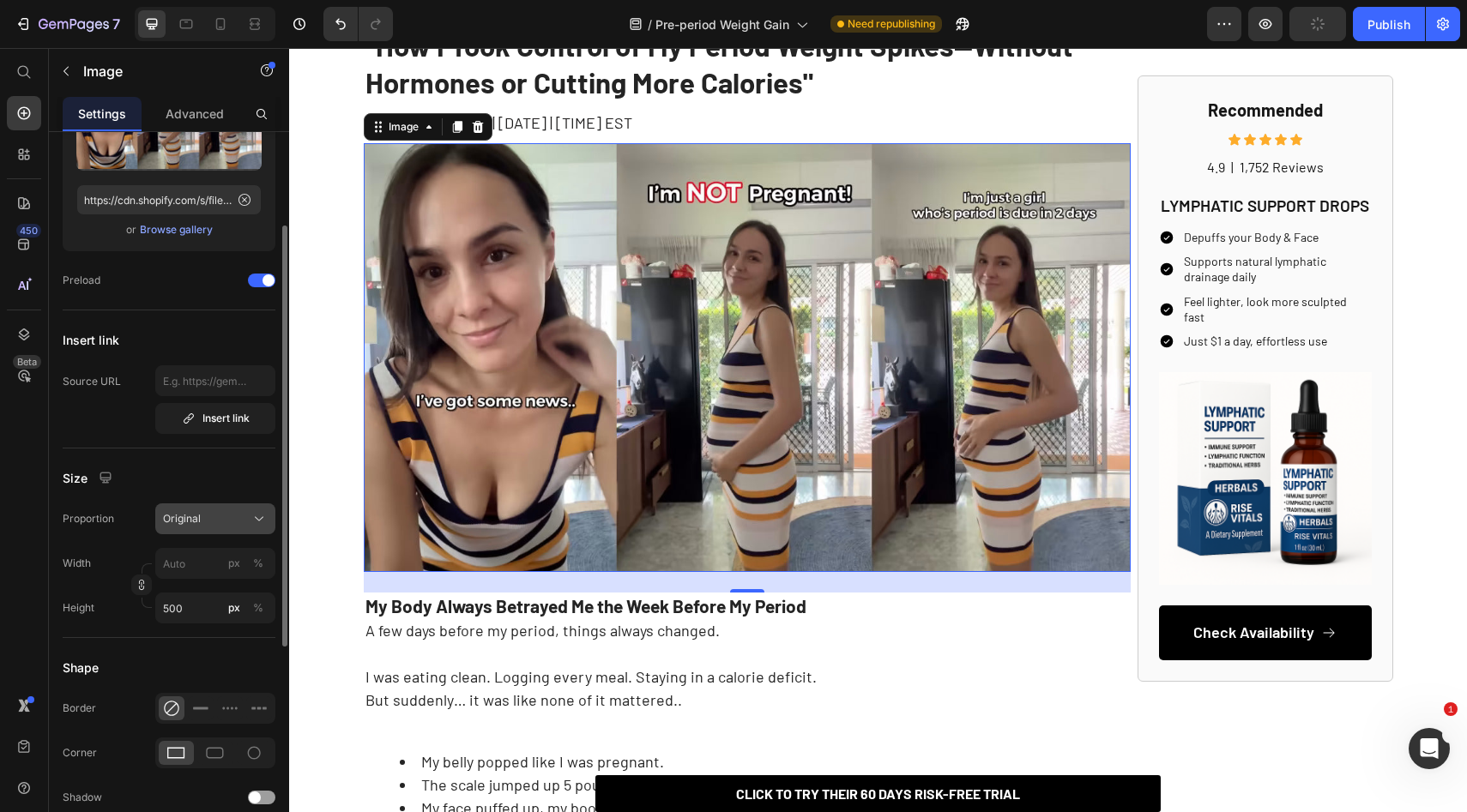 click on "Original" at bounding box center [182, 519] 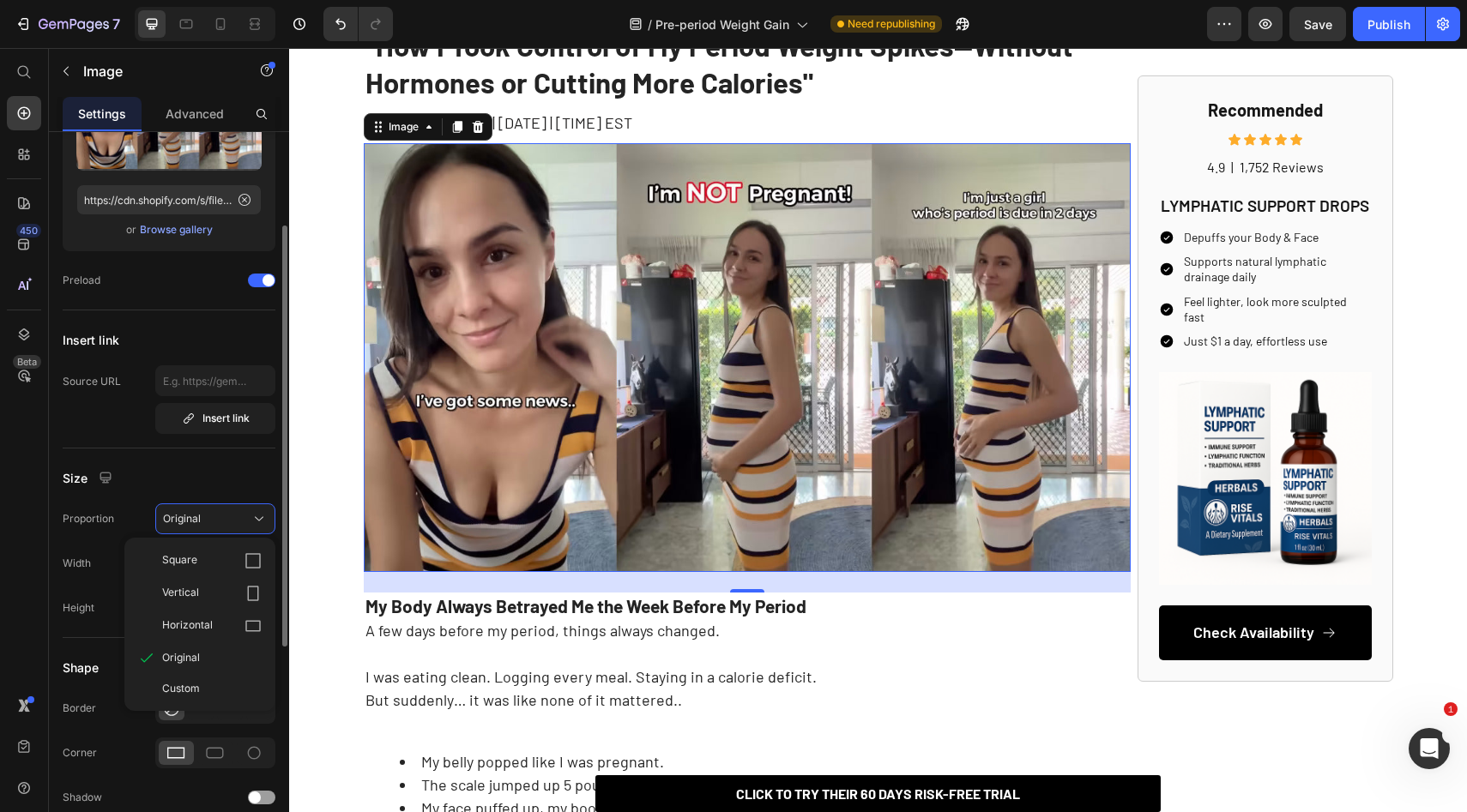 click on "Proportion Original Square Vertical Horizontal Original Custom Width px % Height 500 px %" at bounding box center [169, 563] 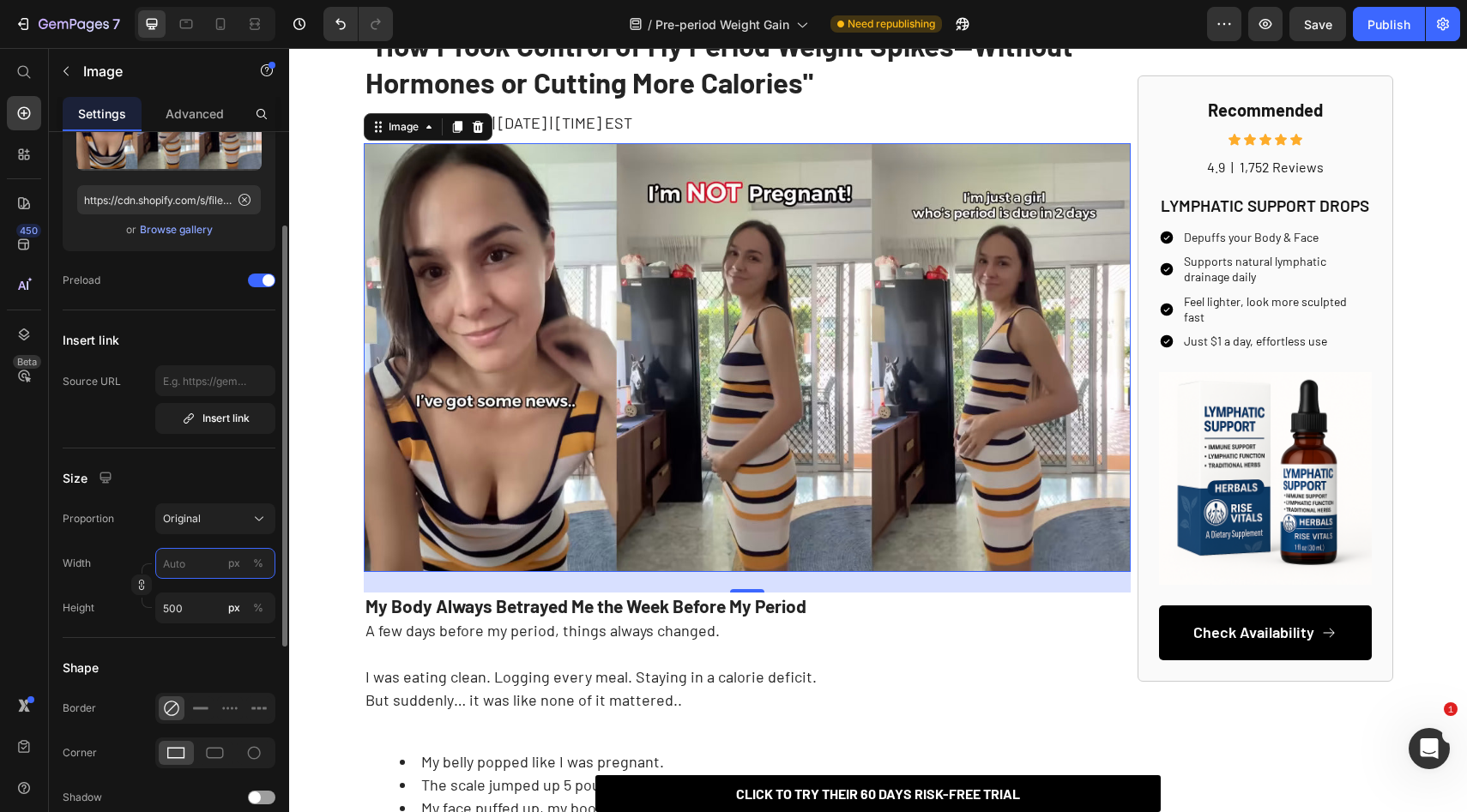 click on "px %" at bounding box center (215, 563) 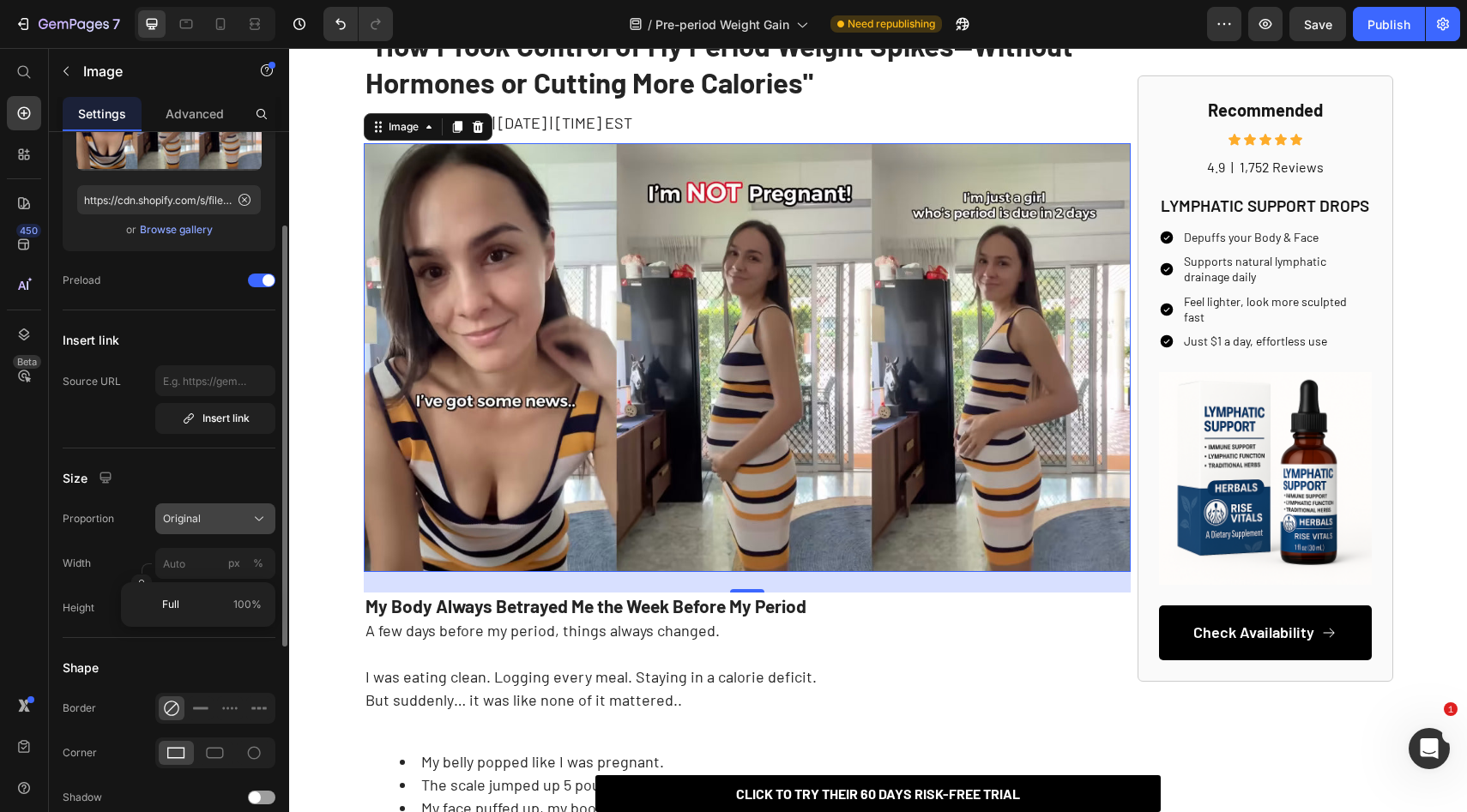 click on "Original" at bounding box center [182, 519] 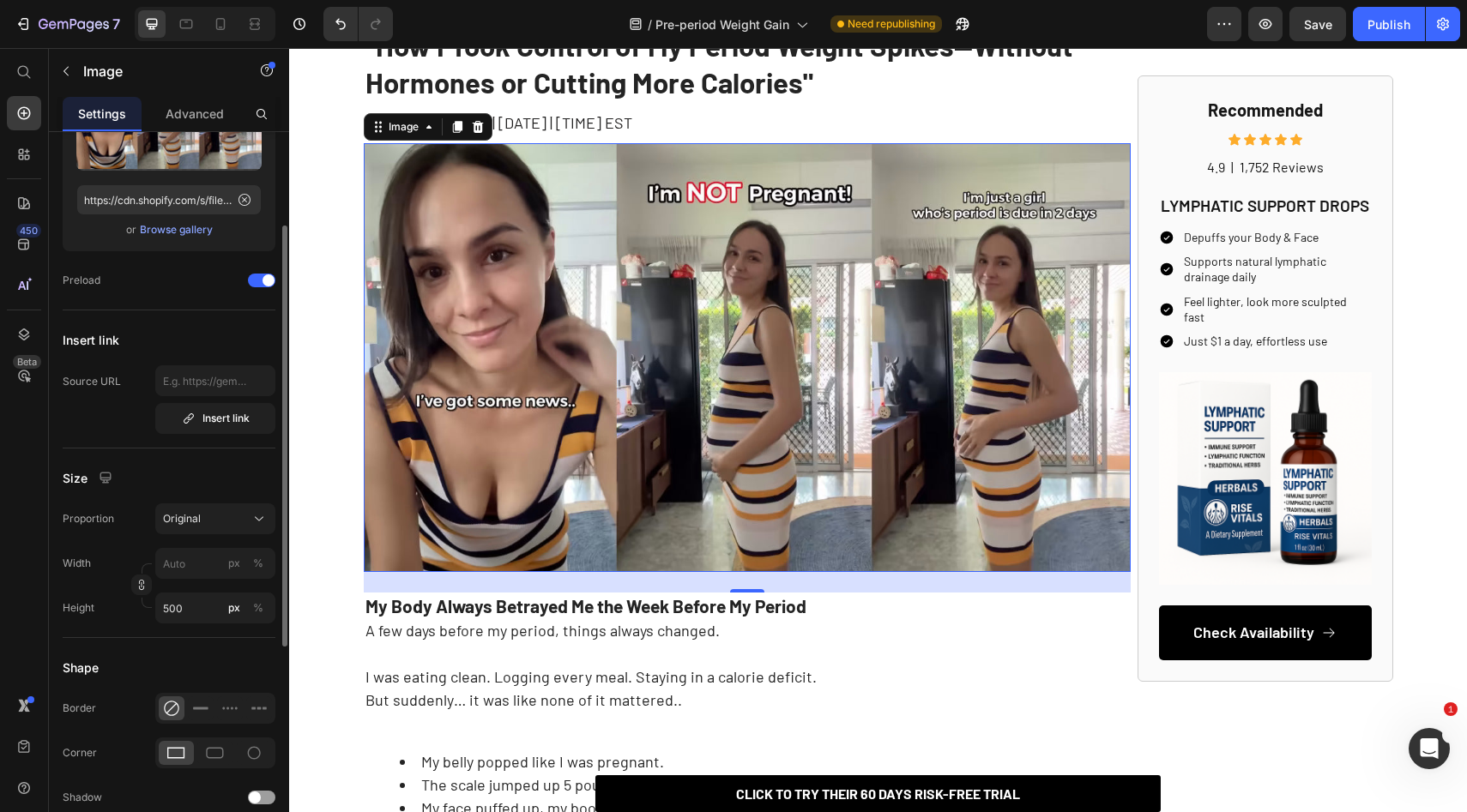 click on "Proportion" at bounding box center (88, 519) 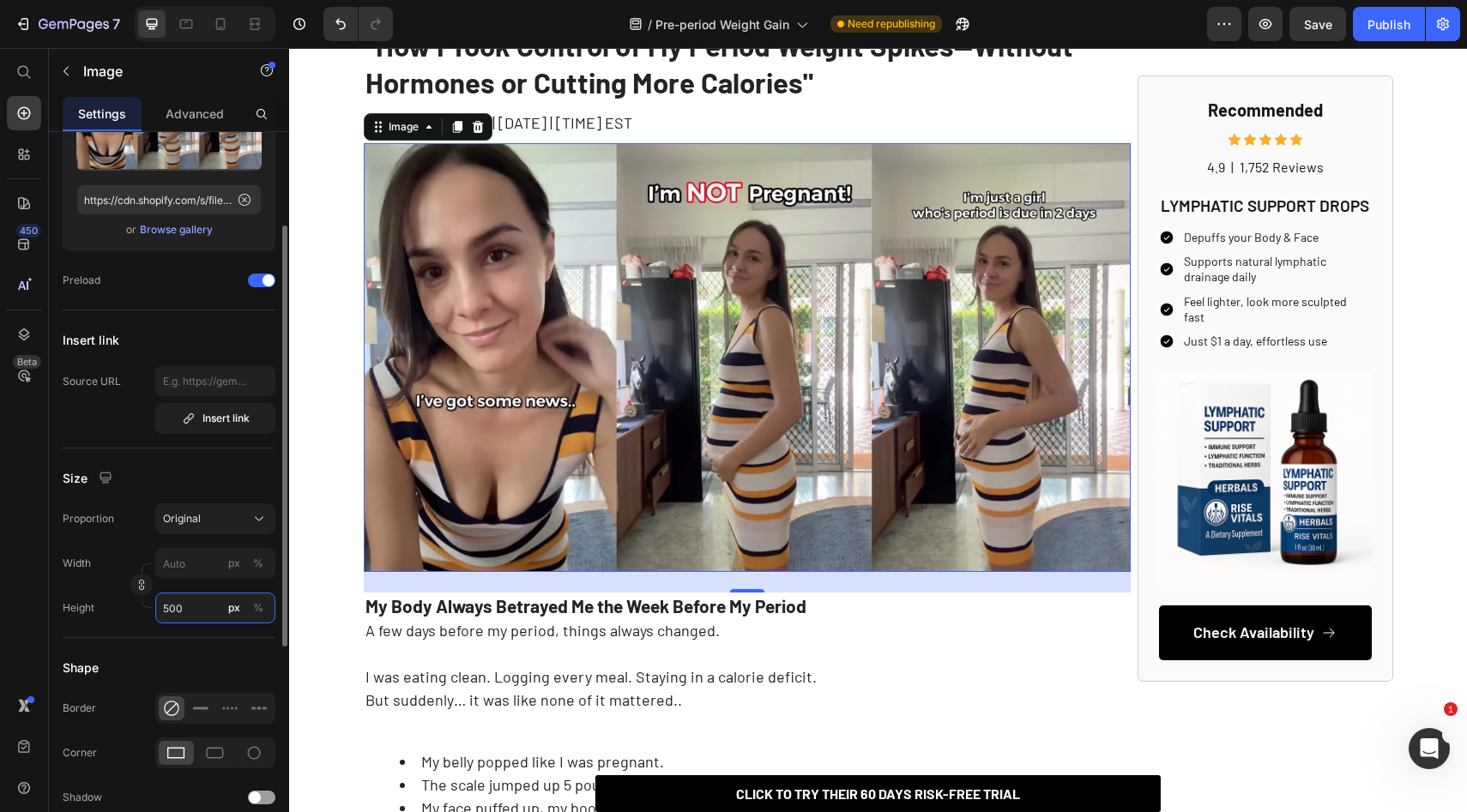 click on "500" at bounding box center (215, 608) 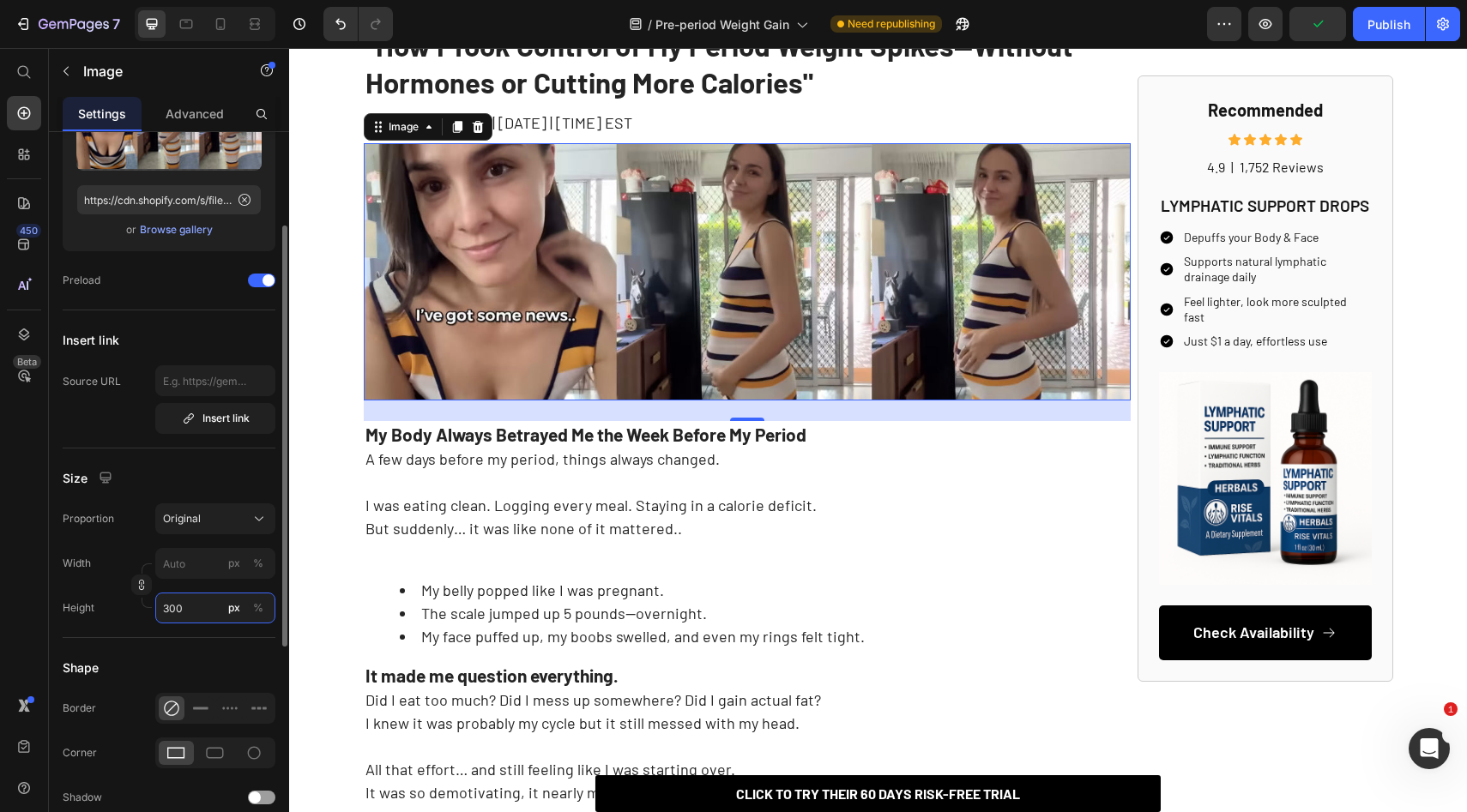 type on "500" 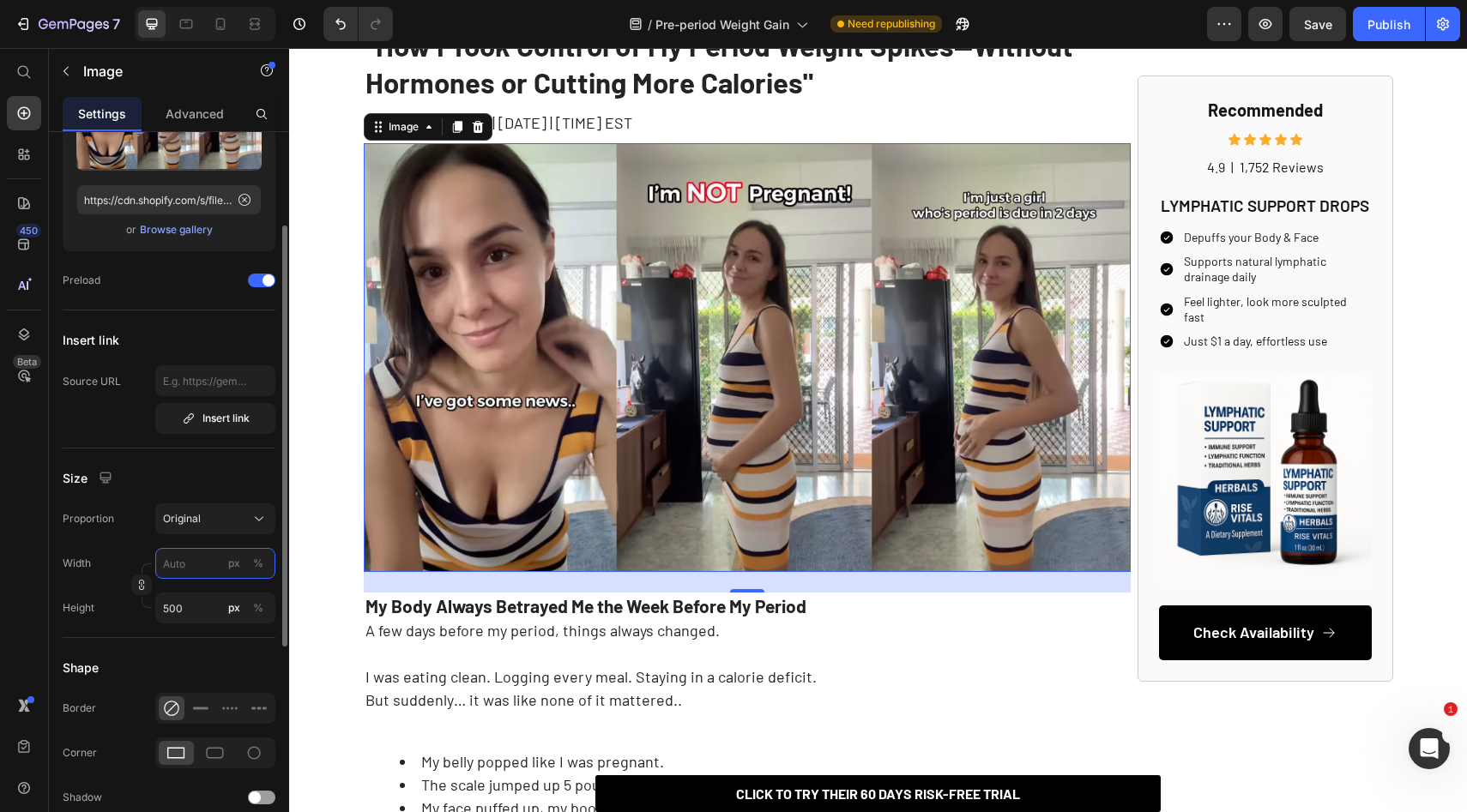 click on "px %" at bounding box center (215, 563) 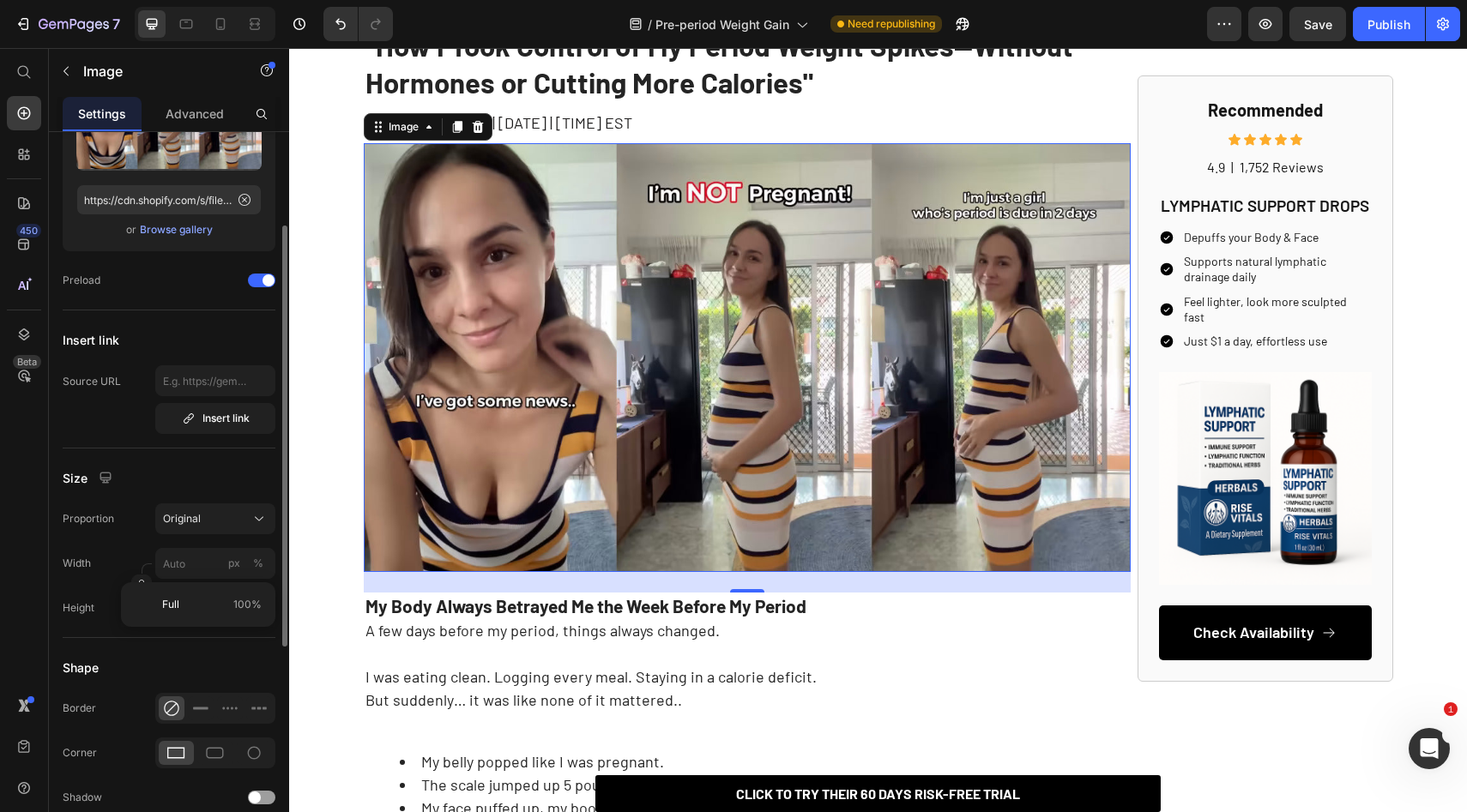 click on "Width px %" at bounding box center [169, 563] 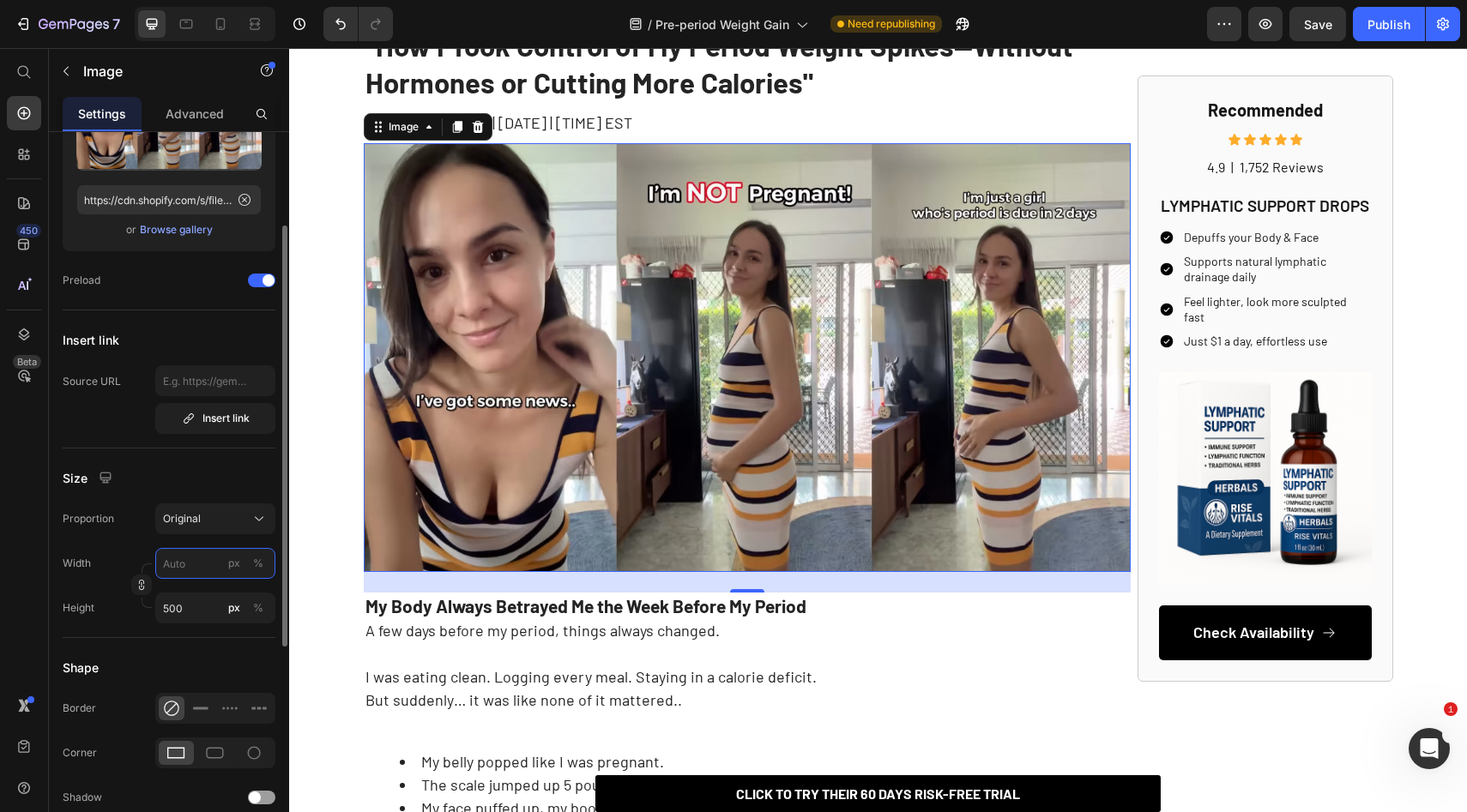 click on "px %" at bounding box center (215, 563) 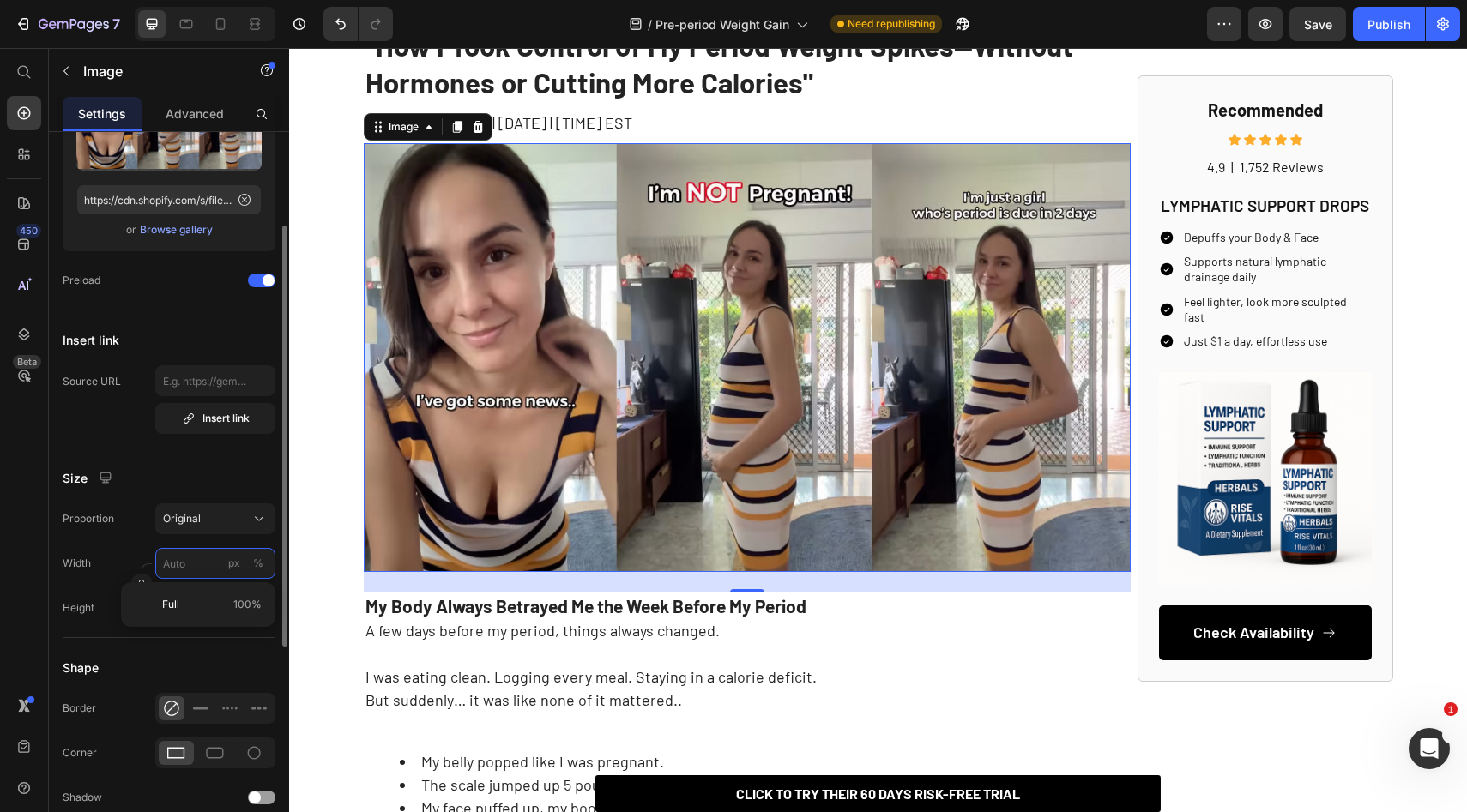 type on "2" 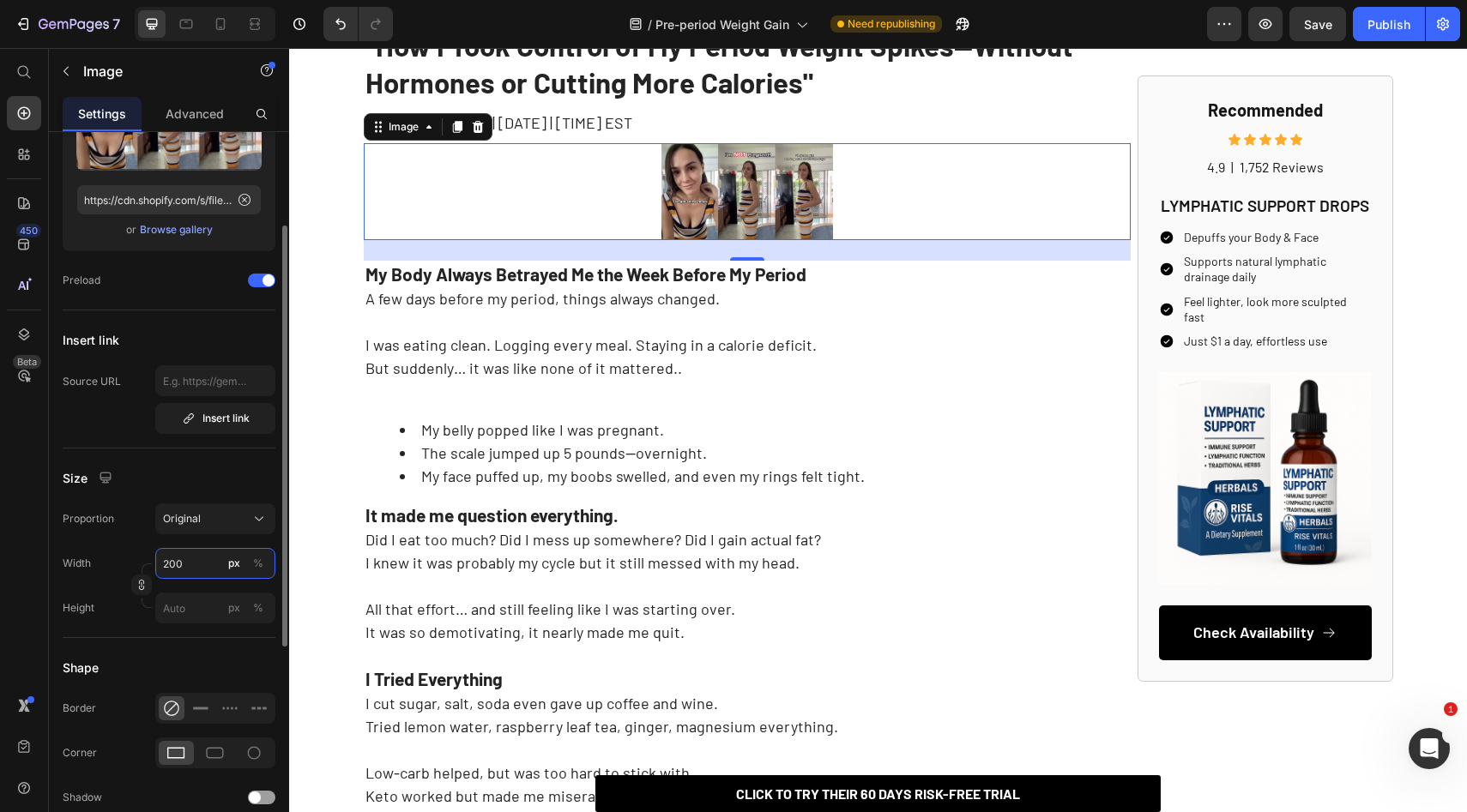 drag, startPoint x: 186, startPoint y: 563, endPoint x: 87, endPoint y: 560, distance: 99.04544 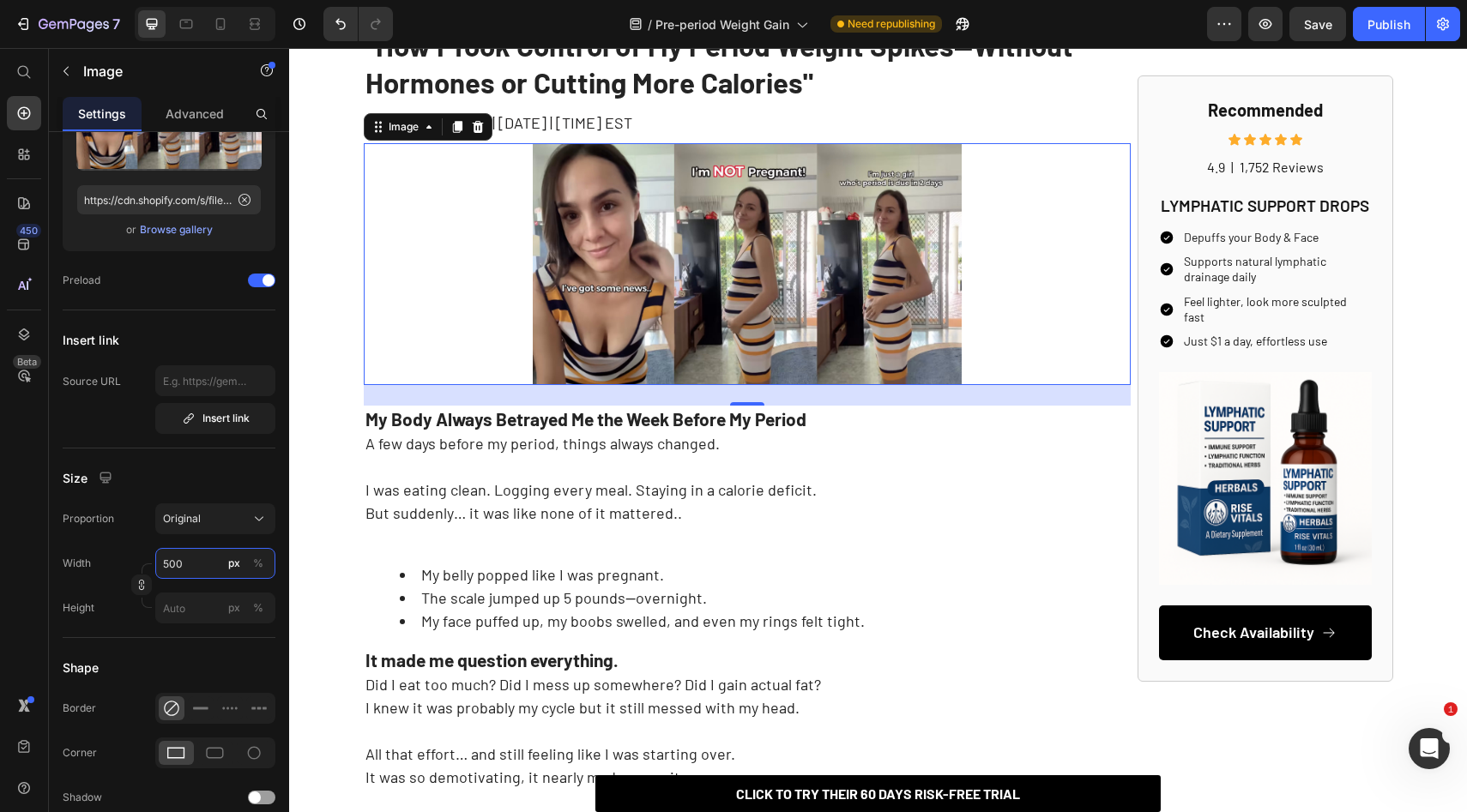drag, startPoint x: 188, startPoint y: 562, endPoint x: 24, endPoint y: 558, distance: 164.04877 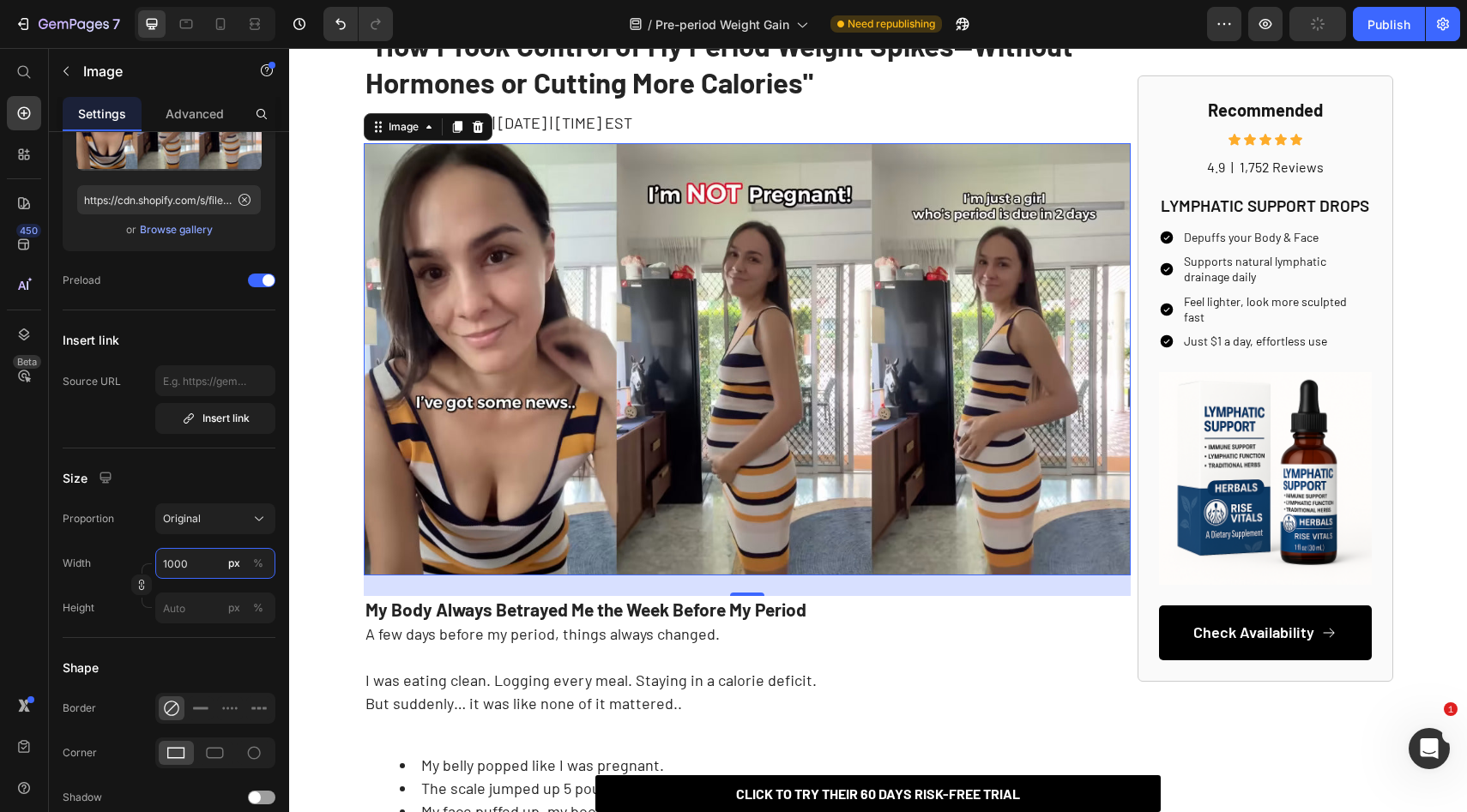 drag, startPoint x: 190, startPoint y: 561, endPoint x: -27, endPoint y: 556, distance: 217.0576 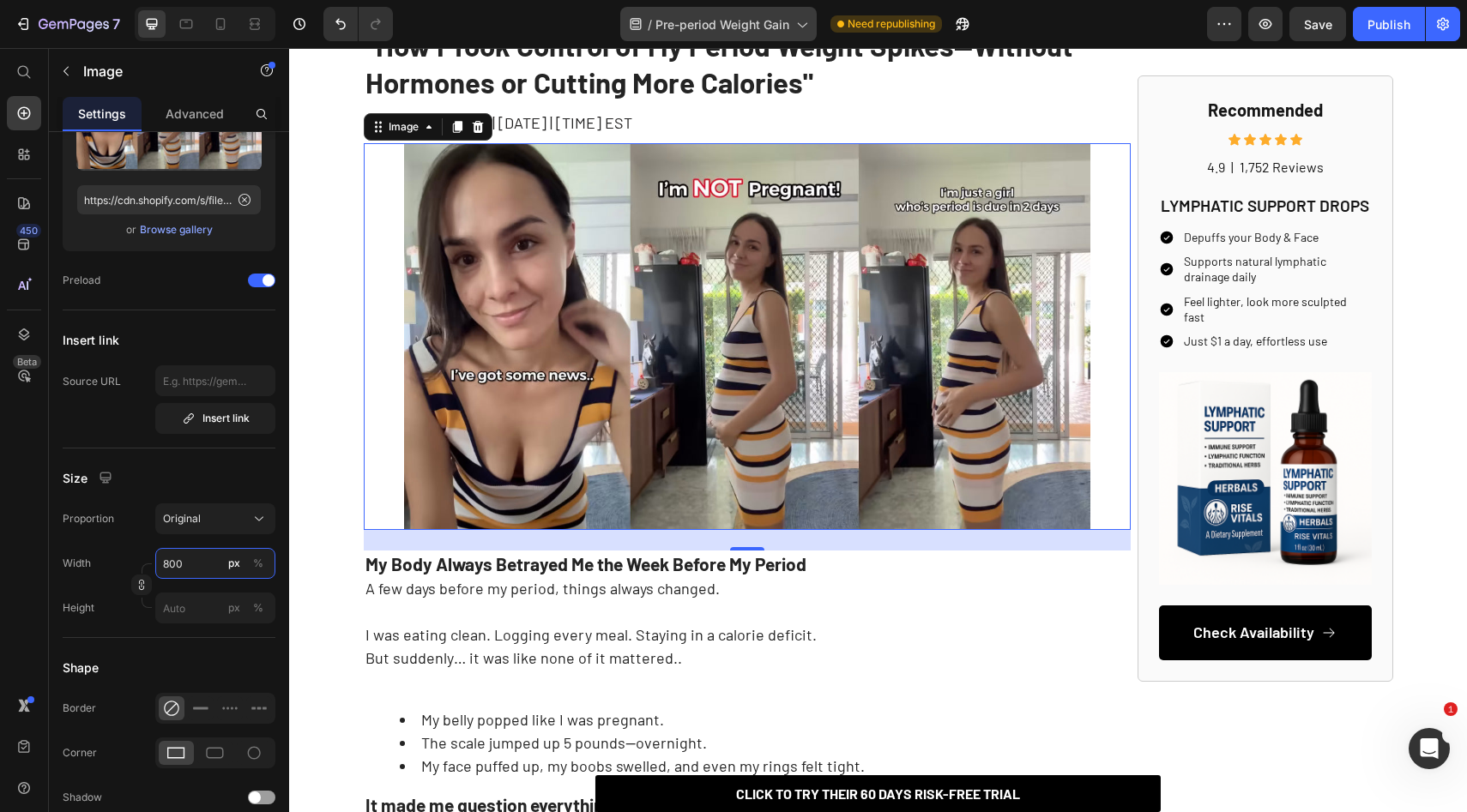 type on "800" 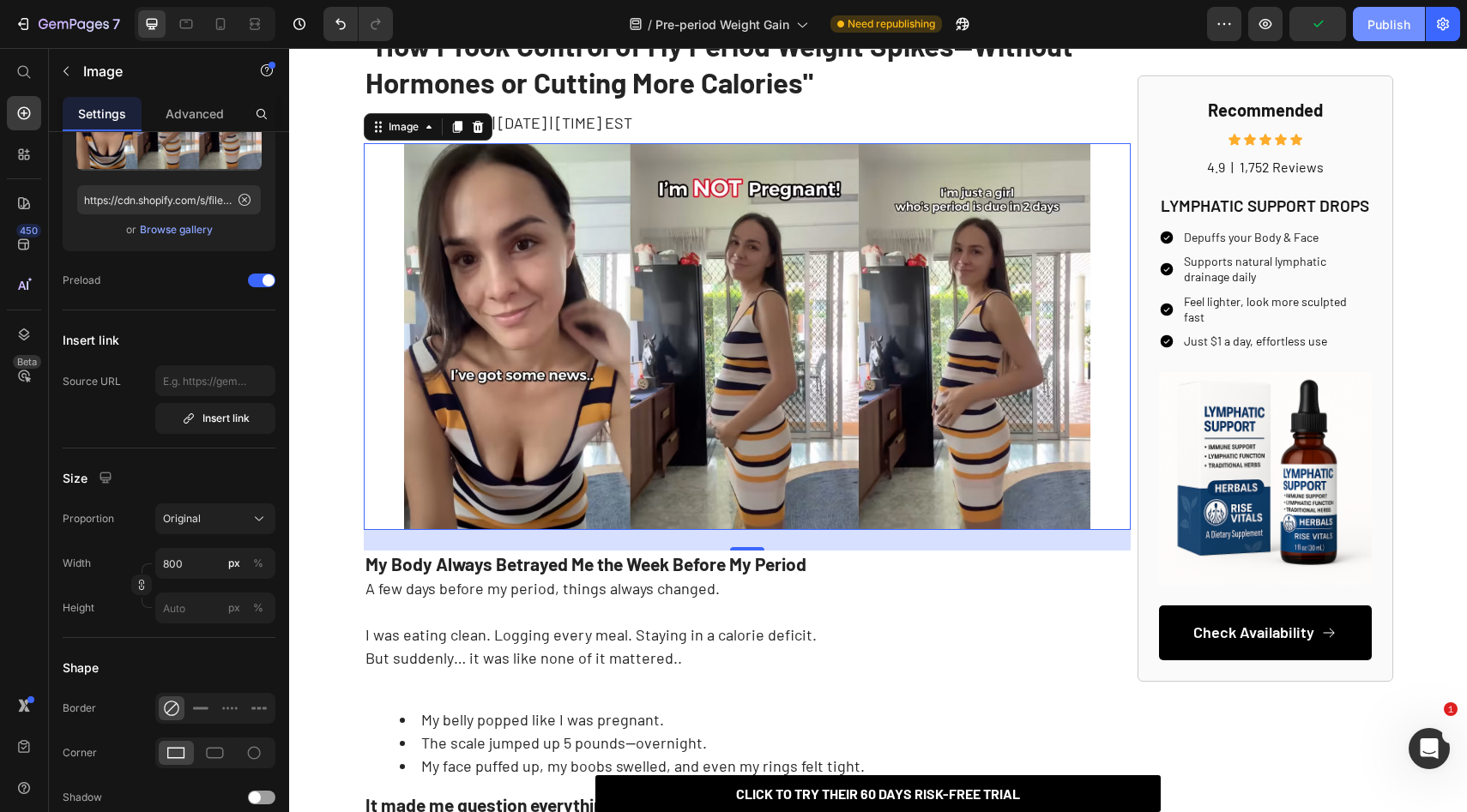 click on "Publish" at bounding box center [1389, 24] 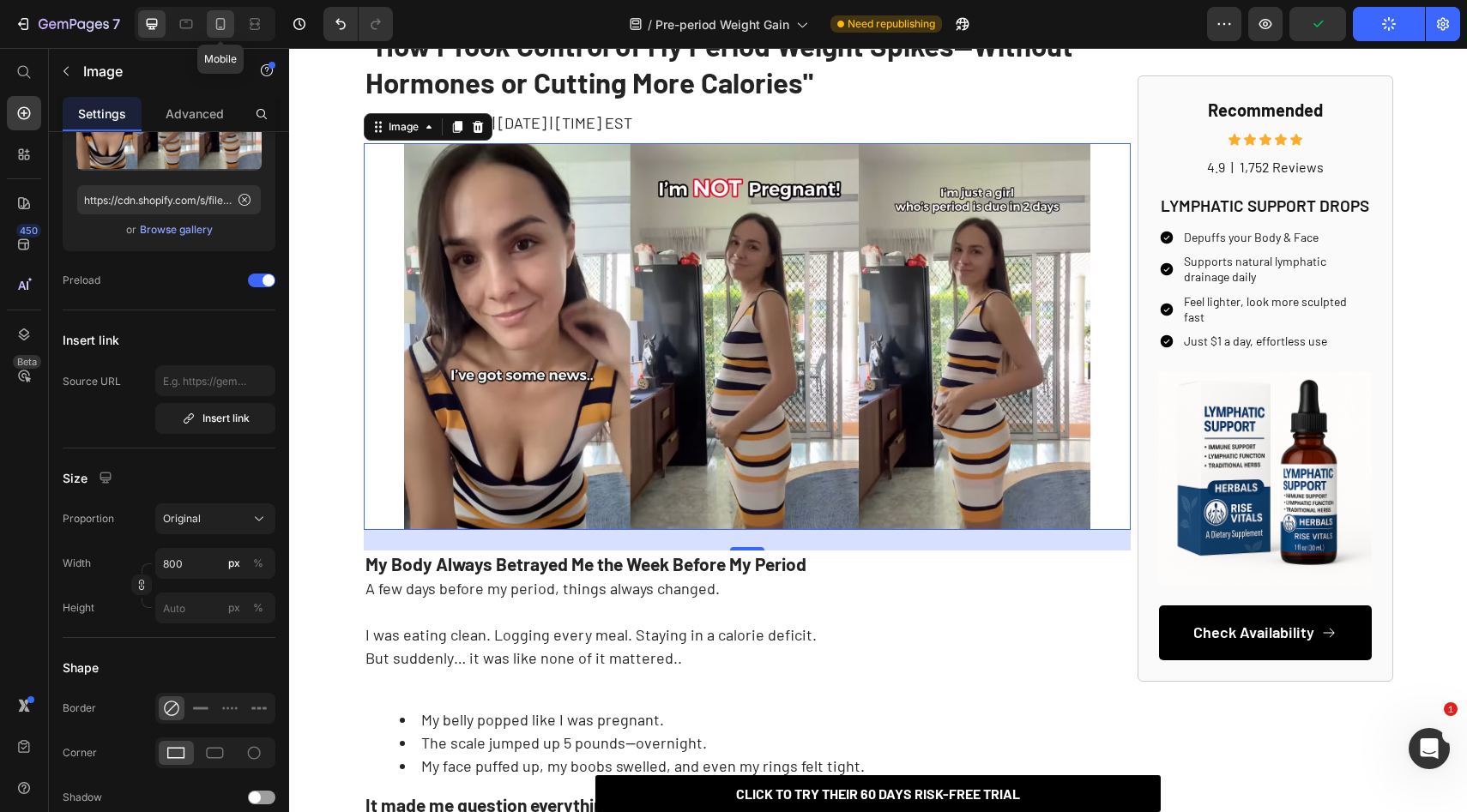 click 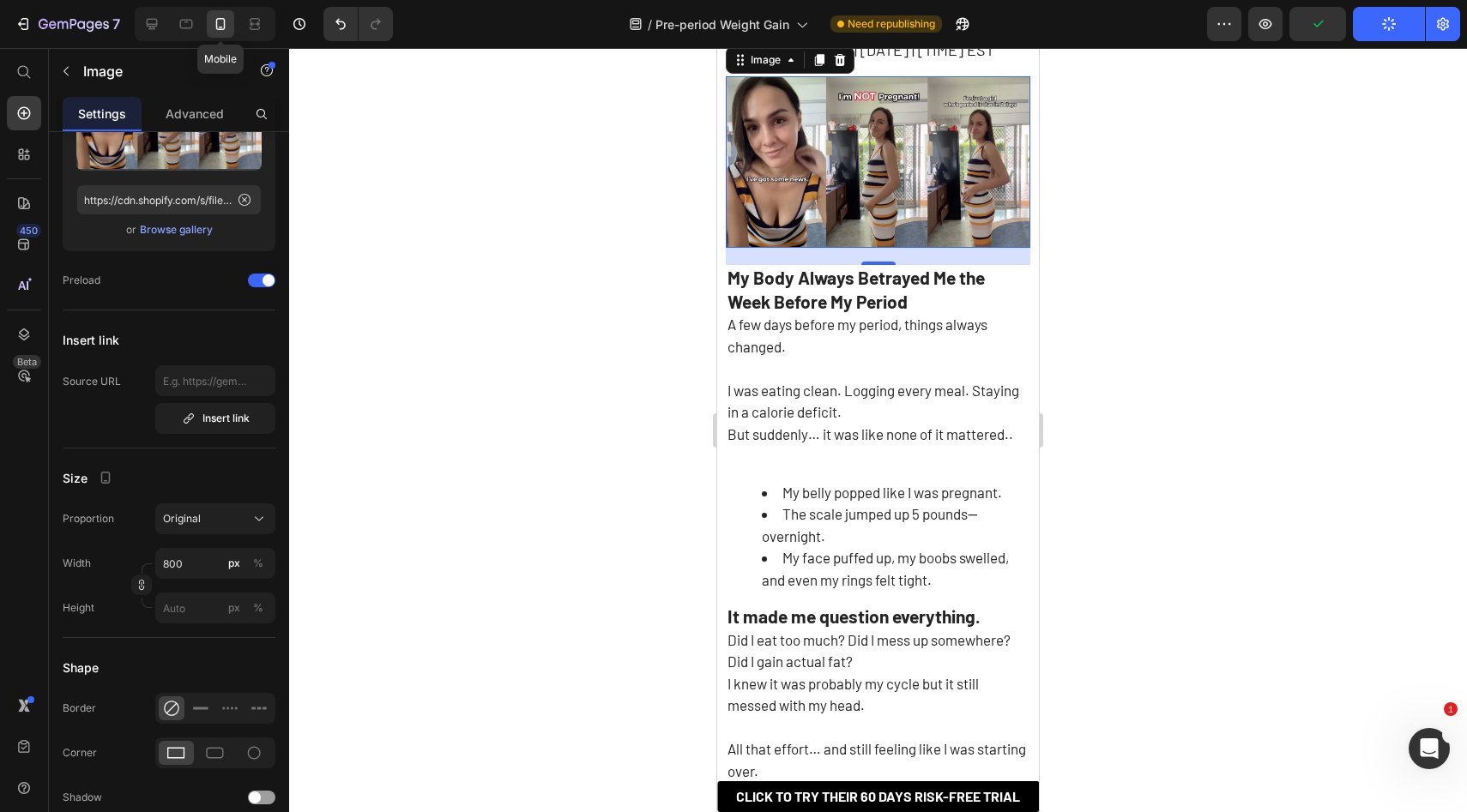 scroll, scrollTop: 213, scrollLeft: 0, axis: vertical 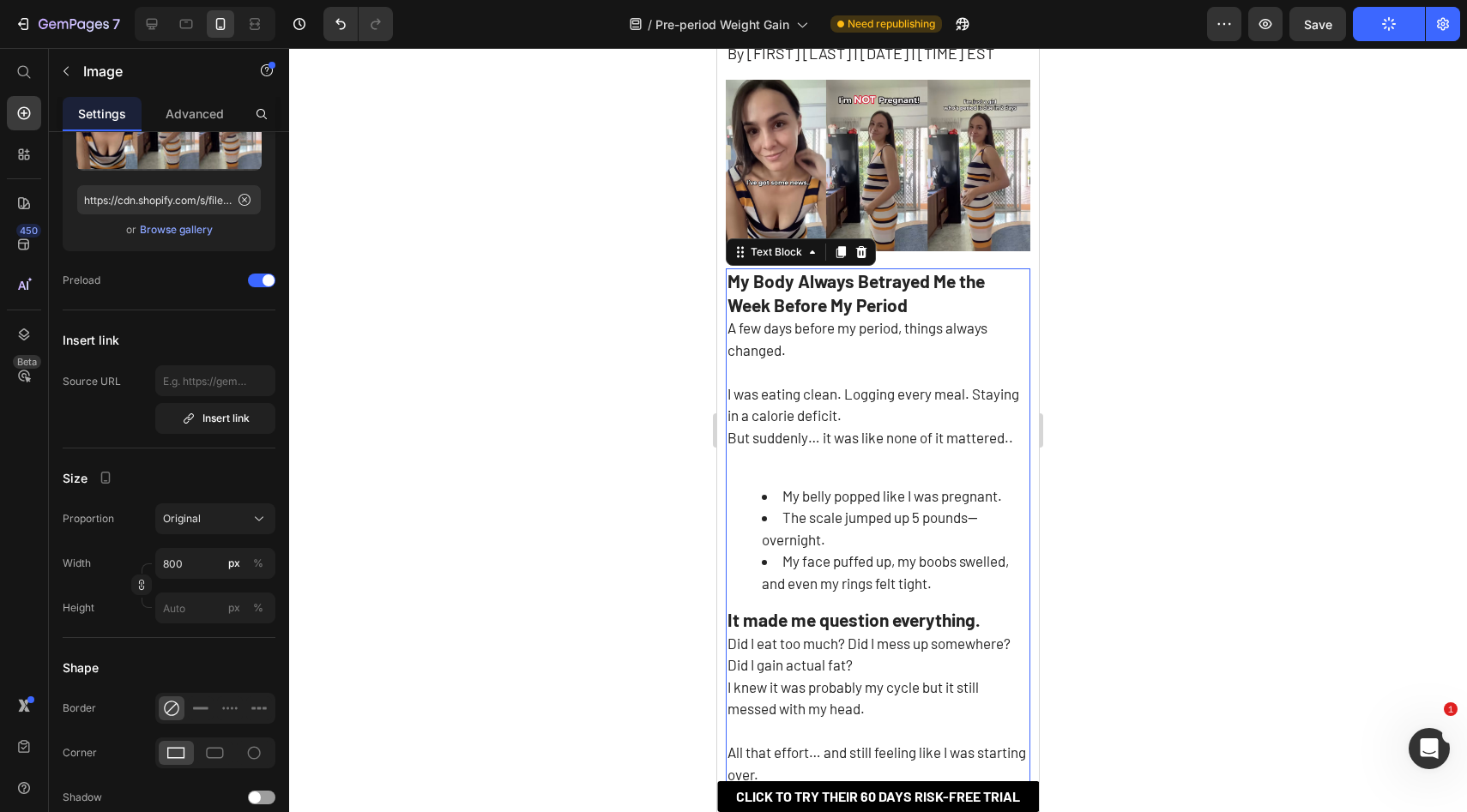 click on "A few days before my period, things always changed. I was eating clean. Logging every meal. Staying in a calorie deficit. But suddenly… it was like none of it mattered.." at bounding box center (878, 382) 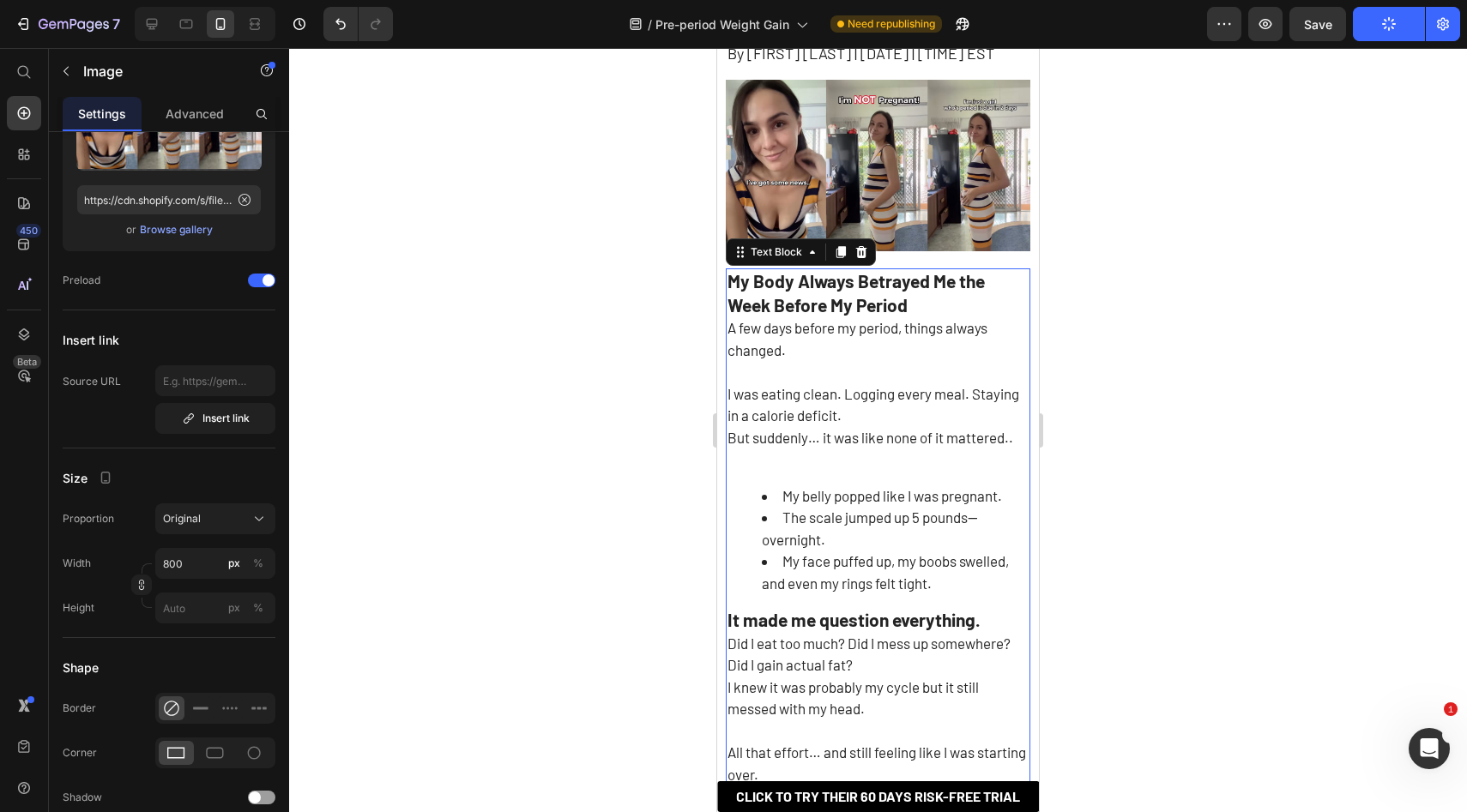 scroll, scrollTop: 0, scrollLeft: 0, axis: both 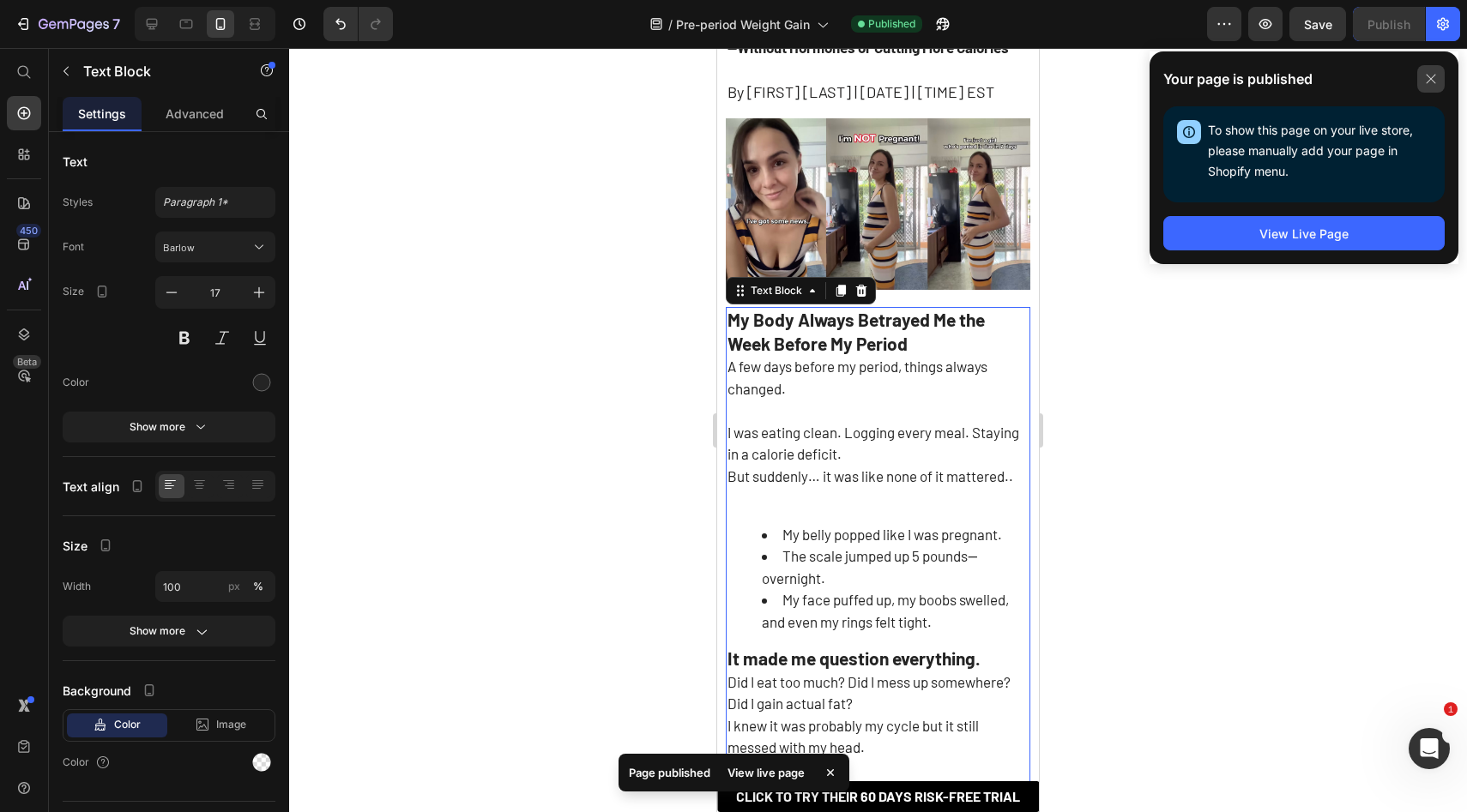 click 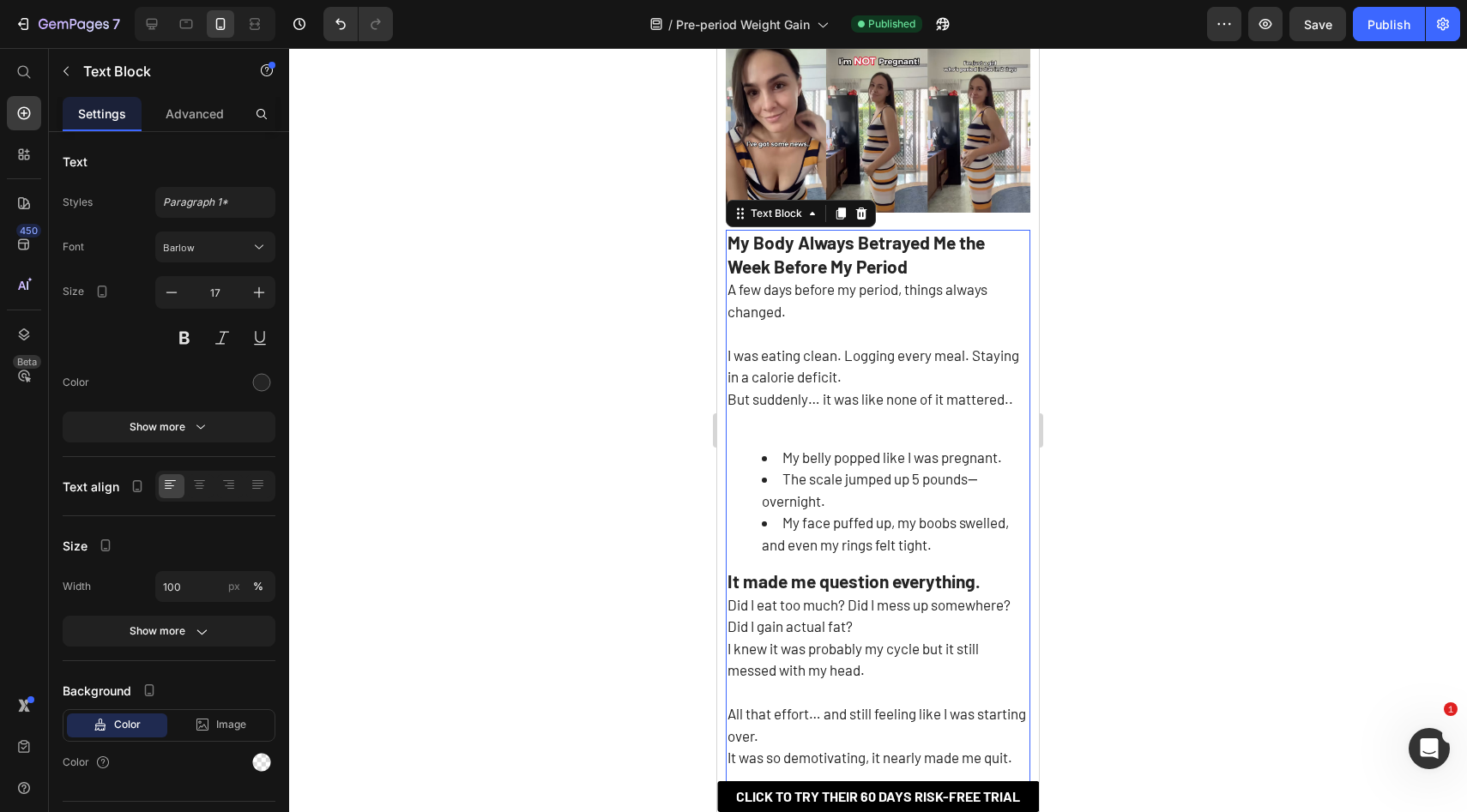 scroll, scrollTop: 278, scrollLeft: 0, axis: vertical 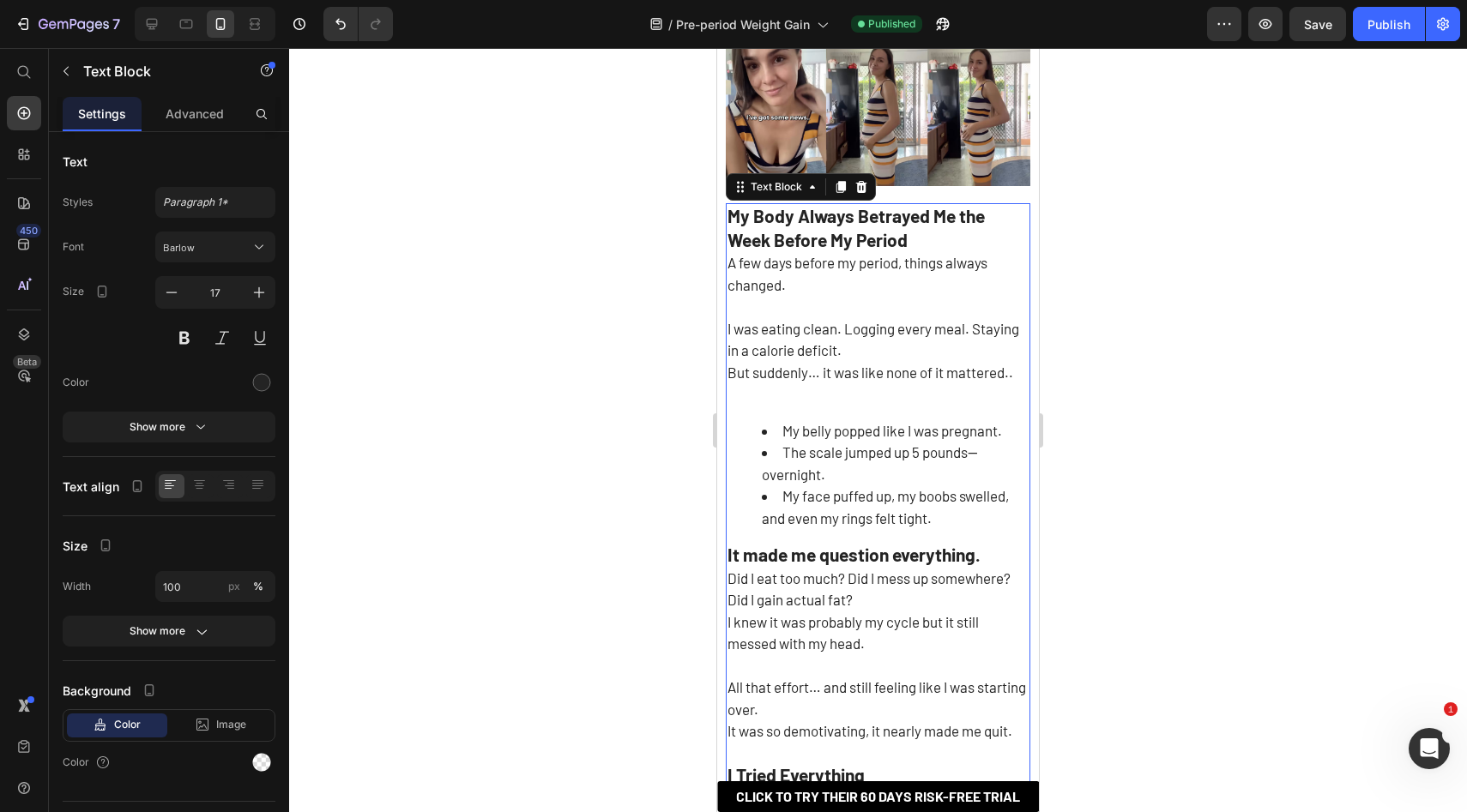 click on "My face puffed up, my boobs swelled, and even my rings felt tight." at bounding box center (895, 507) 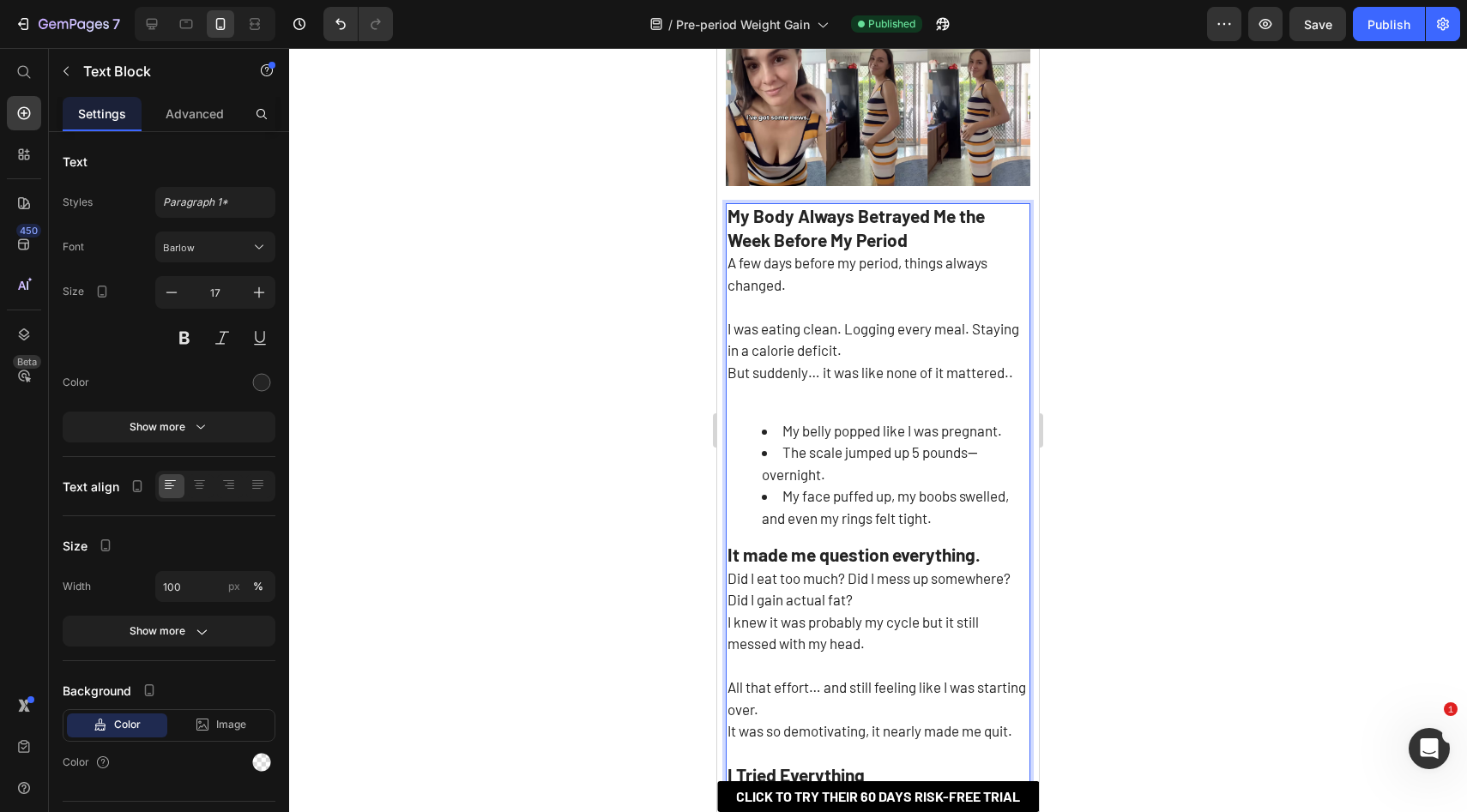 click on "The scale jumped up 5 pounds—overnight." at bounding box center (895, 463) 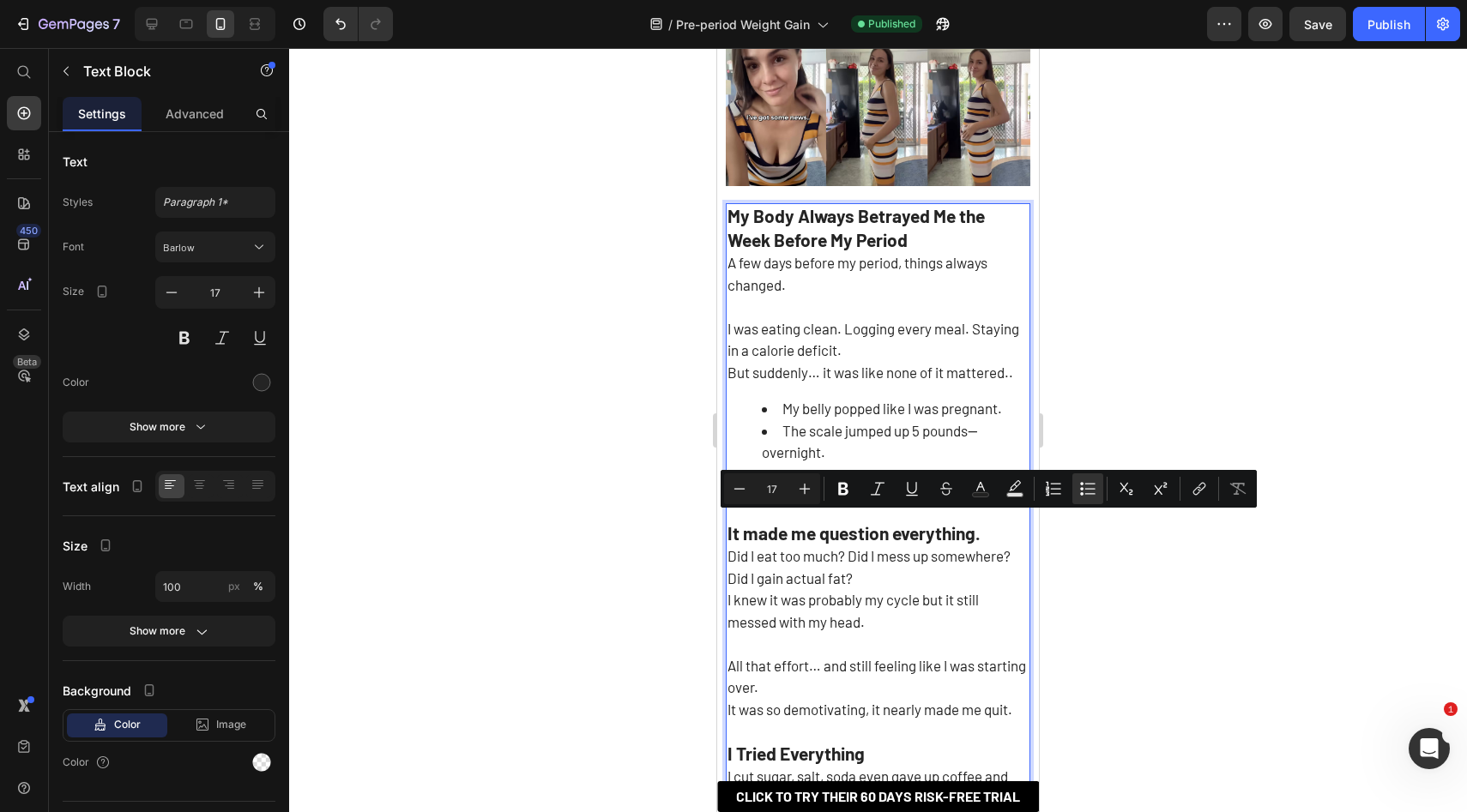 drag, startPoint x: 957, startPoint y: 520, endPoint x: 703, endPoint y: 526, distance: 254.0709 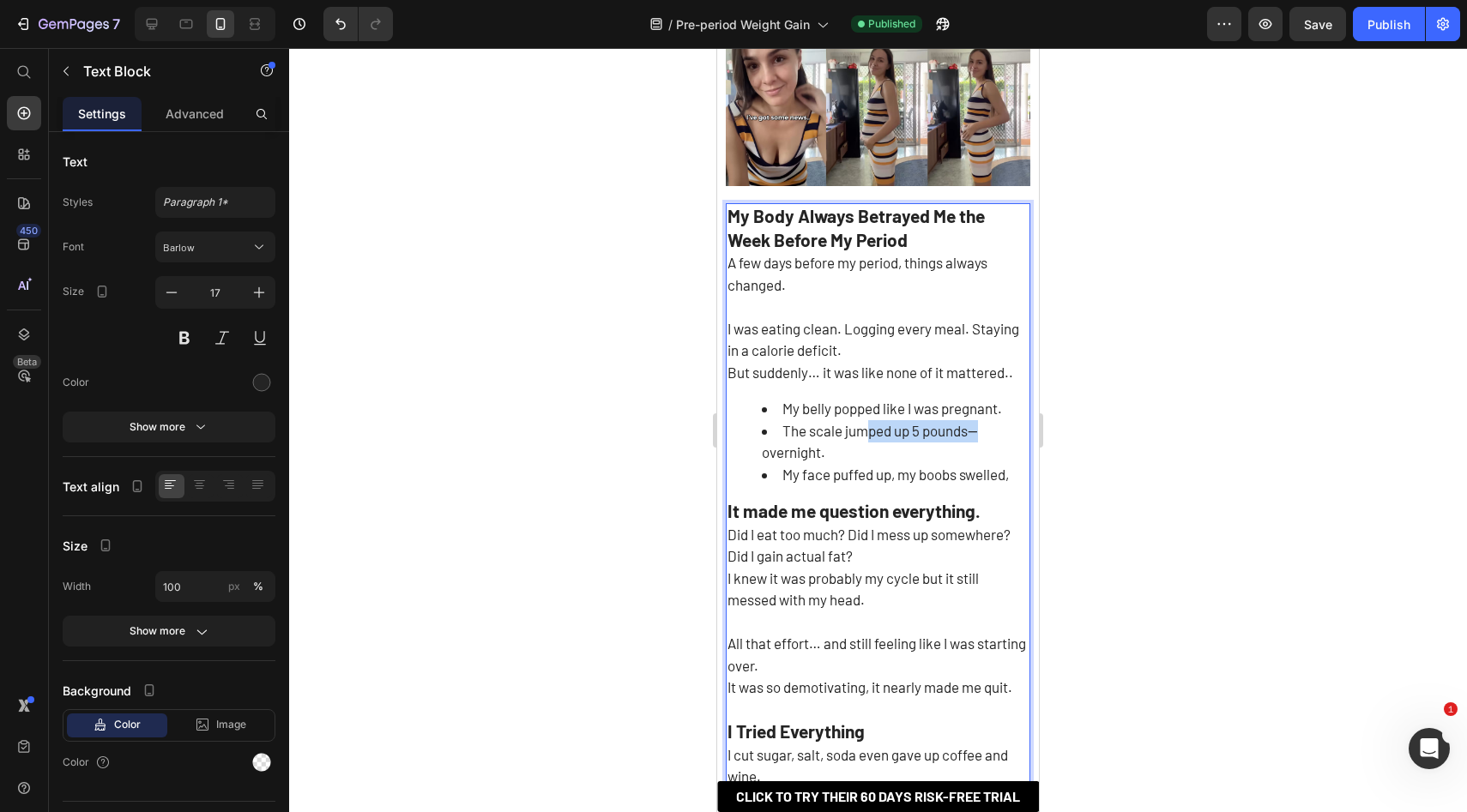 drag, startPoint x: 863, startPoint y: 468, endPoint x: 979, endPoint y: 460, distance: 116.27553 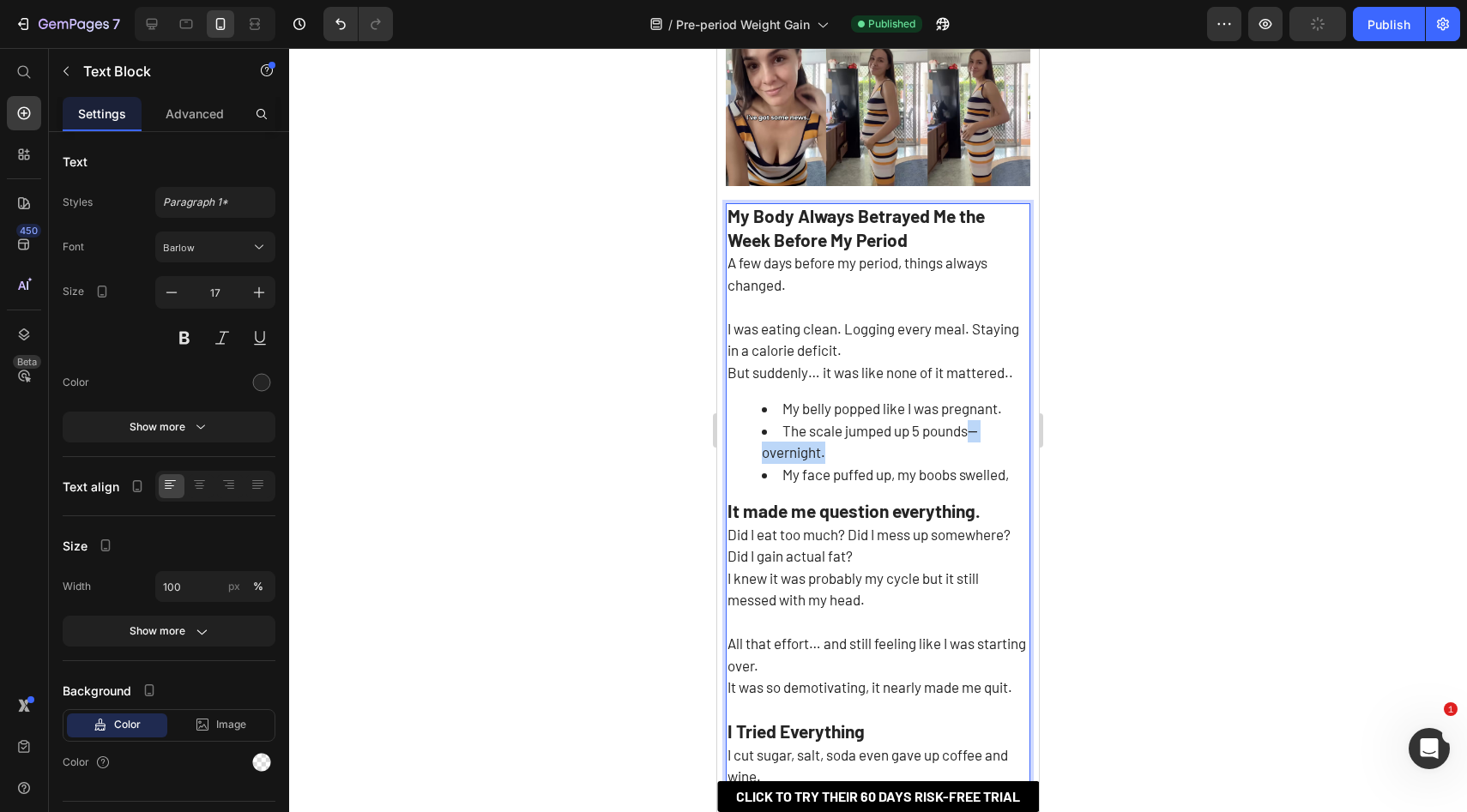 drag, startPoint x: 971, startPoint y: 460, endPoint x: 959, endPoint y: 470, distance: 15.620499 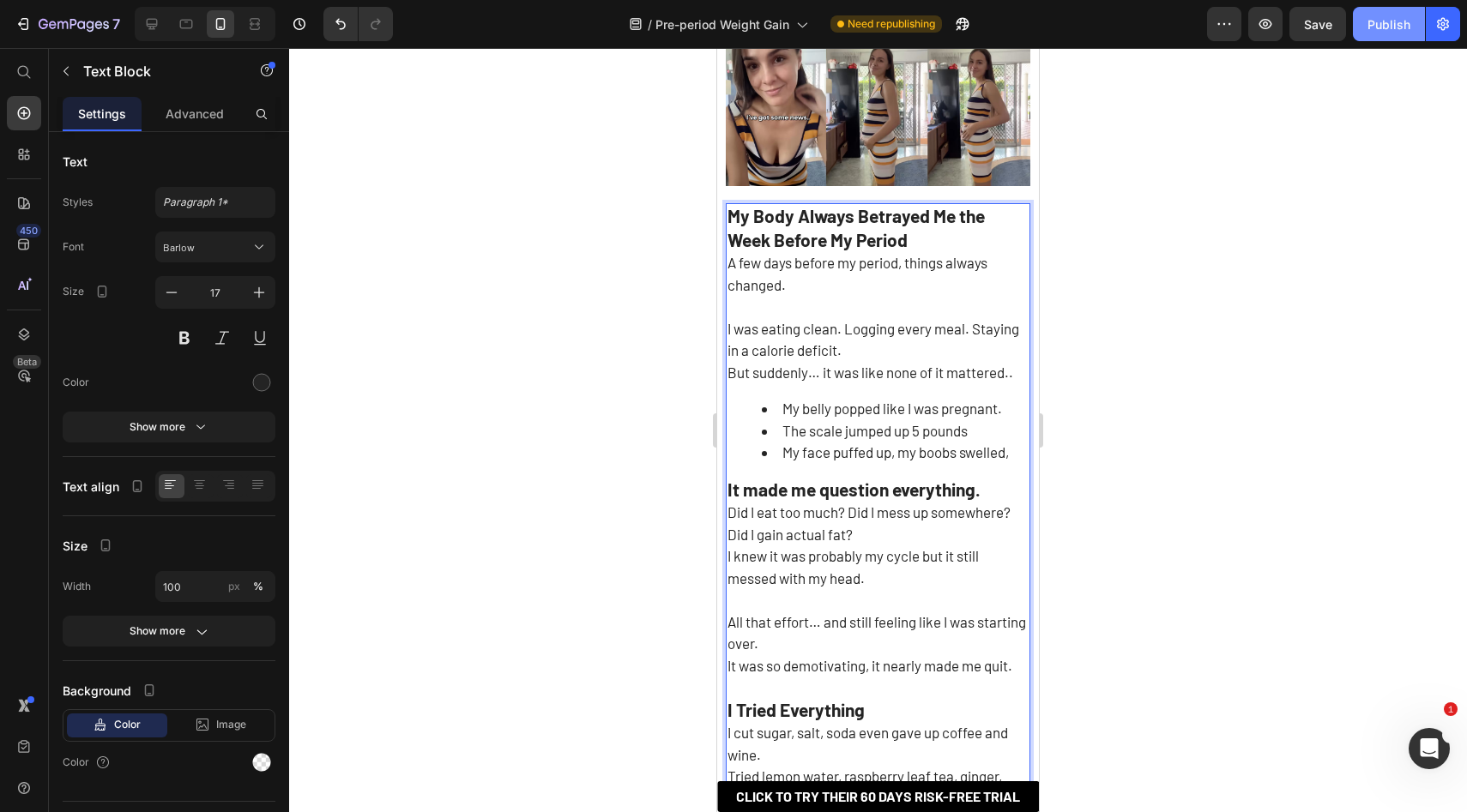 click on "Publish" at bounding box center [1389, 24] 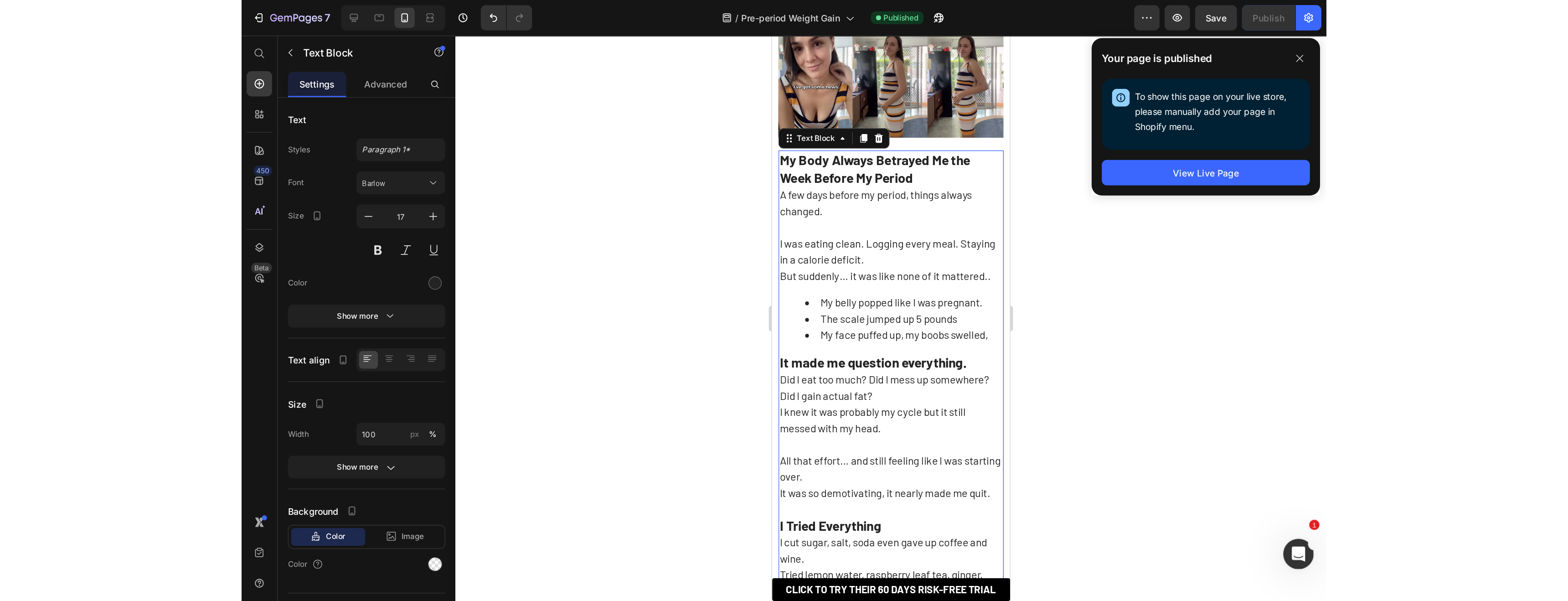 scroll, scrollTop: 0, scrollLeft: 0, axis: both 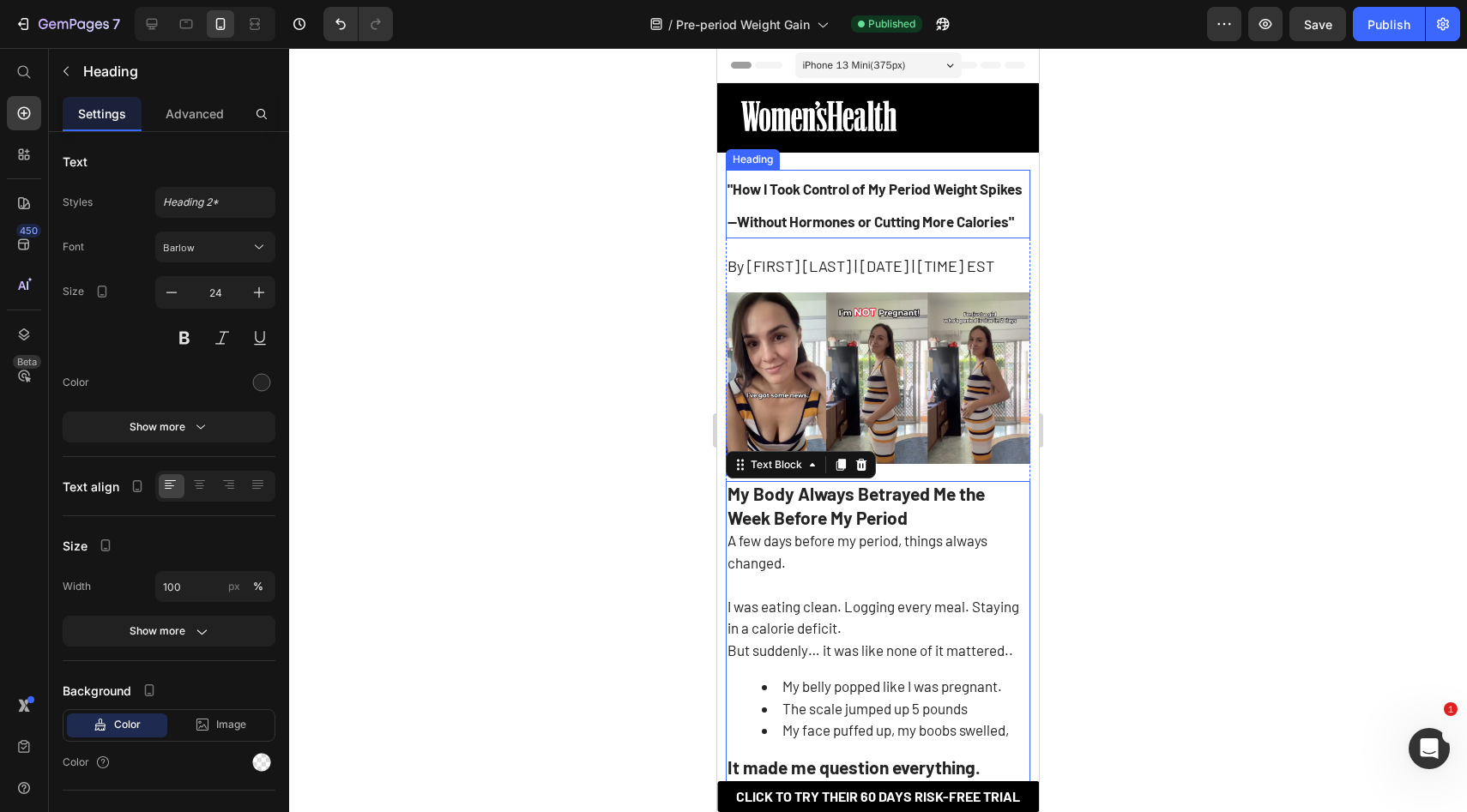 click on ""How I Took Control of My Period Weight Spikes—Without Hormones or Cutting More Calories"" at bounding box center [875, 205] 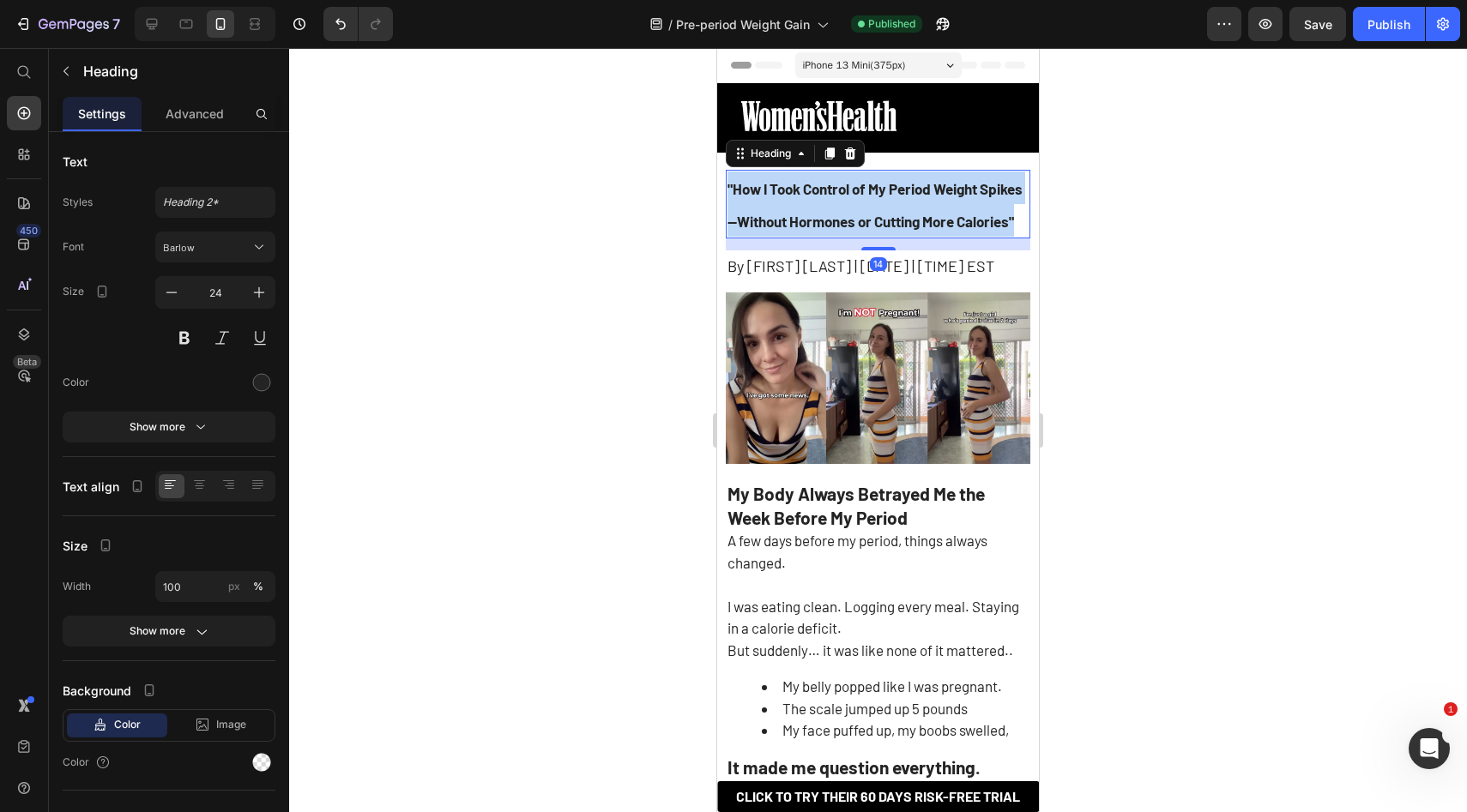 click on ""How I Took Control of My Period Weight Spikes—Without Hormones or Cutting More Calories"" at bounding box center (875, 205) 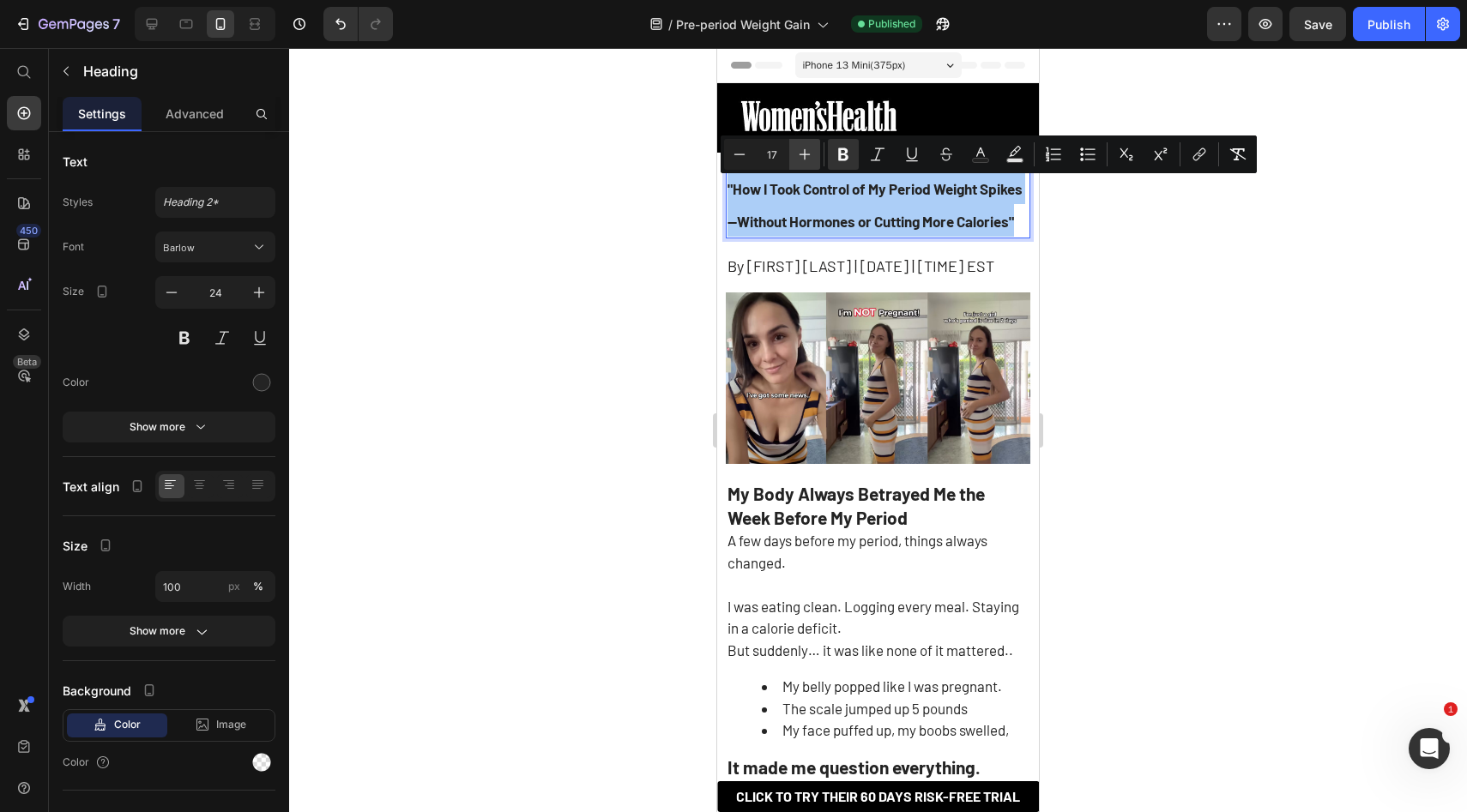 click on "Plus" at bounding box center (805, 154) 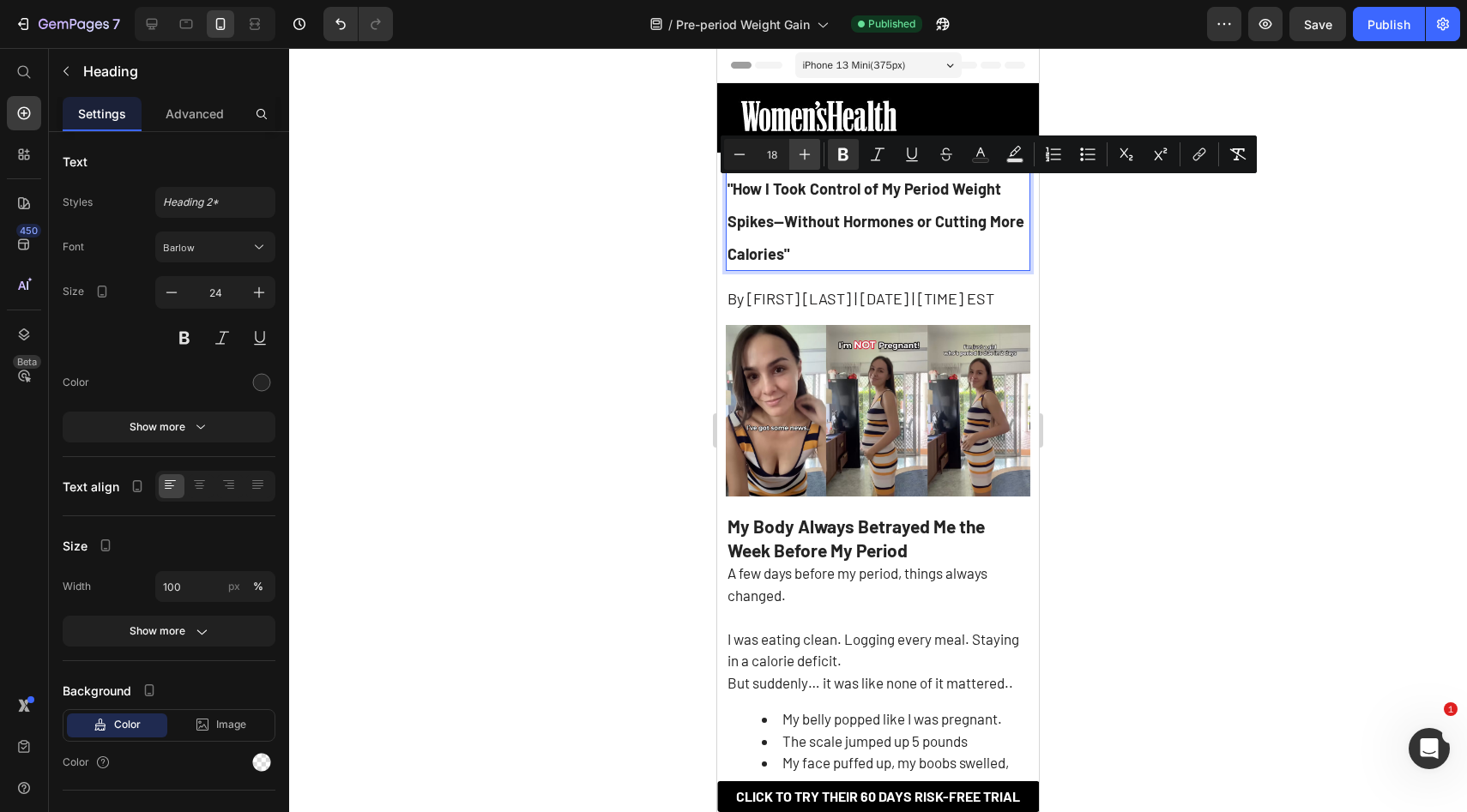 click on "Plus" at bounding box center (805, 154) 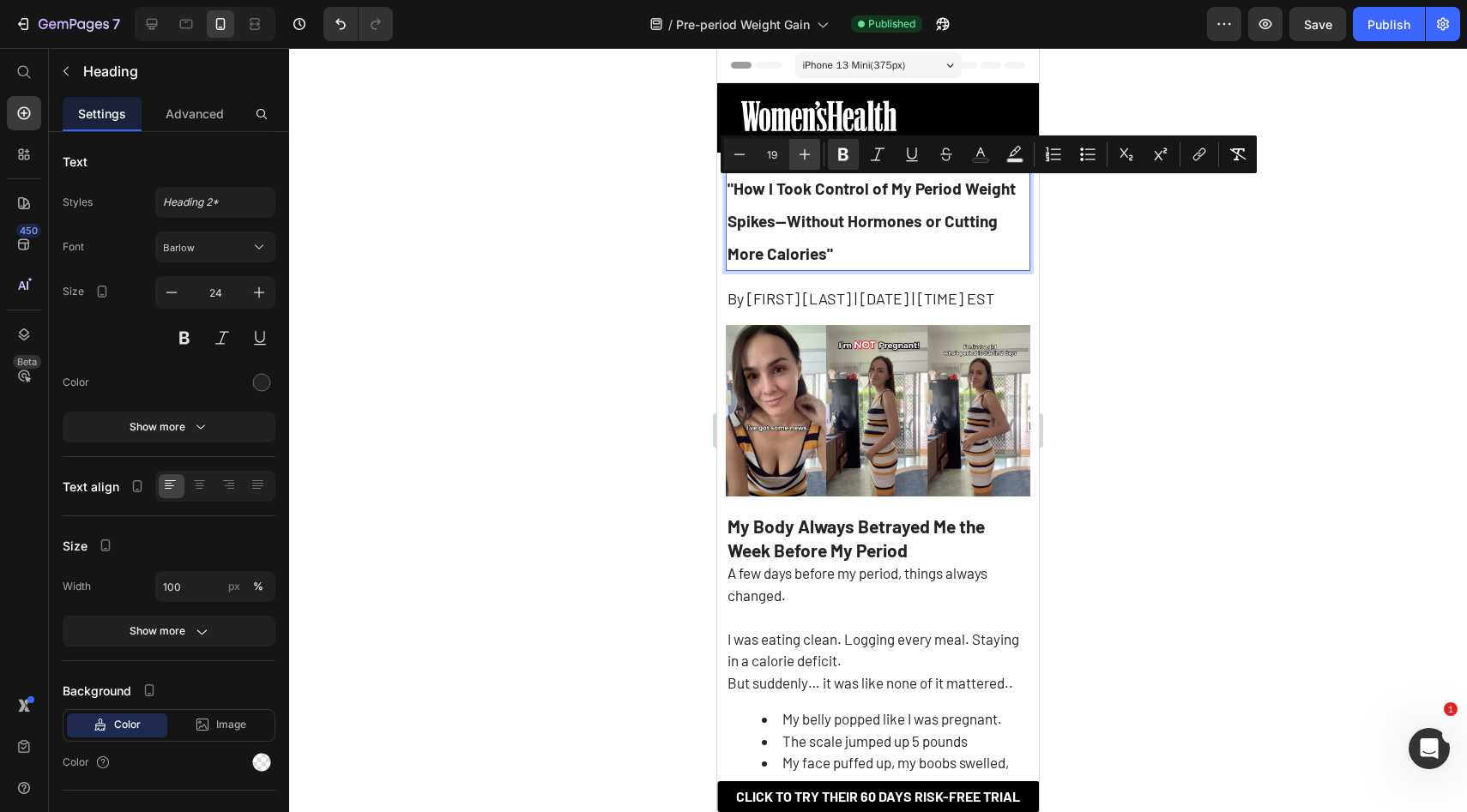 click on "Plus" at bounding box center [805, 154] 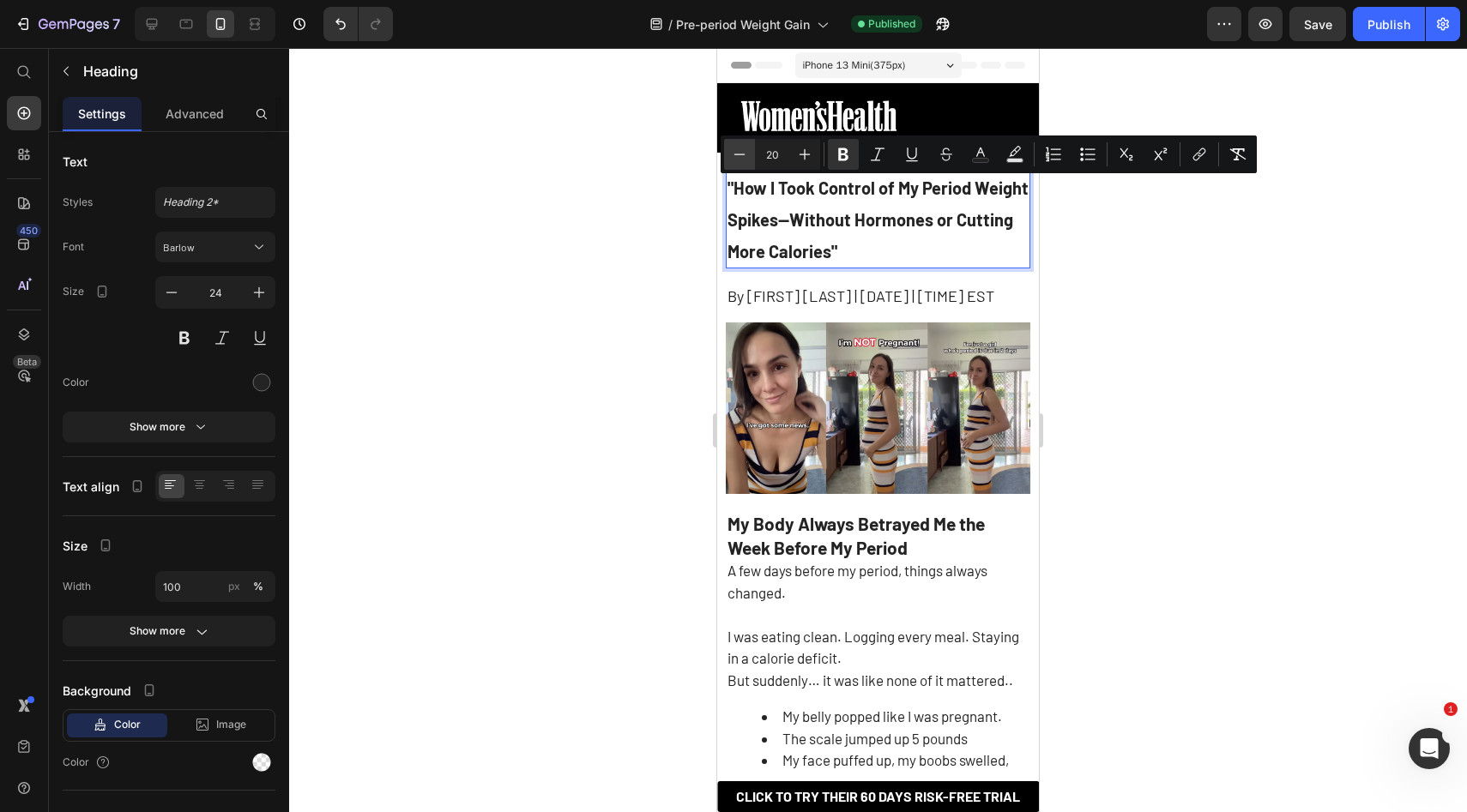 click 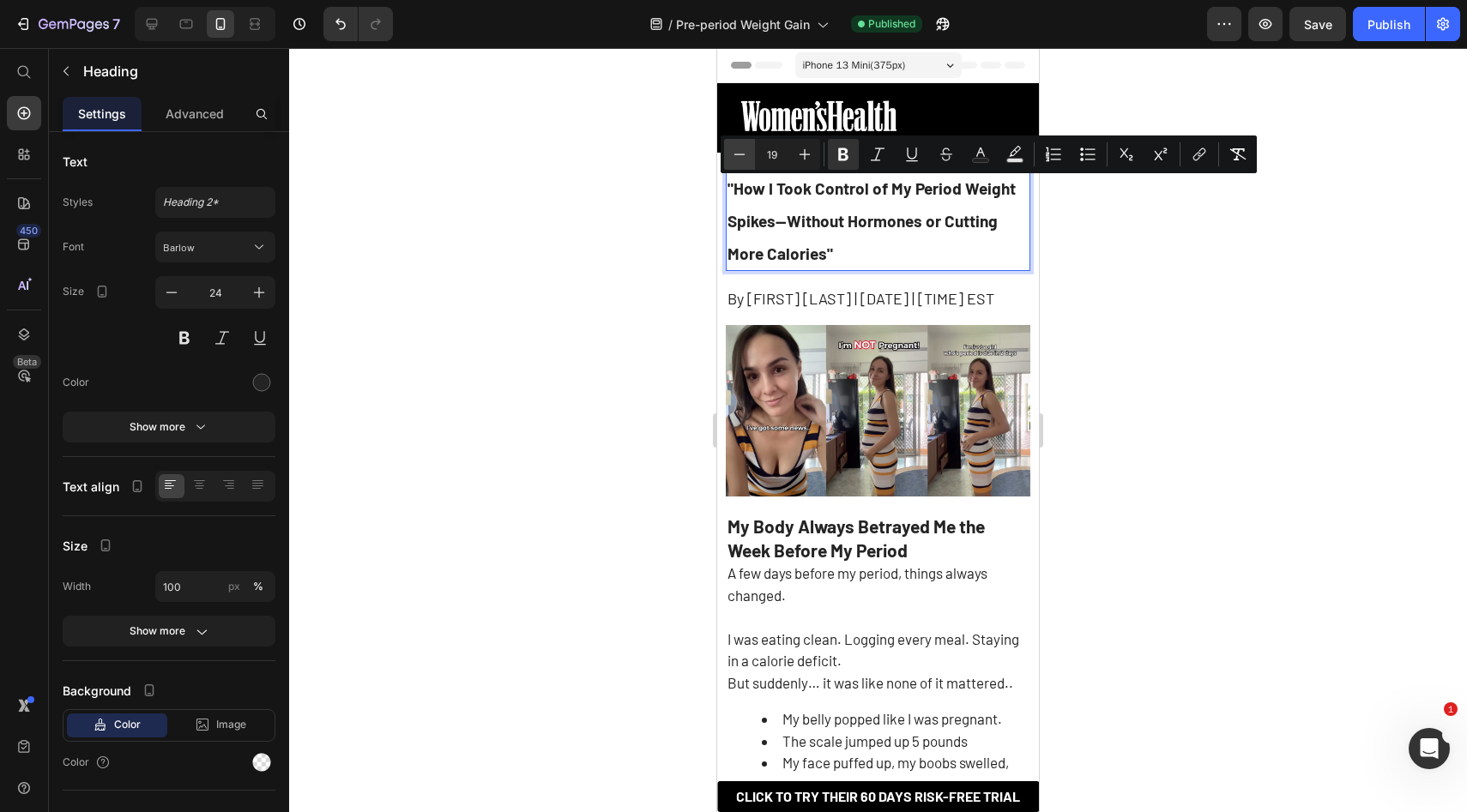 click 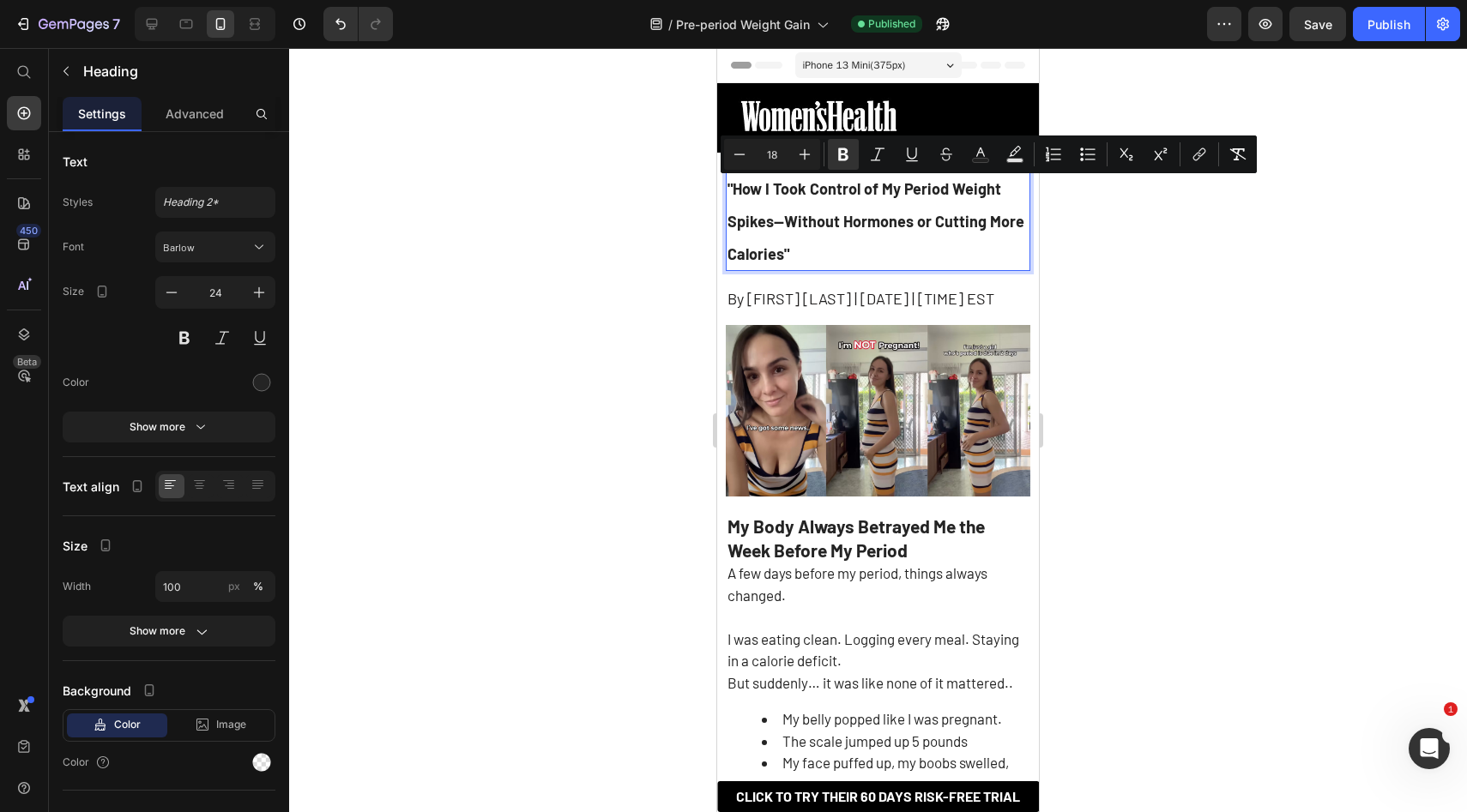drag, startPoint x: 1462, startPoint y: 201, endPoint x: 811, endPoint y: 273, distance: 654.9695 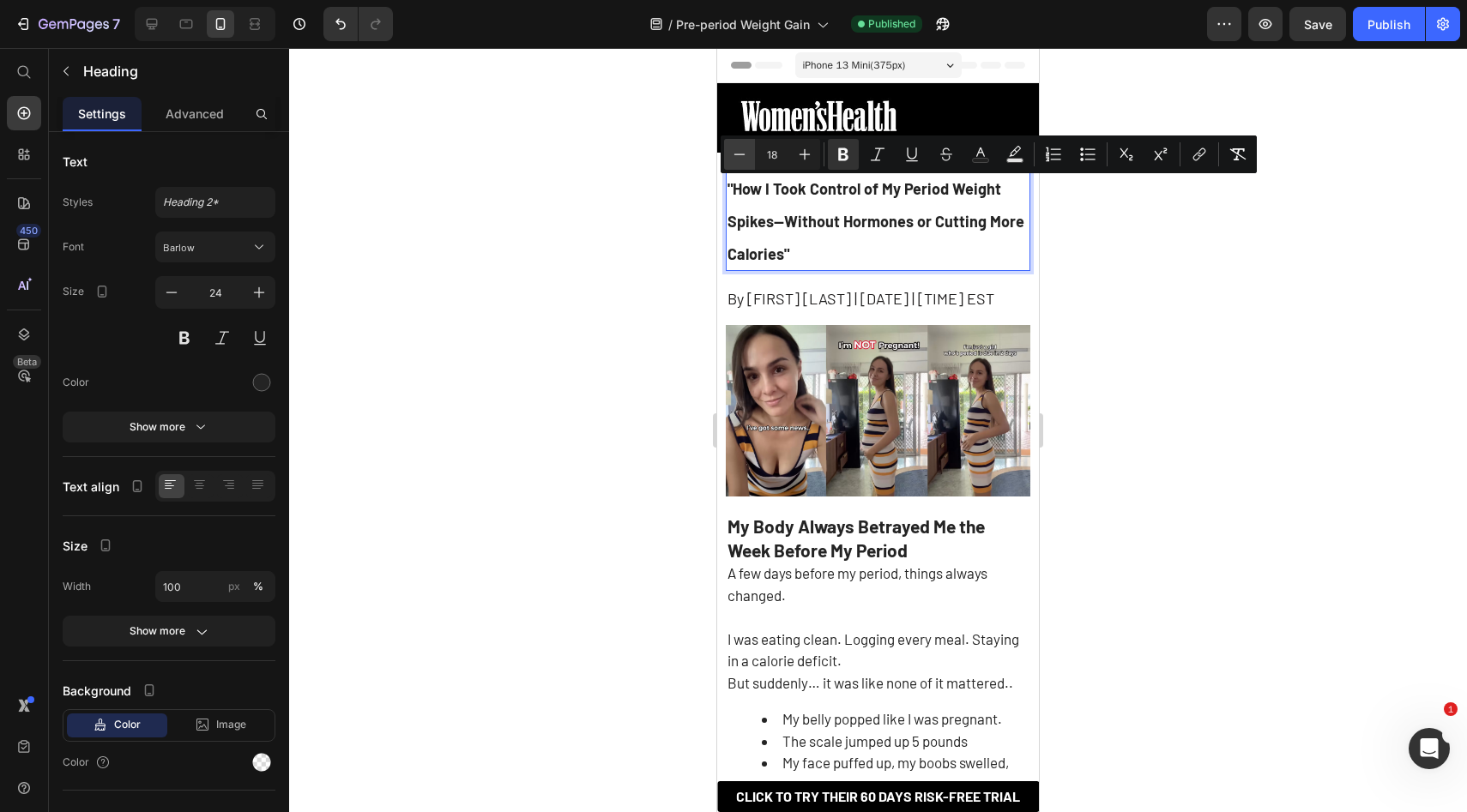 click on "Minus" at bounding box center [740, 154] 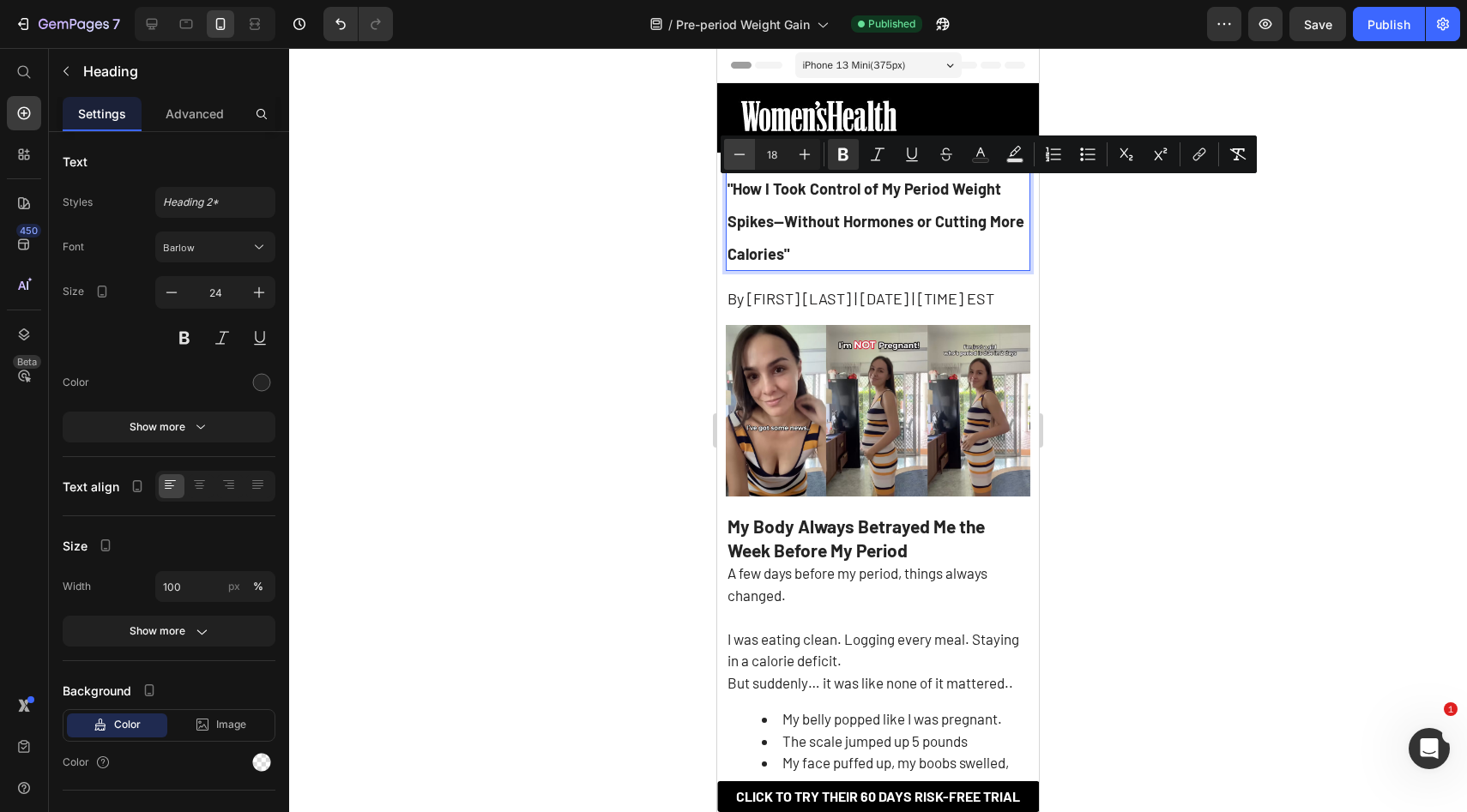 type on "17" 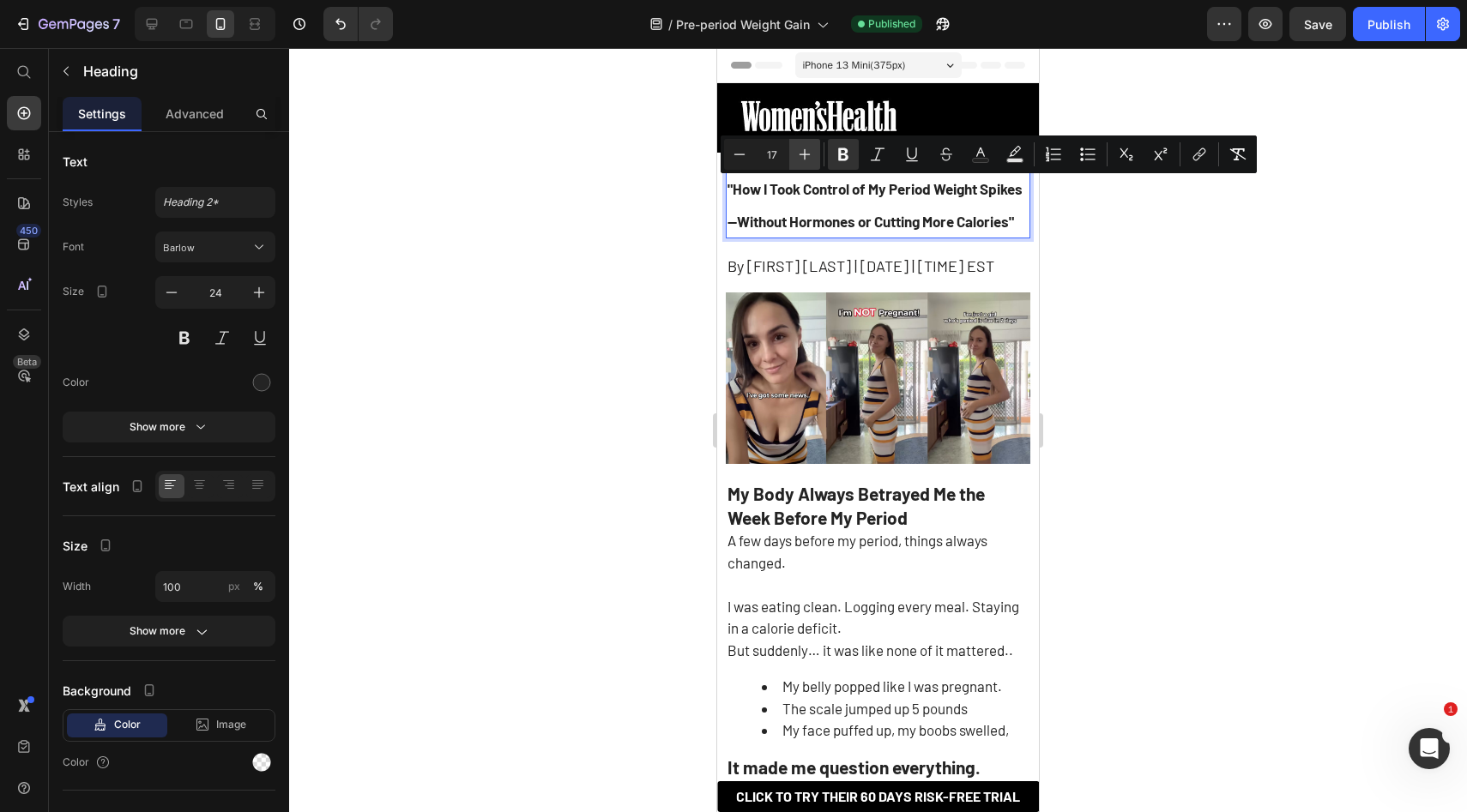 click on "Plus" at bounding box center (805, 154) 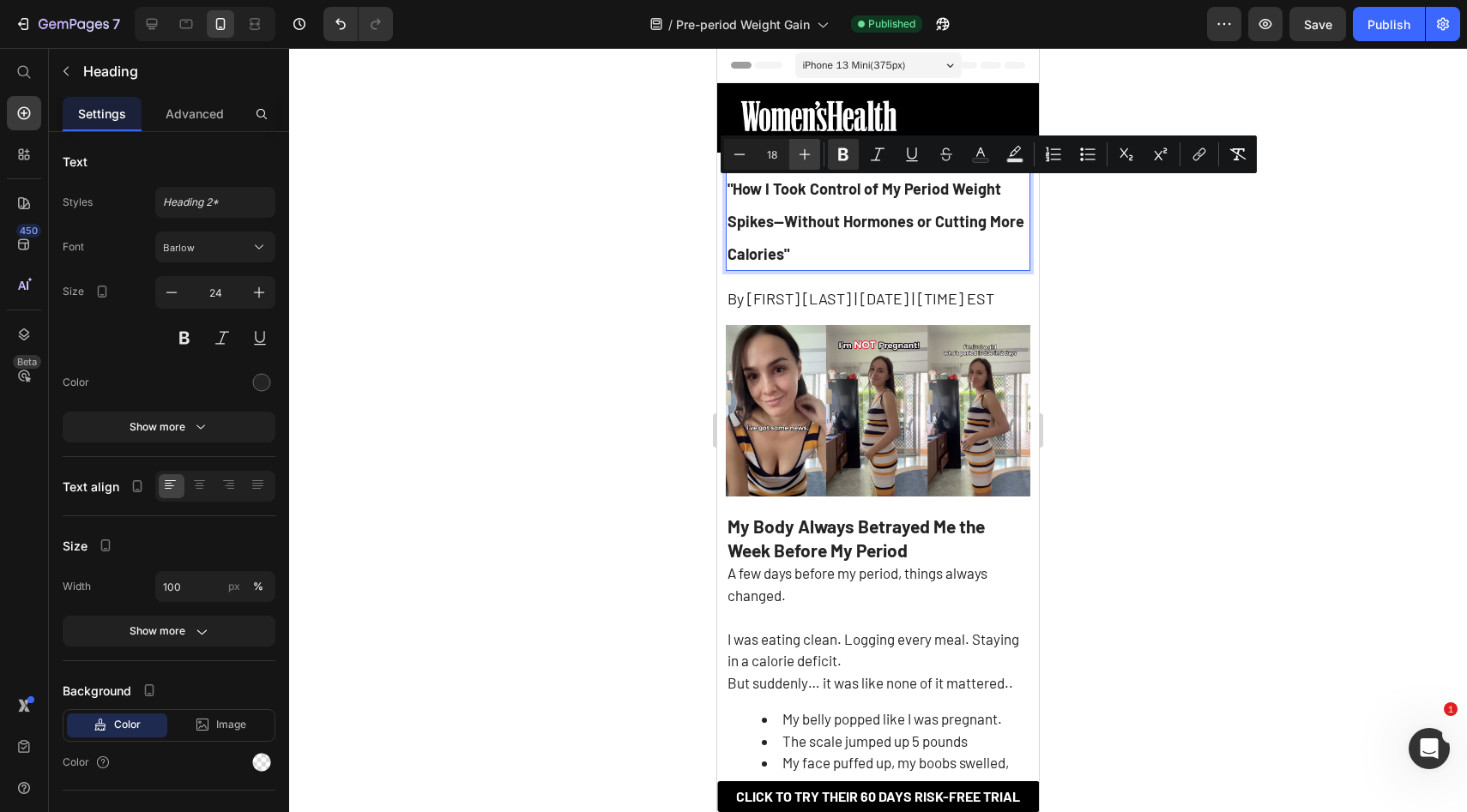 click on "Plus" at bounding box center (805, 154) 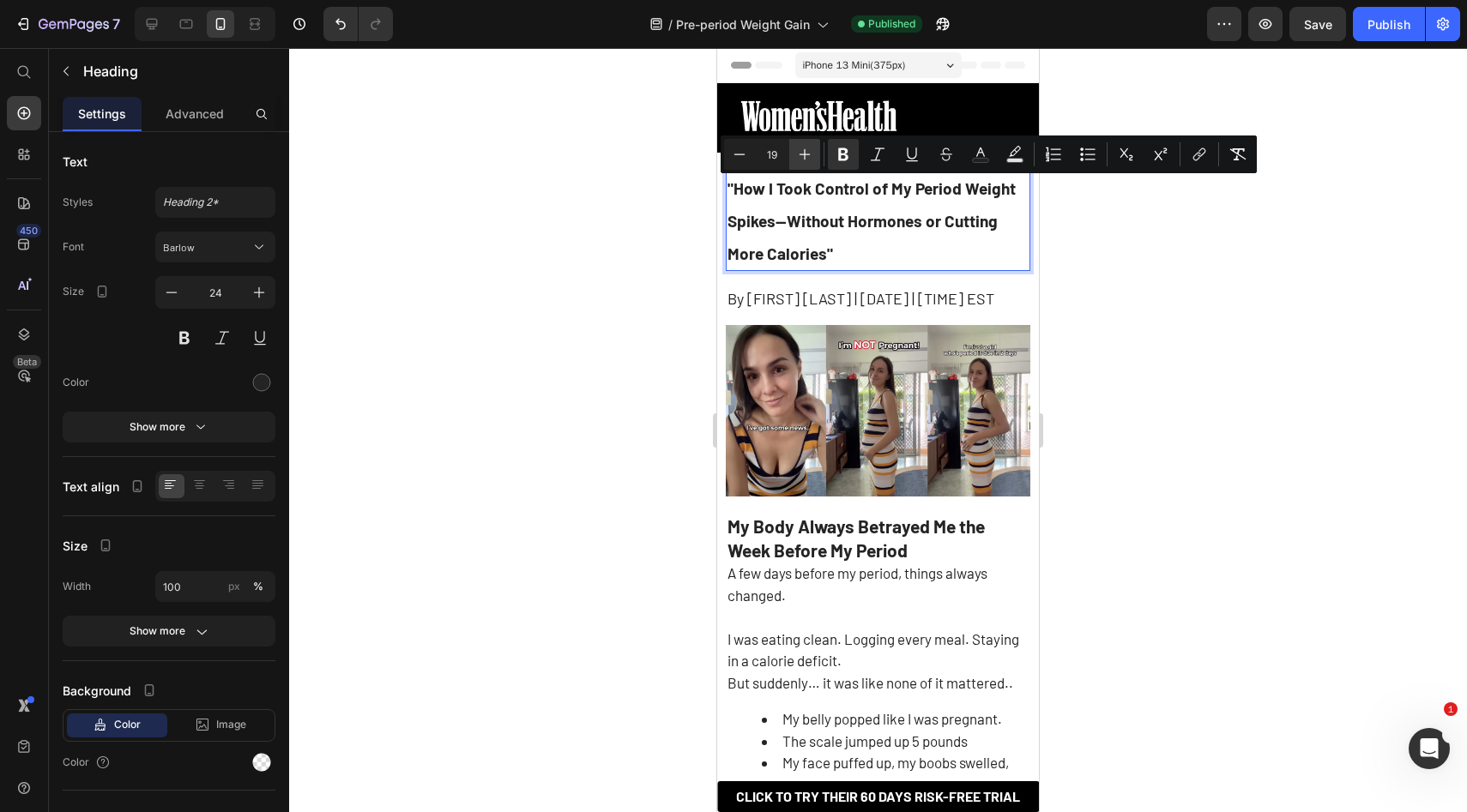 click on "Plus" at bounding box center (805, 154) 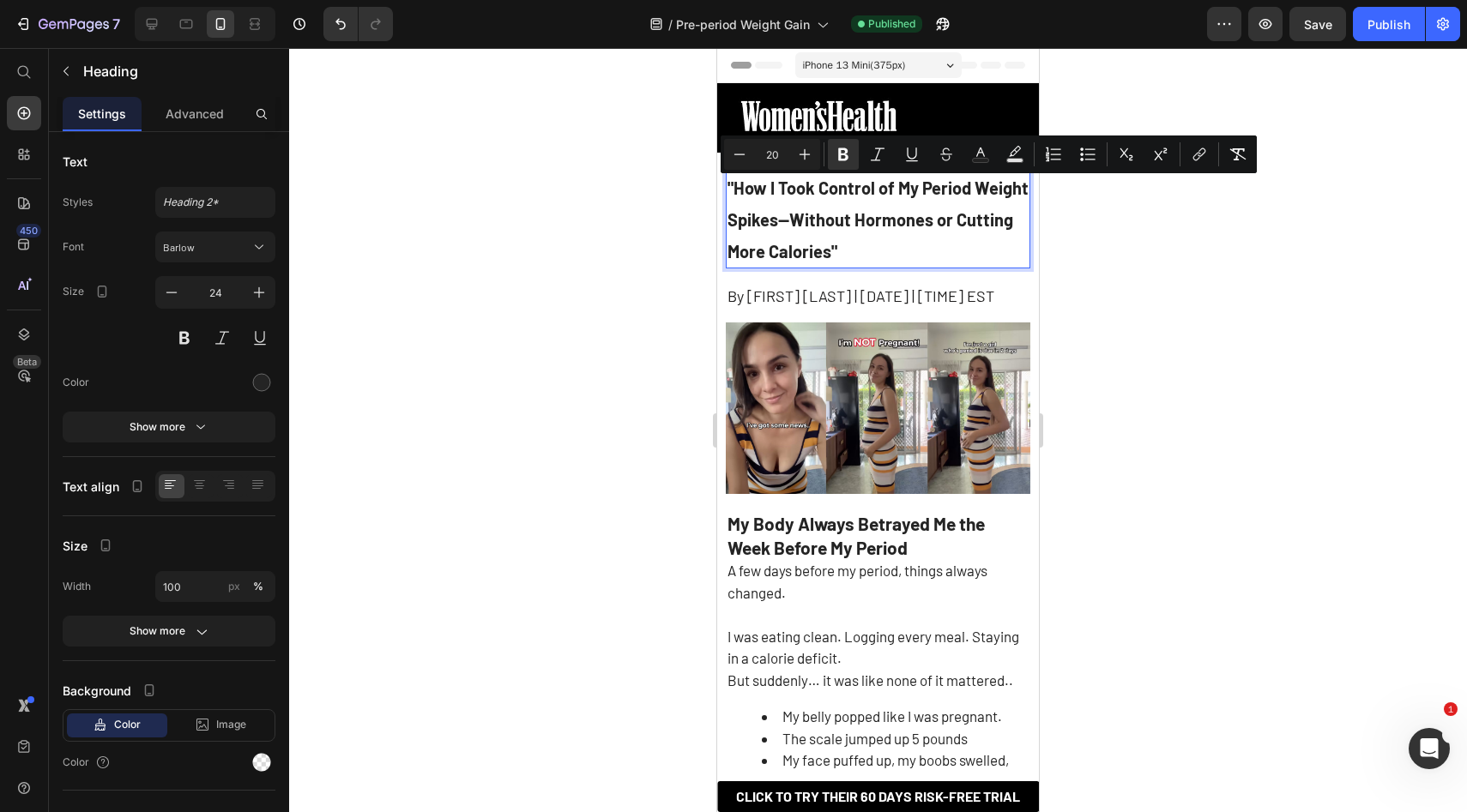 click on "7  Version history  /  Pre-period Weight Gain Published Preview  Save   Publish" 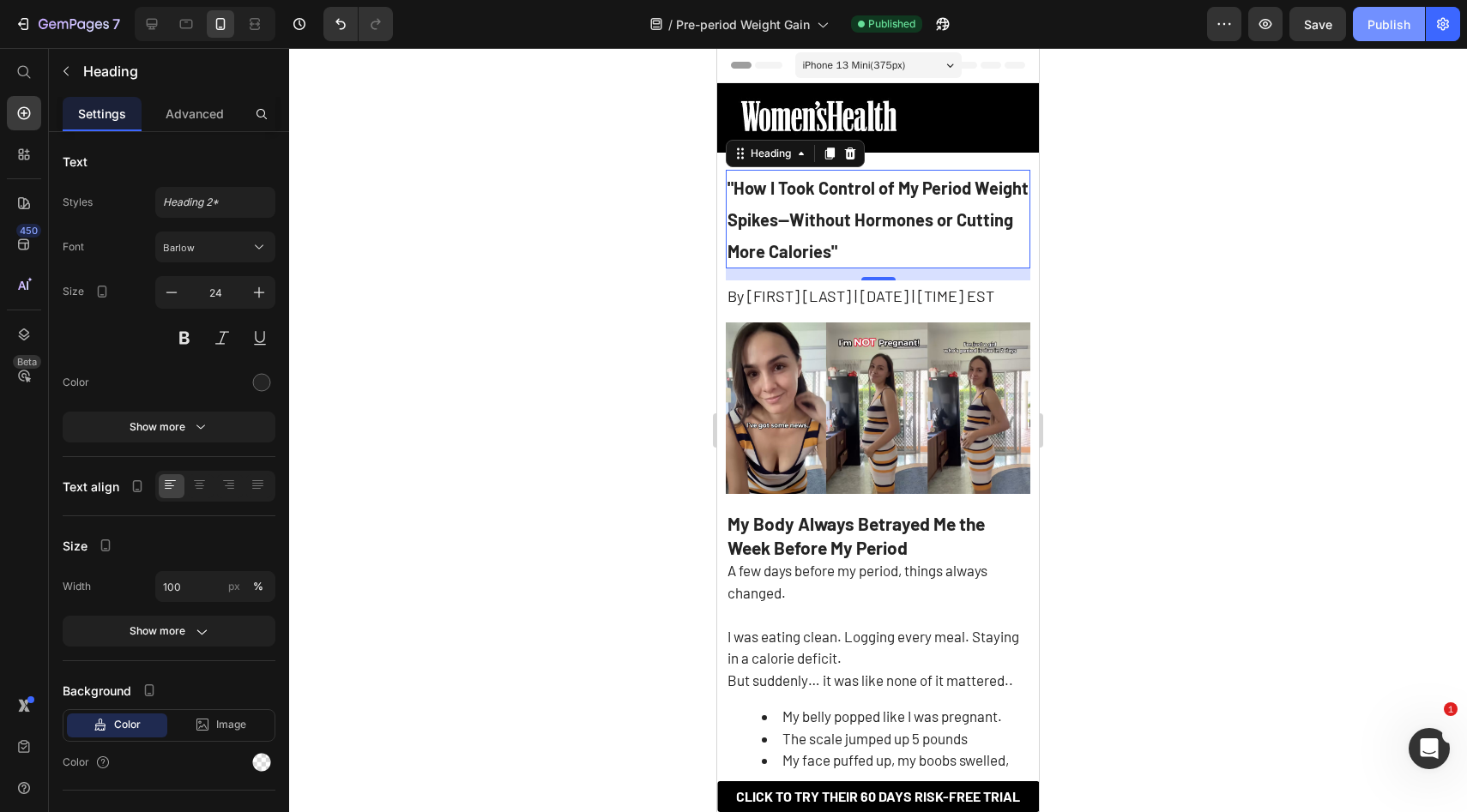 click on "Publish" 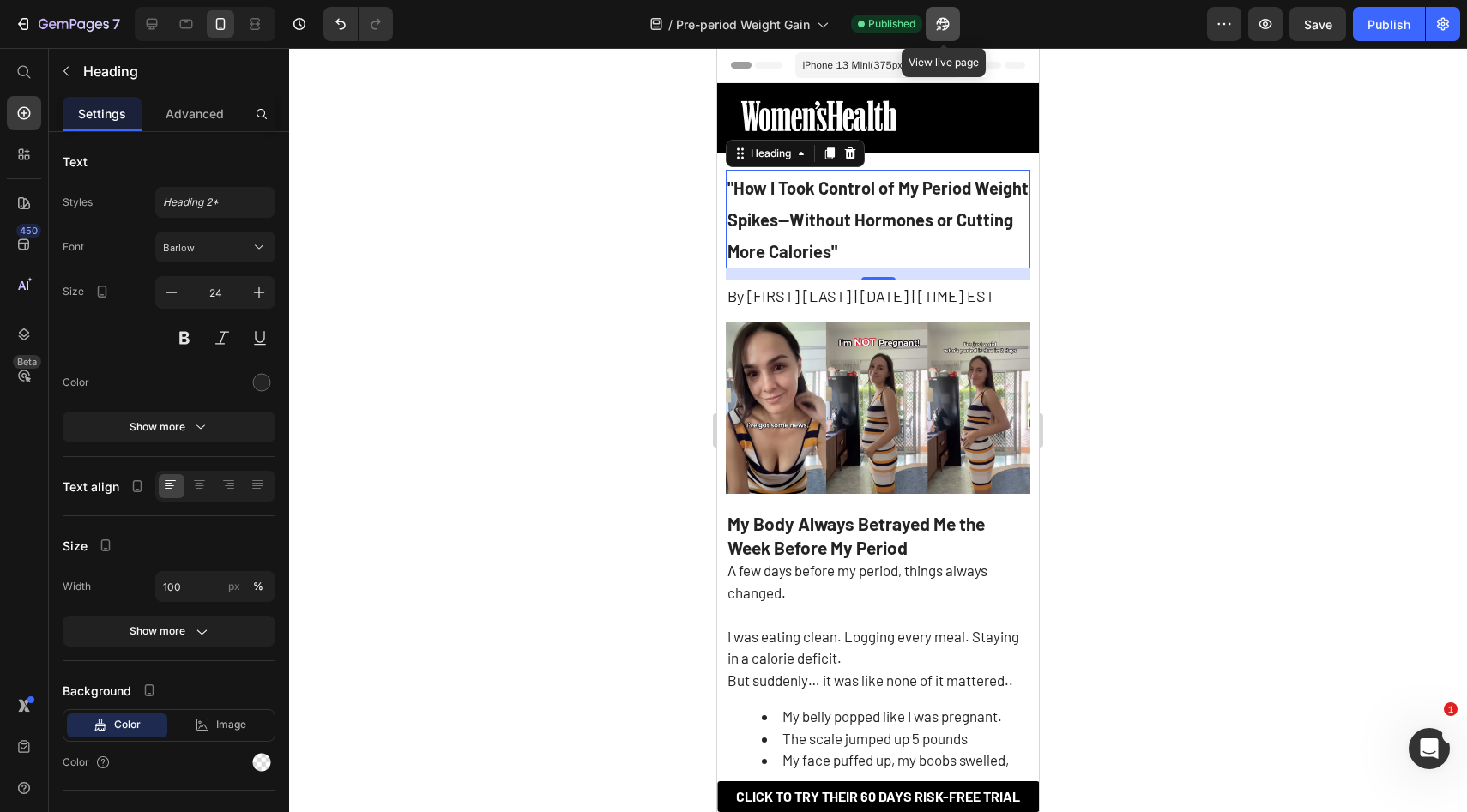 click 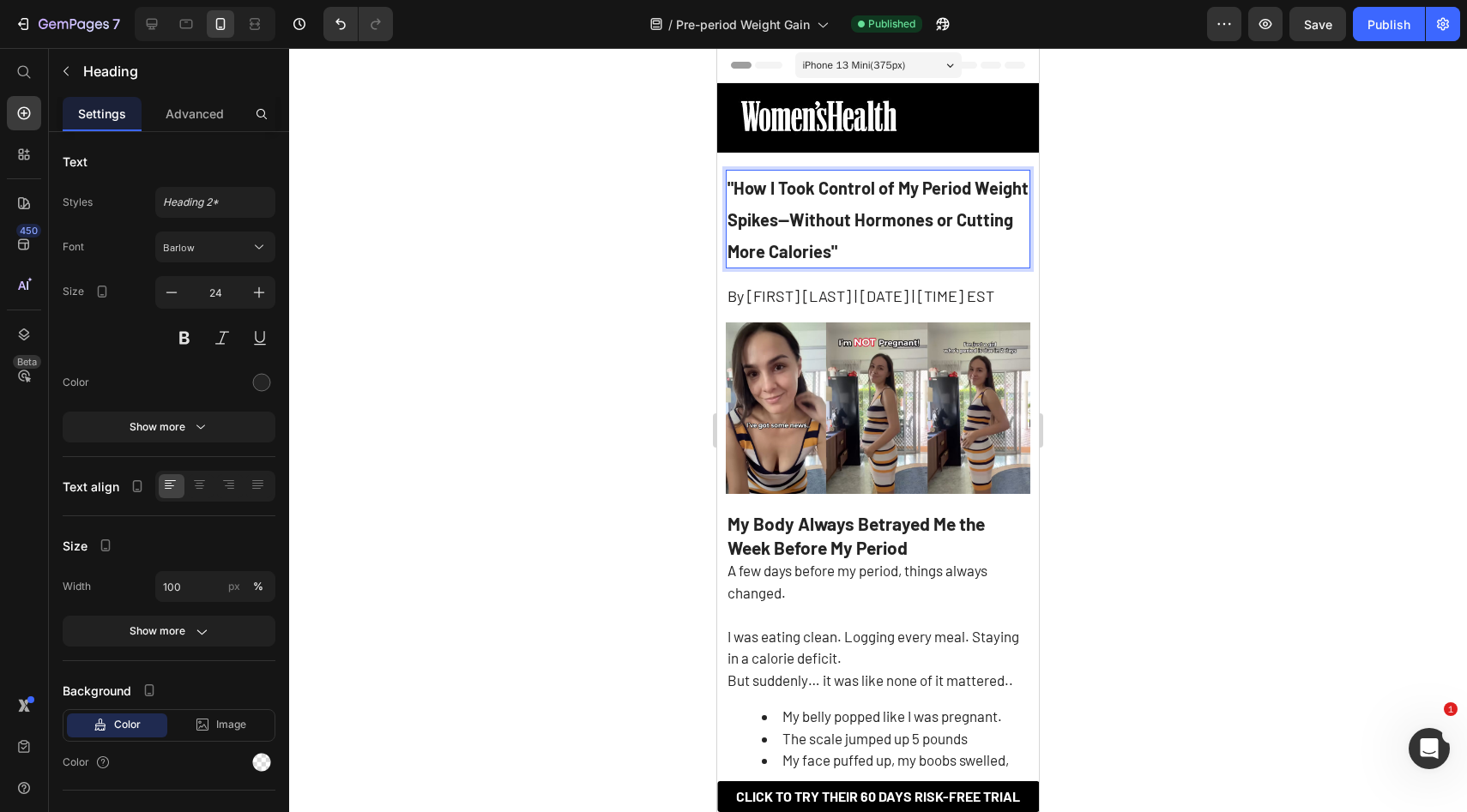 click on ""How I Took Control of My Period Weight Spikes—Without Hormones or Cutting More Calories"" at bounding box center [878, 219] 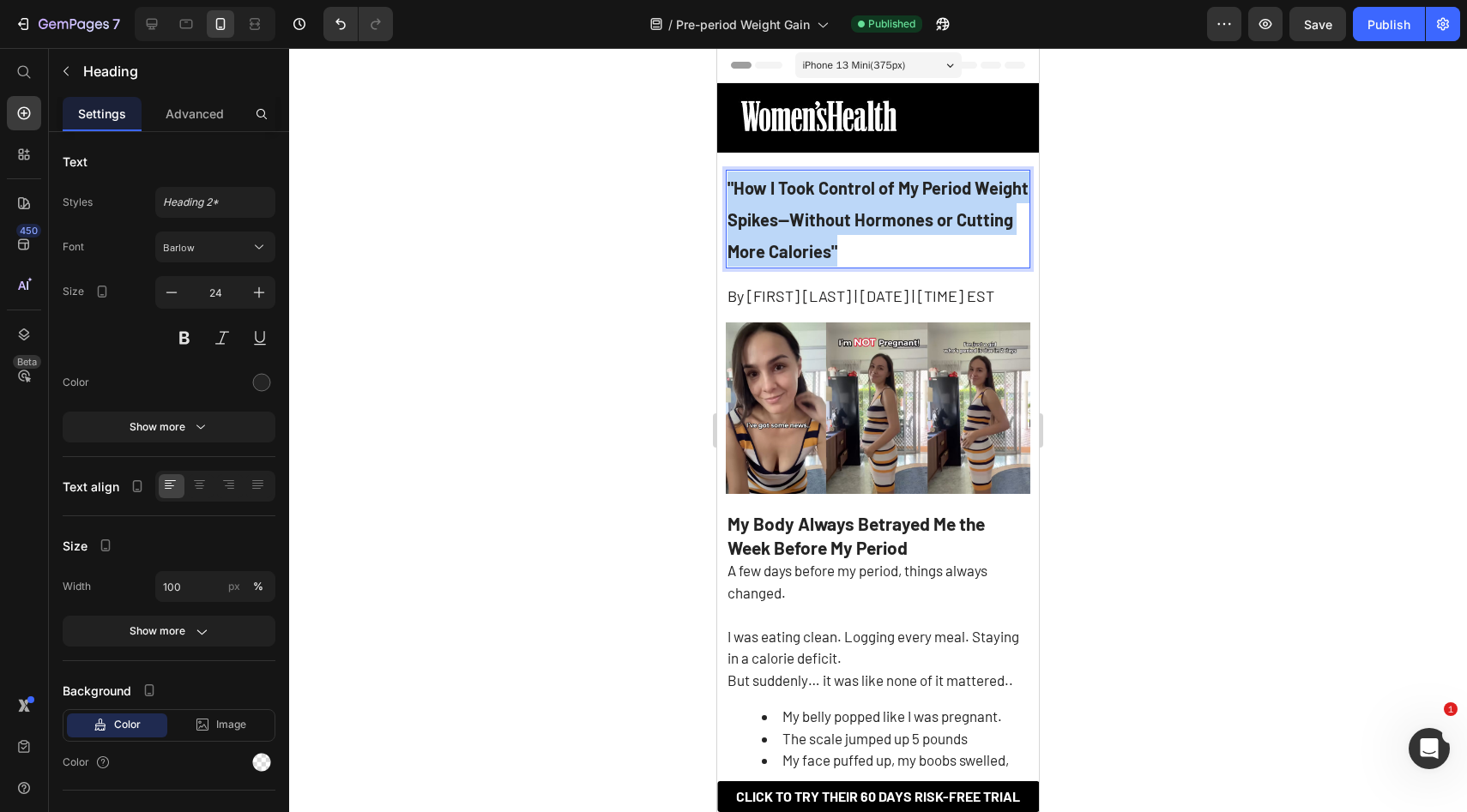 drag, startPoint x: 862, startPoint y: 255, endPoint x: 676, endPoint y: 173, distance: 203.27322 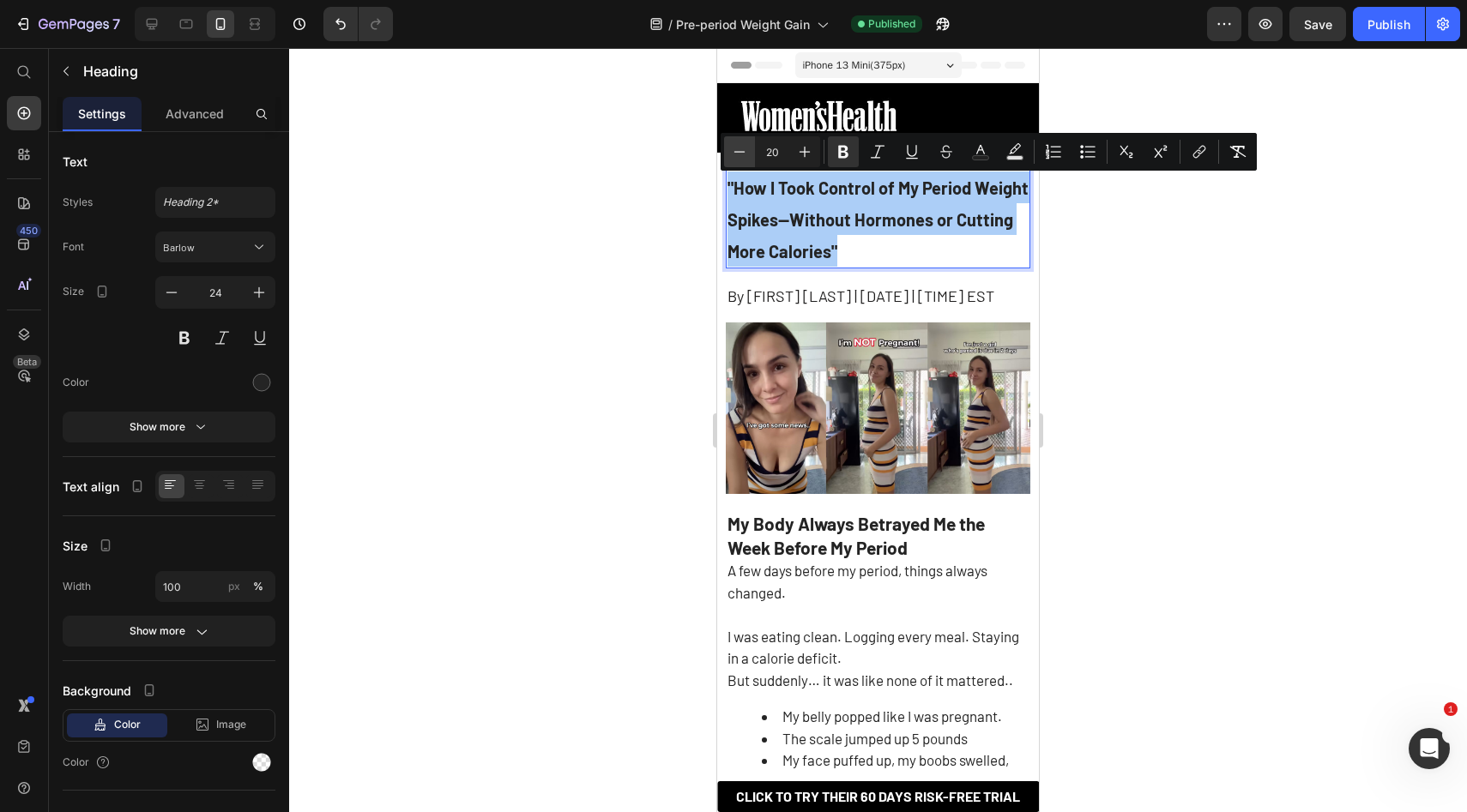 click 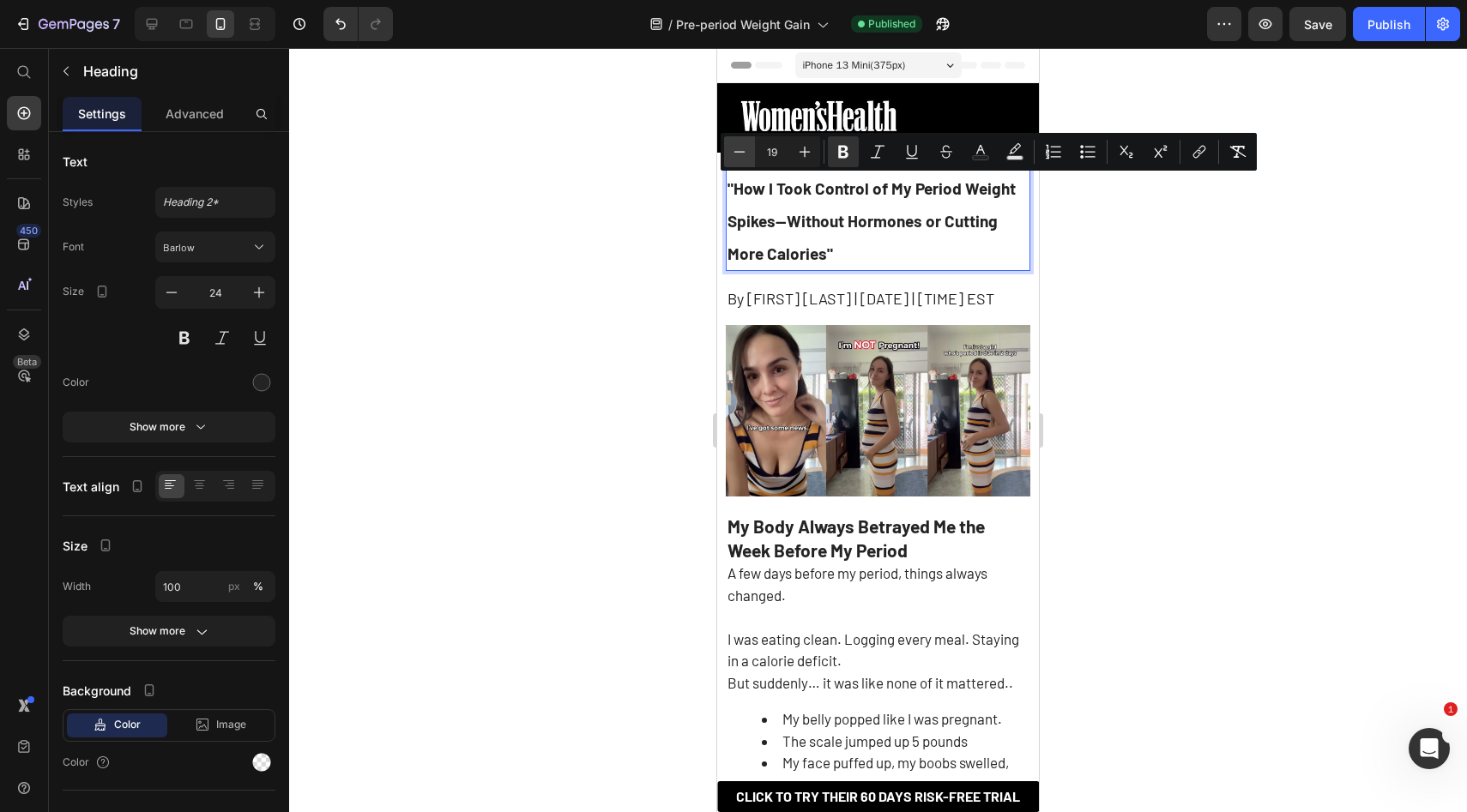 click 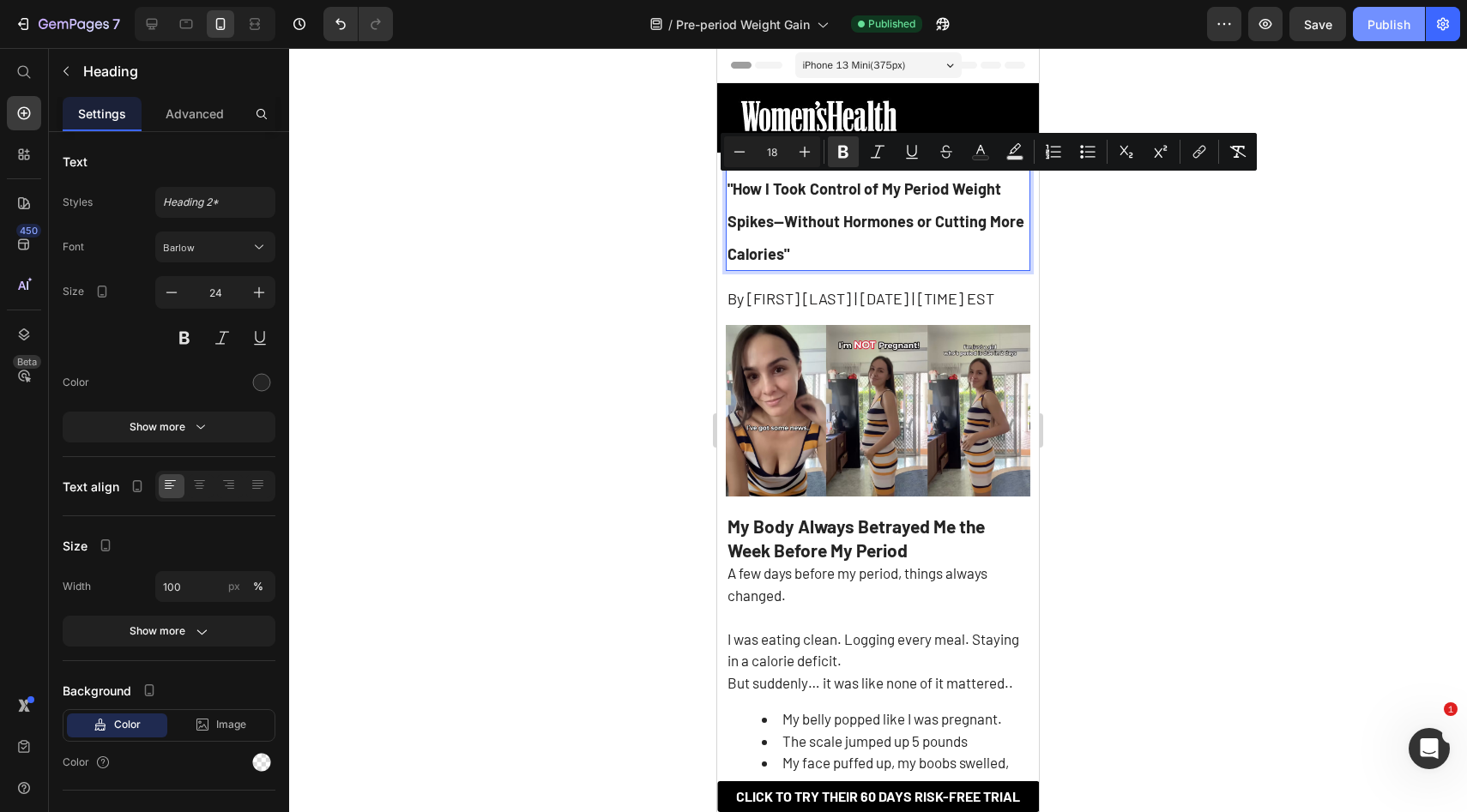 click on "Publish" at bounding box center [1389, 24] 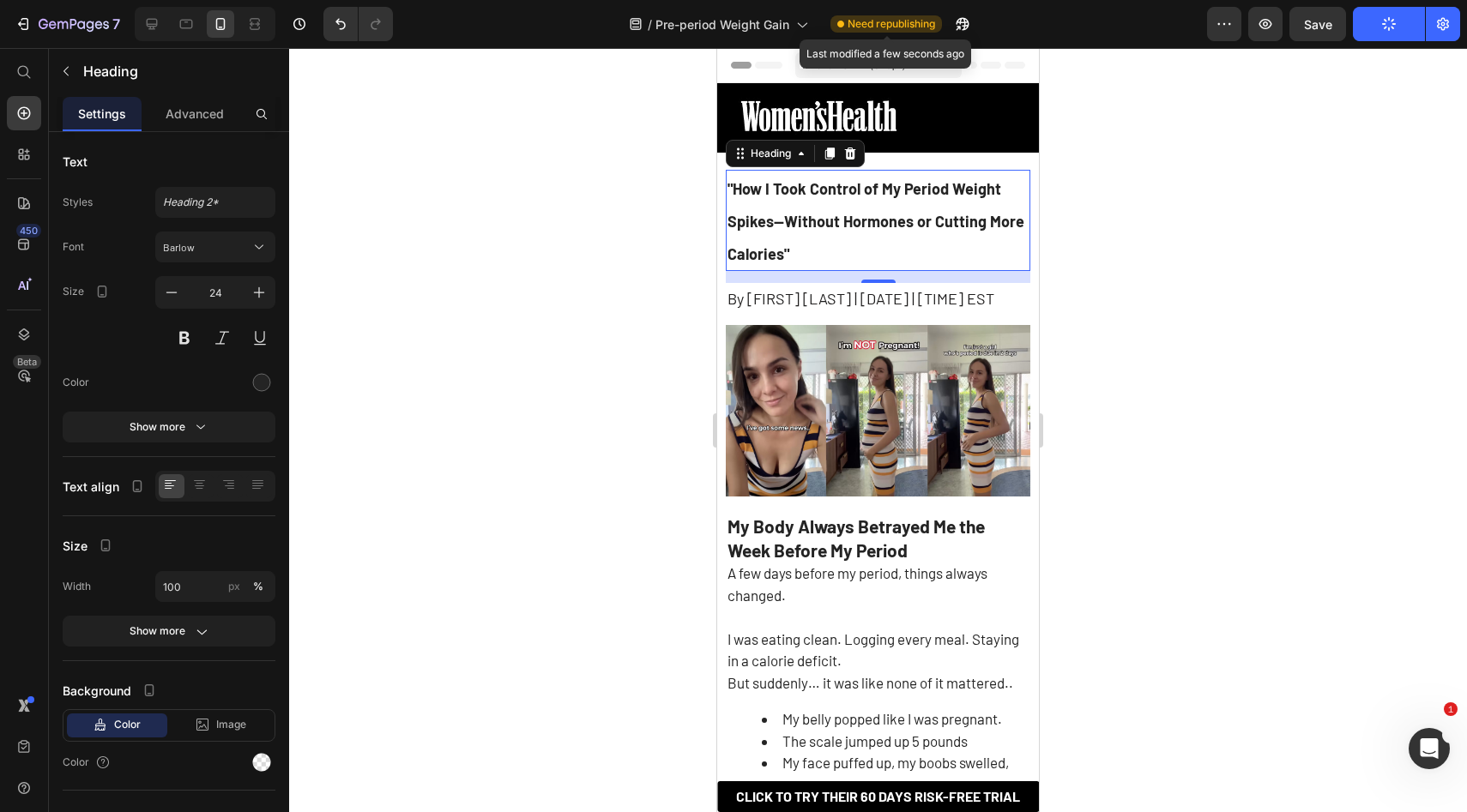 click on "Need republishing" at bounding box center (891, 24) 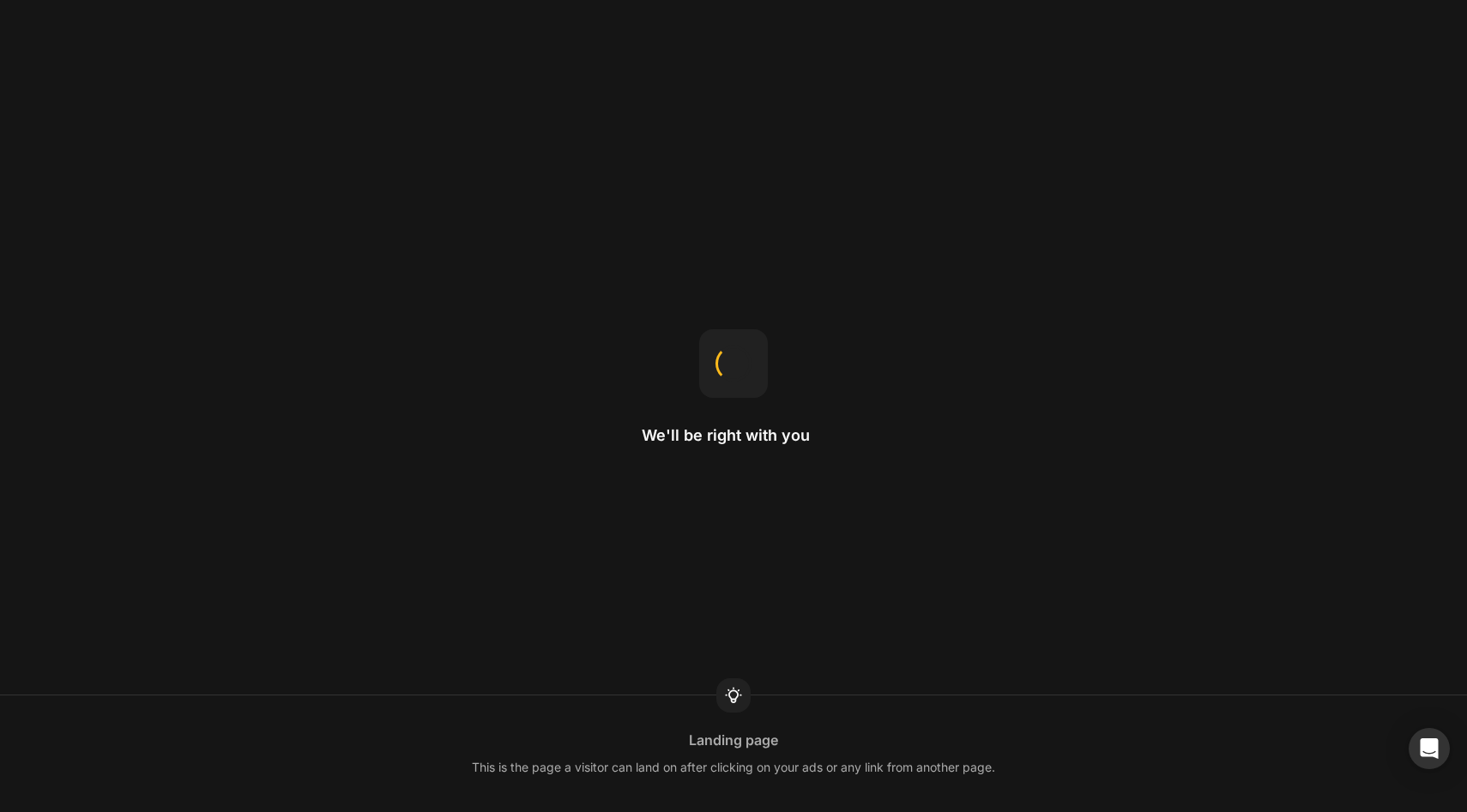 scroll, scrollTop: 0, scrollLeft: 0, axis: both 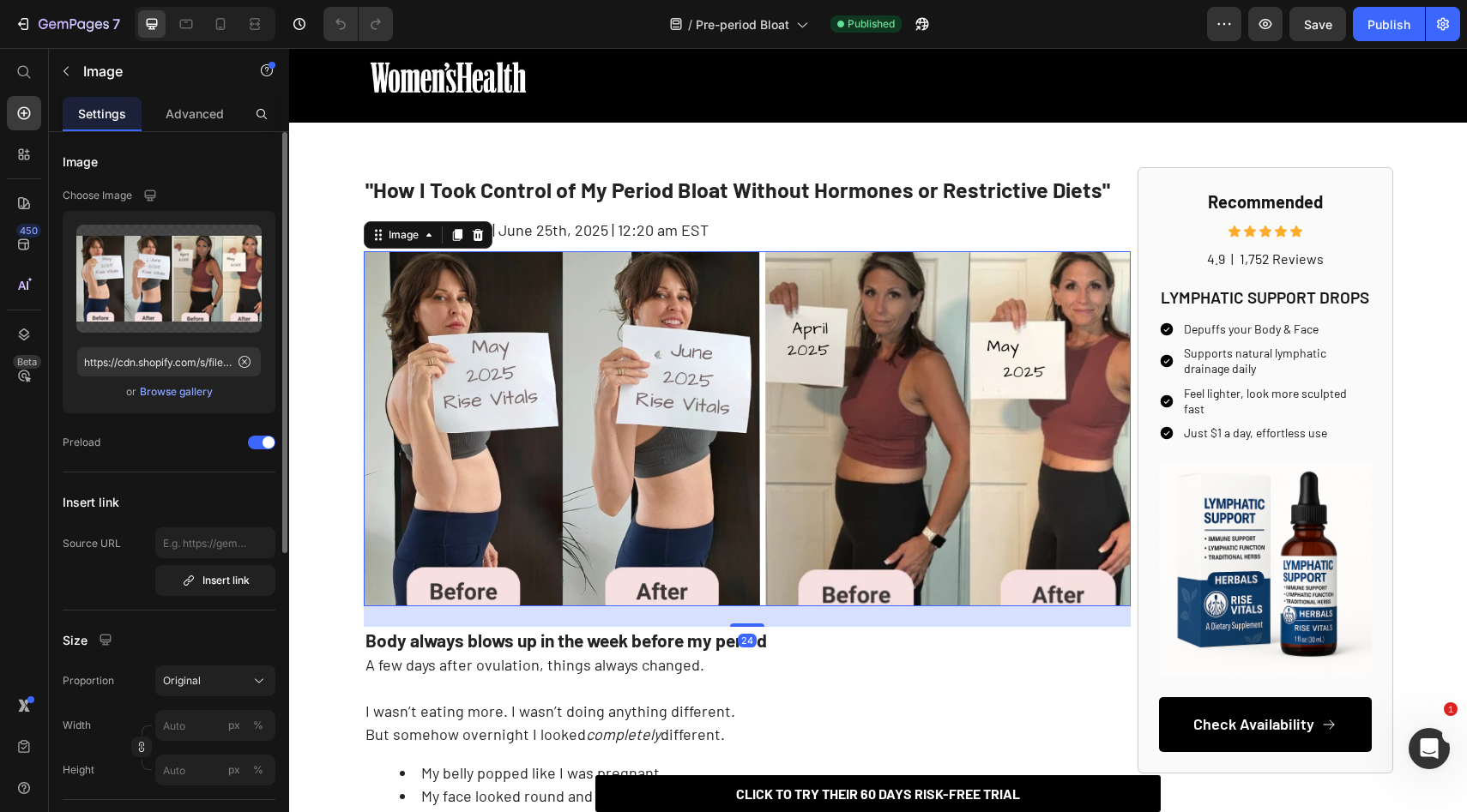 click on "Upload Image https://cdn.shopify.com/s/files/1/0937/8296/6568/files/gempages_570445347340420248-3907ca79-c399-419d-ada3-f4260f96a2cf.png  or   Browse gallery" 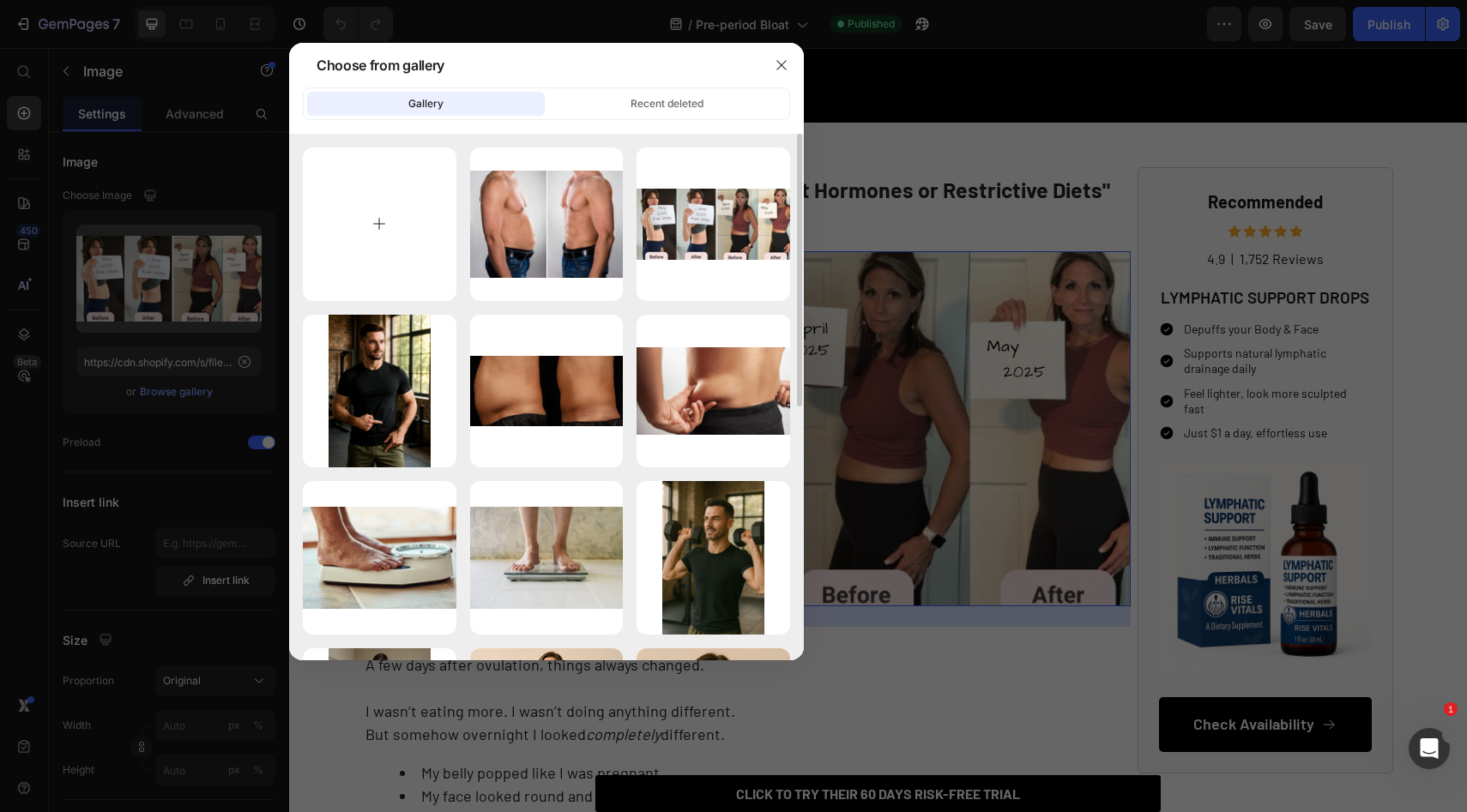 click at bounding box center [379, 224] 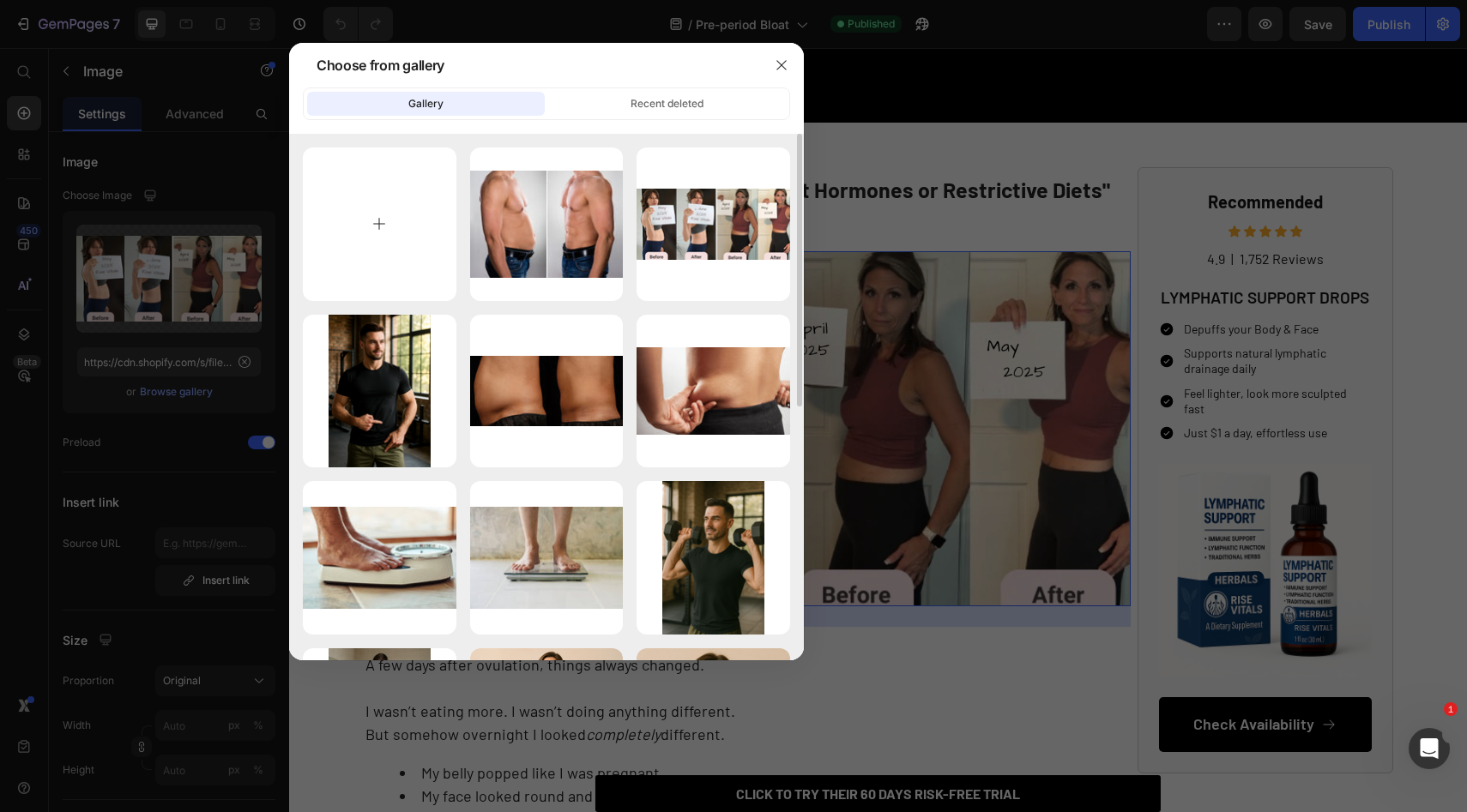 type on "C:\fakepath\ming_bridges_preggo_main.avif" 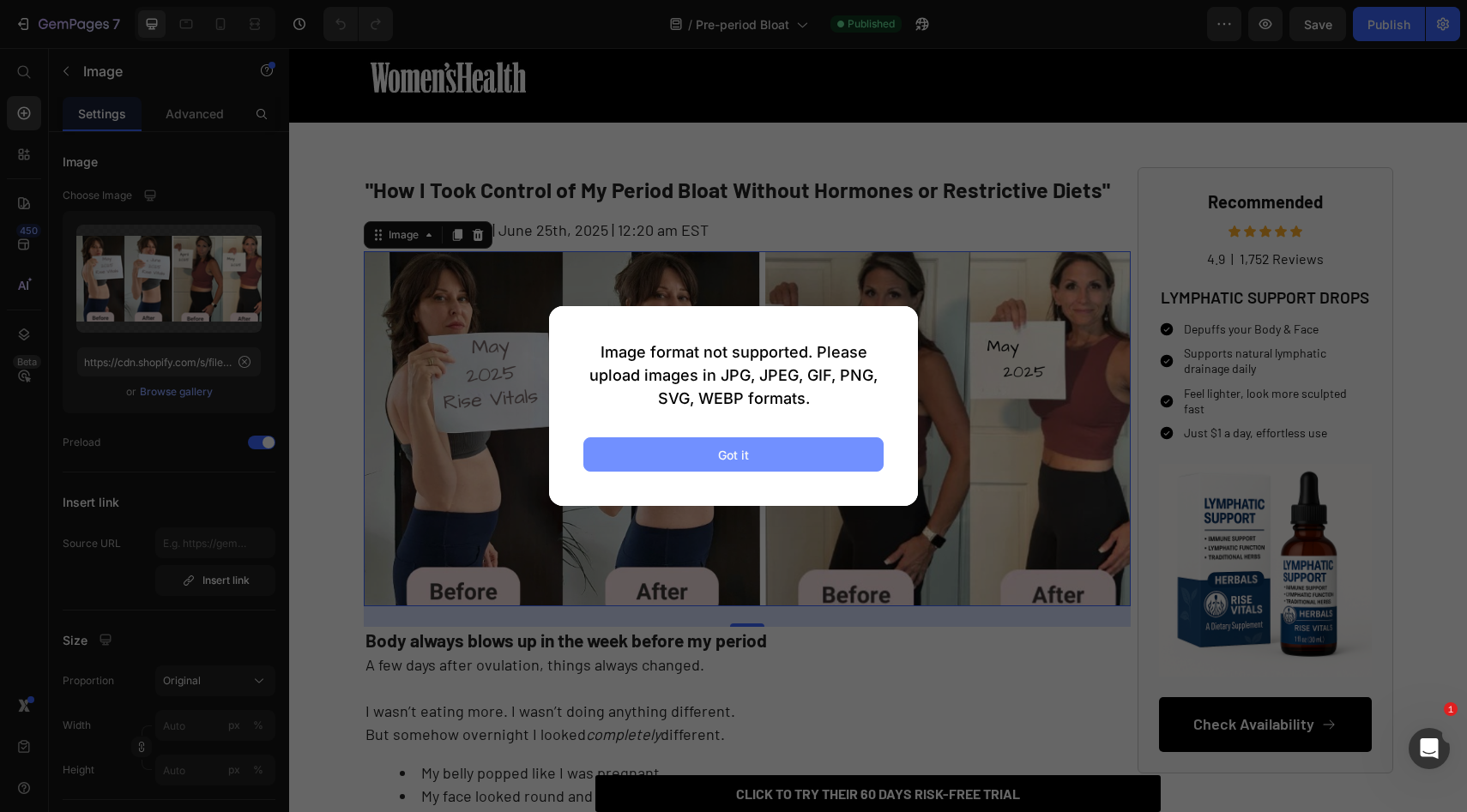 click on "Got it" at bounding box center [734, 454] 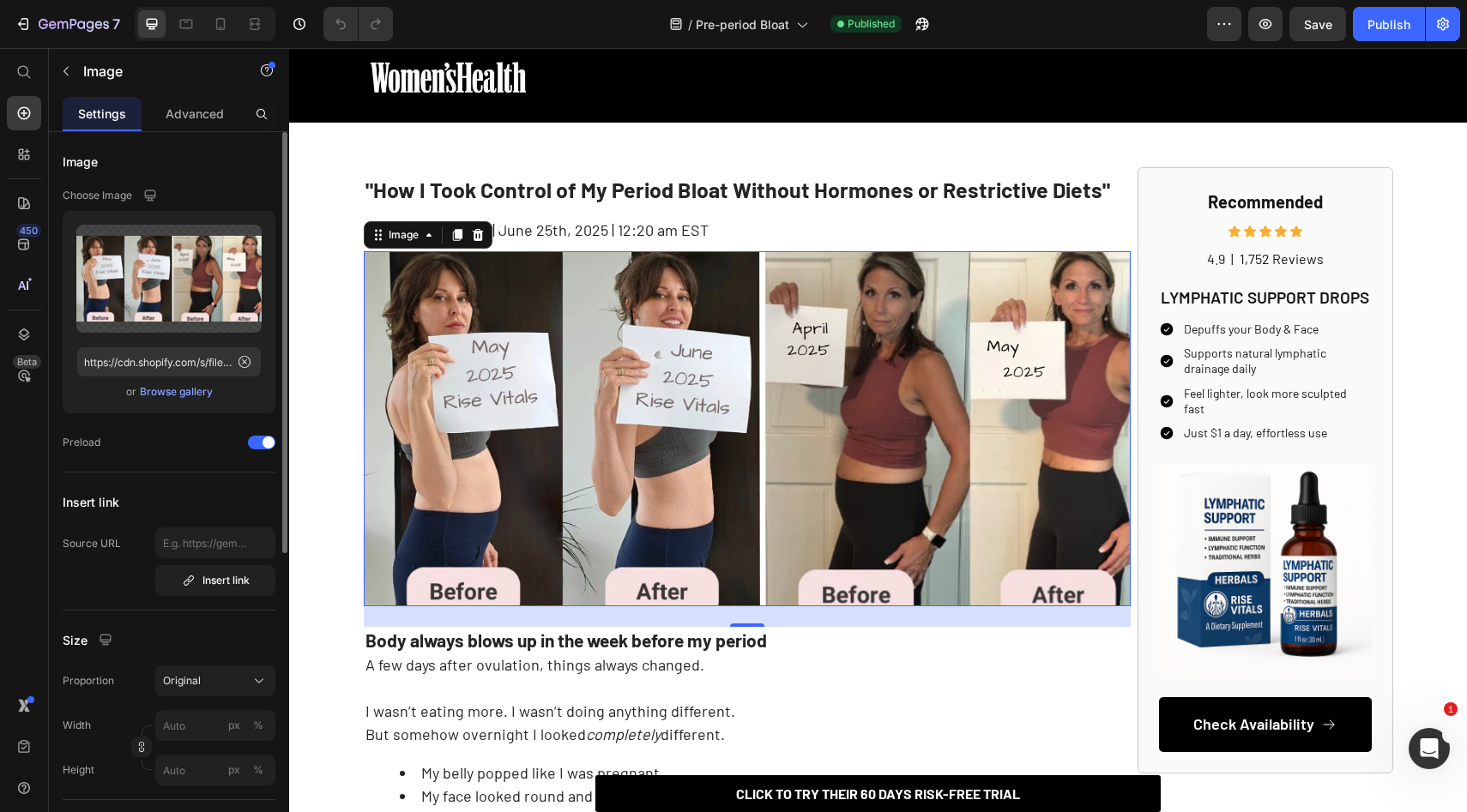 click on "Browse gallery" at bounding box center (176, 392) 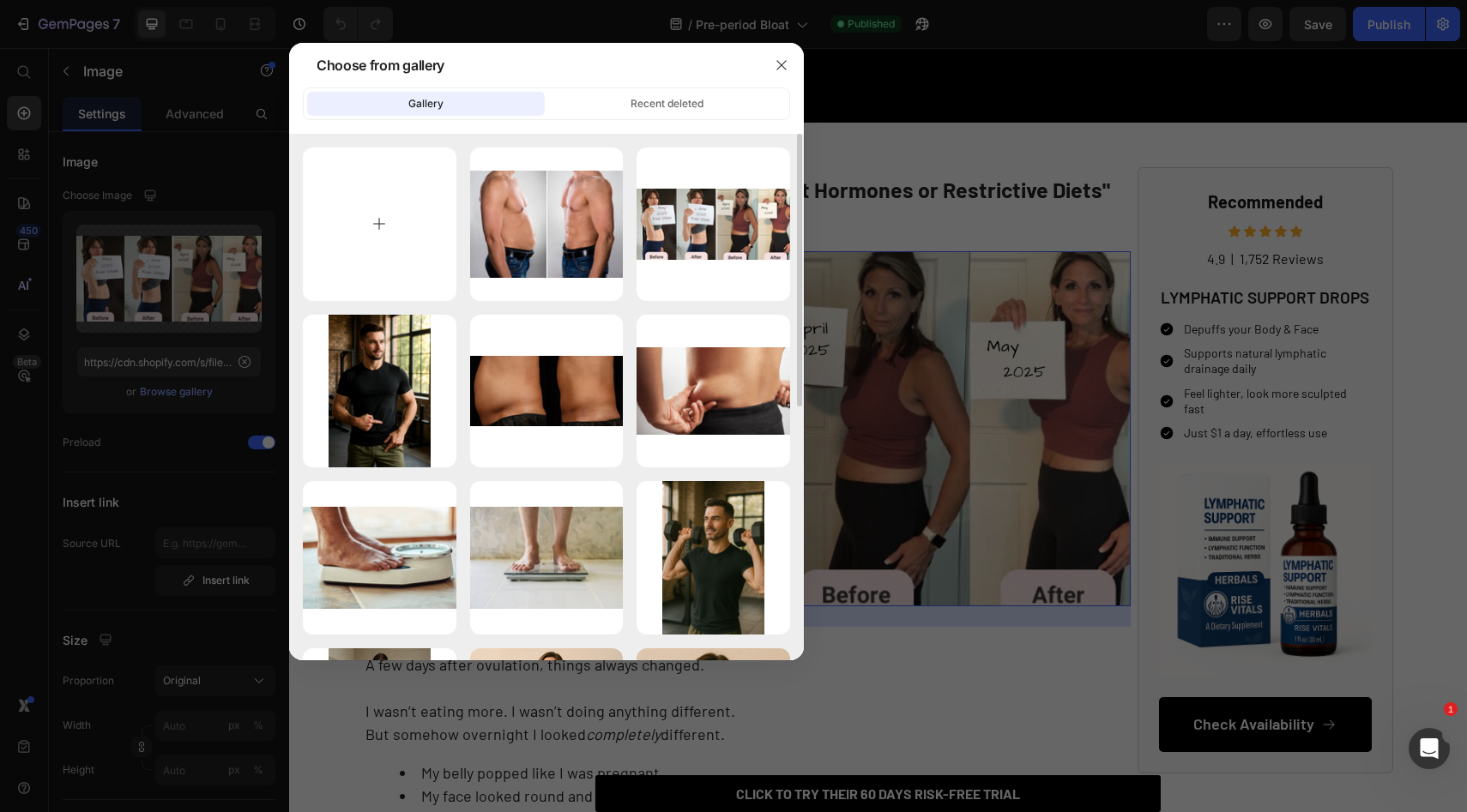 click at bounding box center [379, 224] 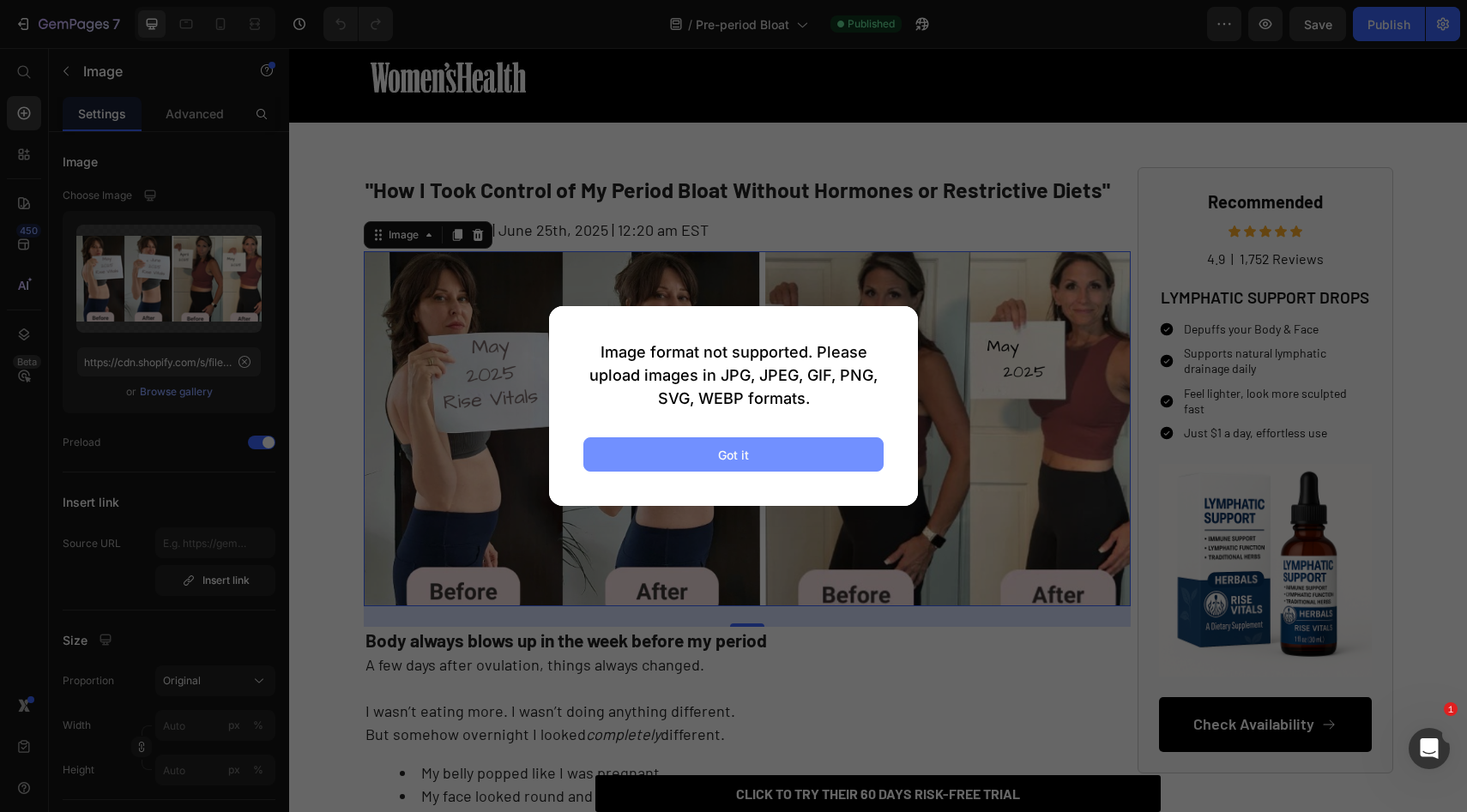 click on "Got it" at bounding box center (734, 454) 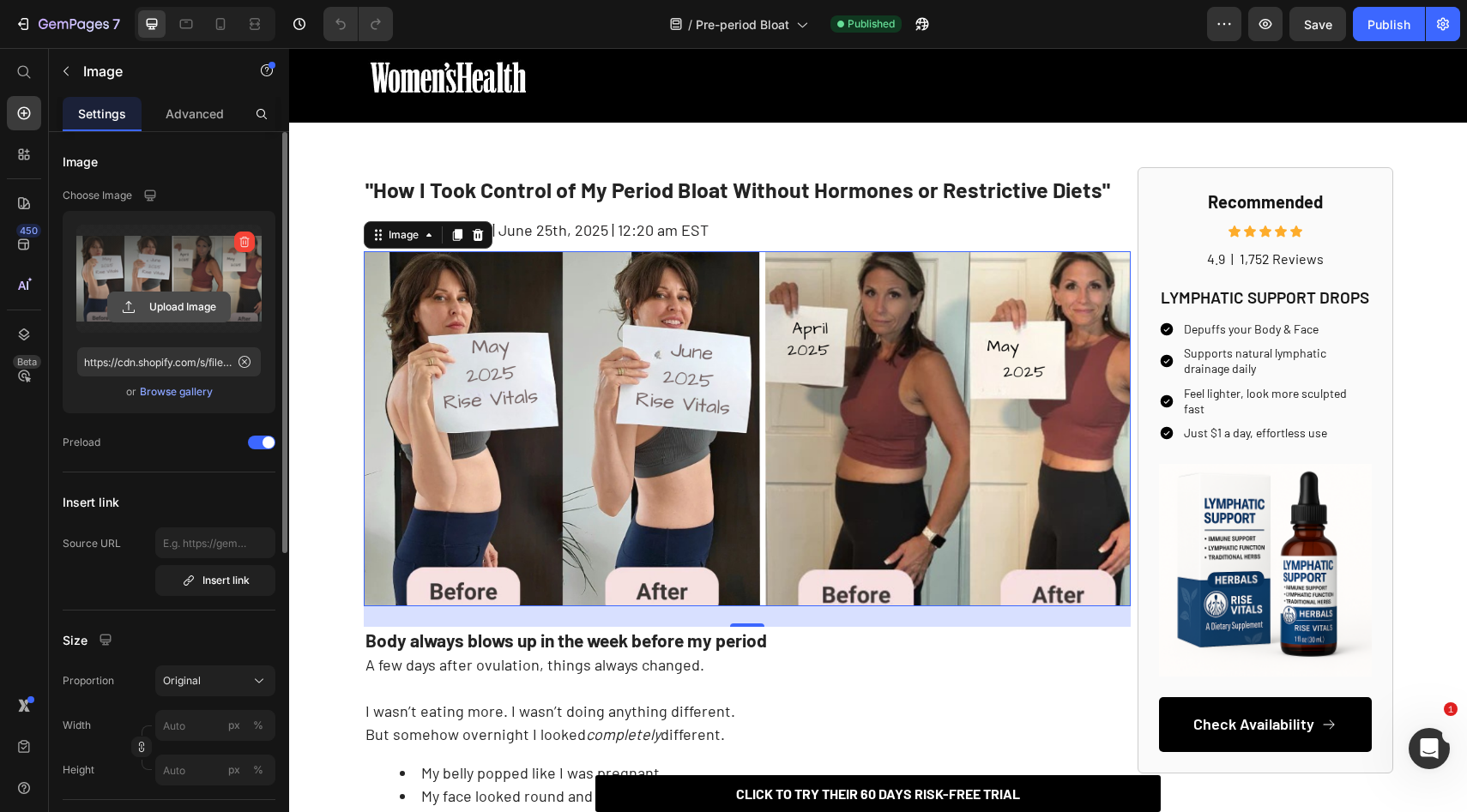 click 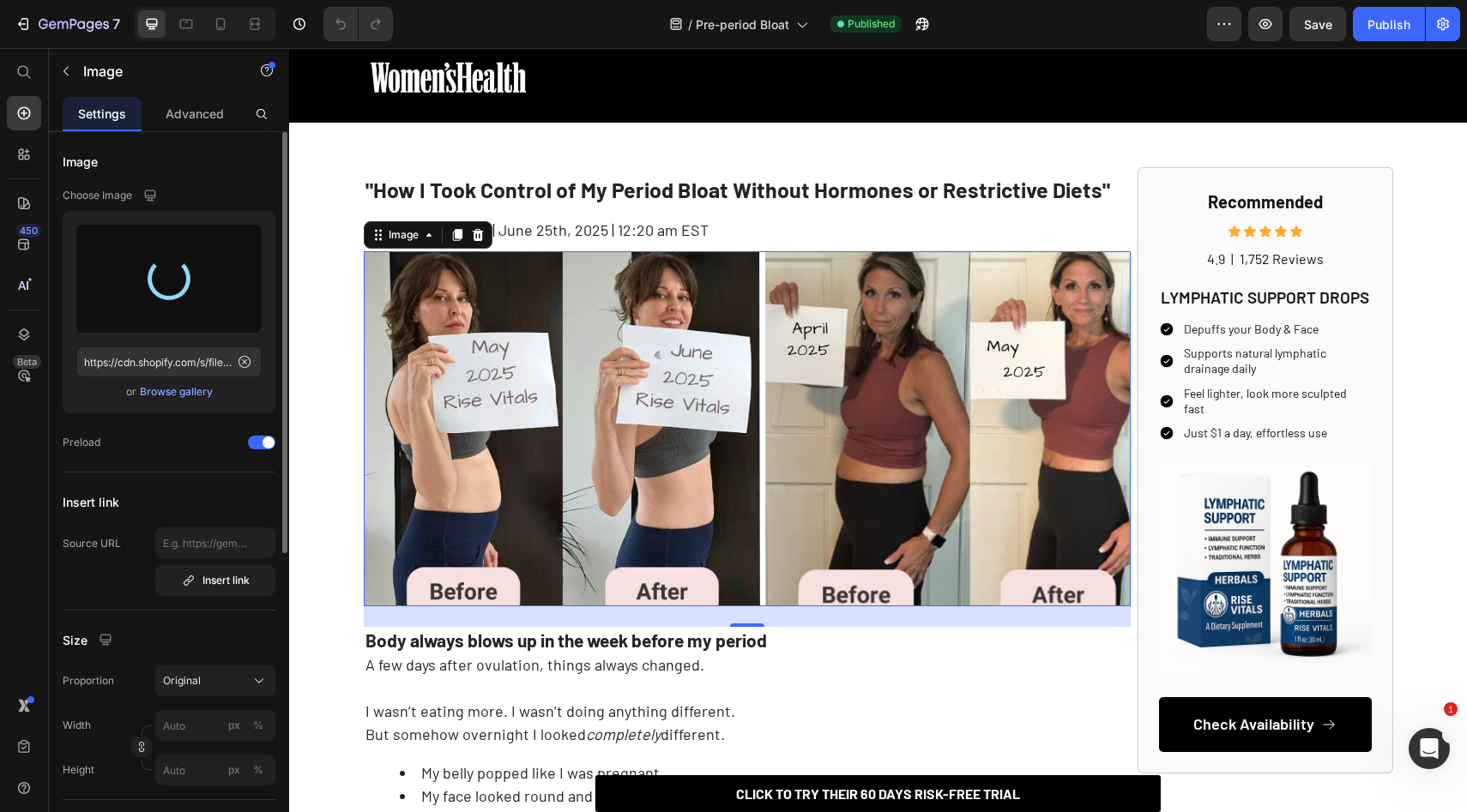 type on "https://cdn.shopify.com/s/files/1/0937/8296/6568/files/gempages_570445347340420248-bc8a2c19-c81e-418c-b2d9-6909e20bc4c7.jpg" 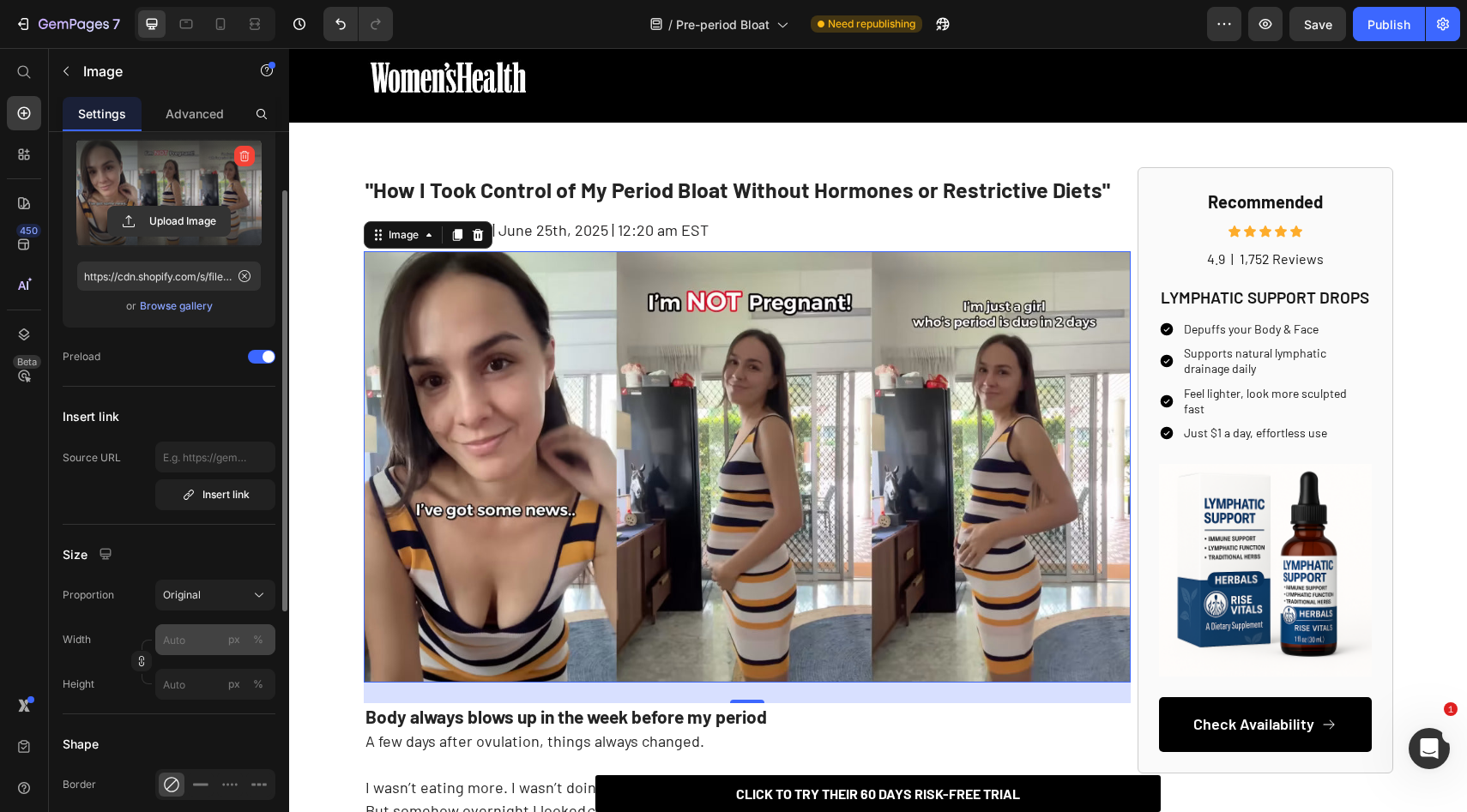 scroll, scrollTop: 117, scrollLeft: 0, axis: vertical 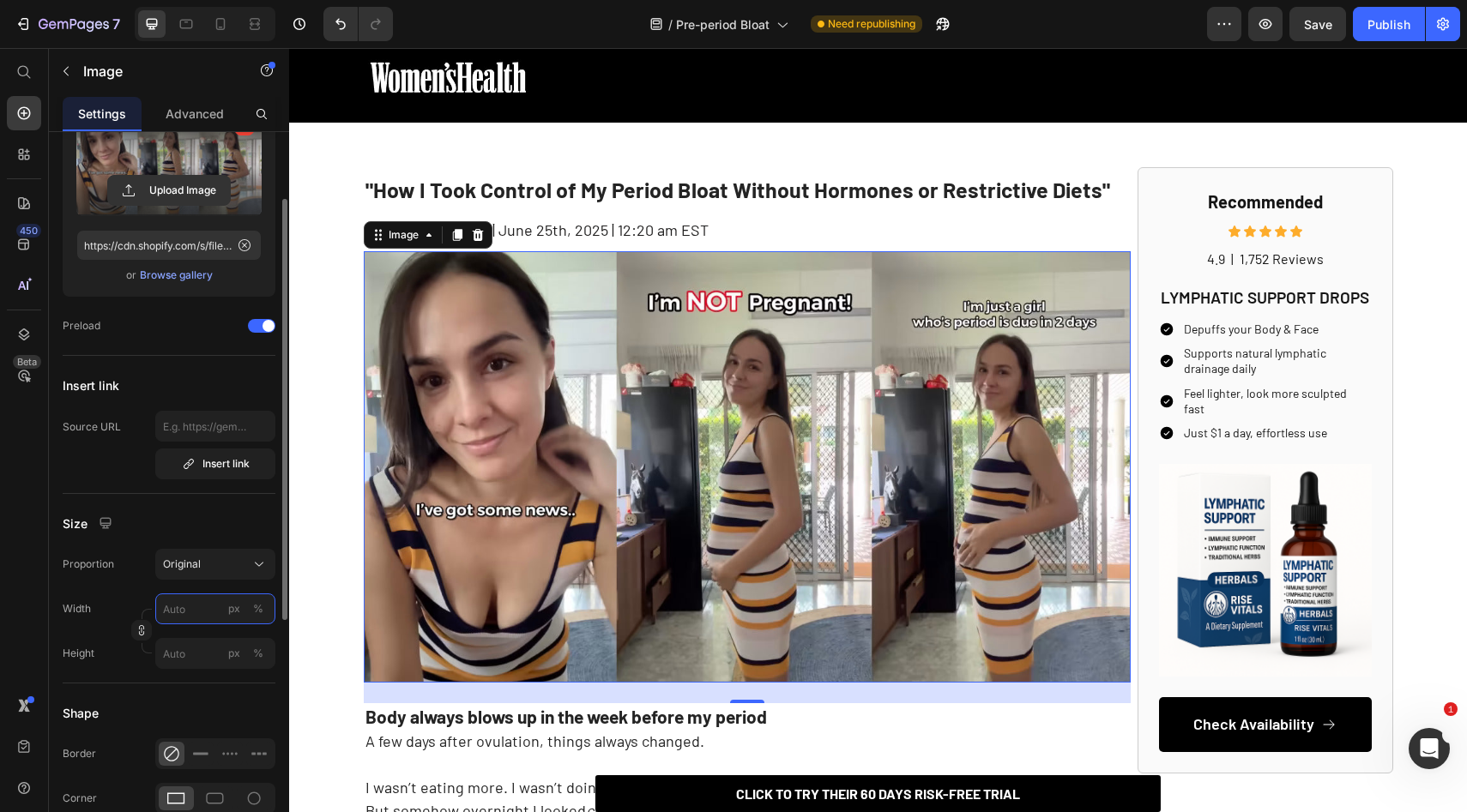 click on "px %" at bounding box center [215, 609] 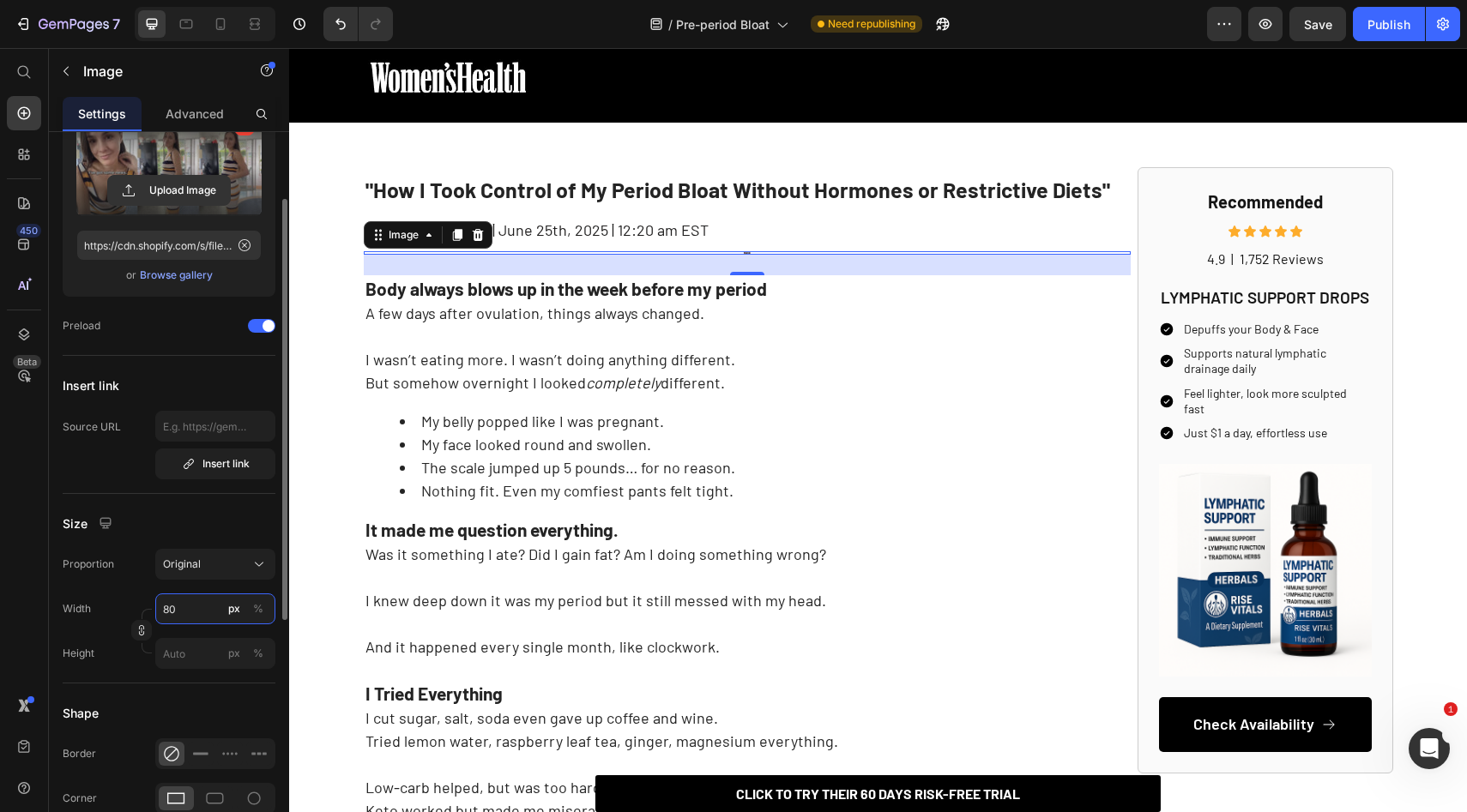 type on "800" 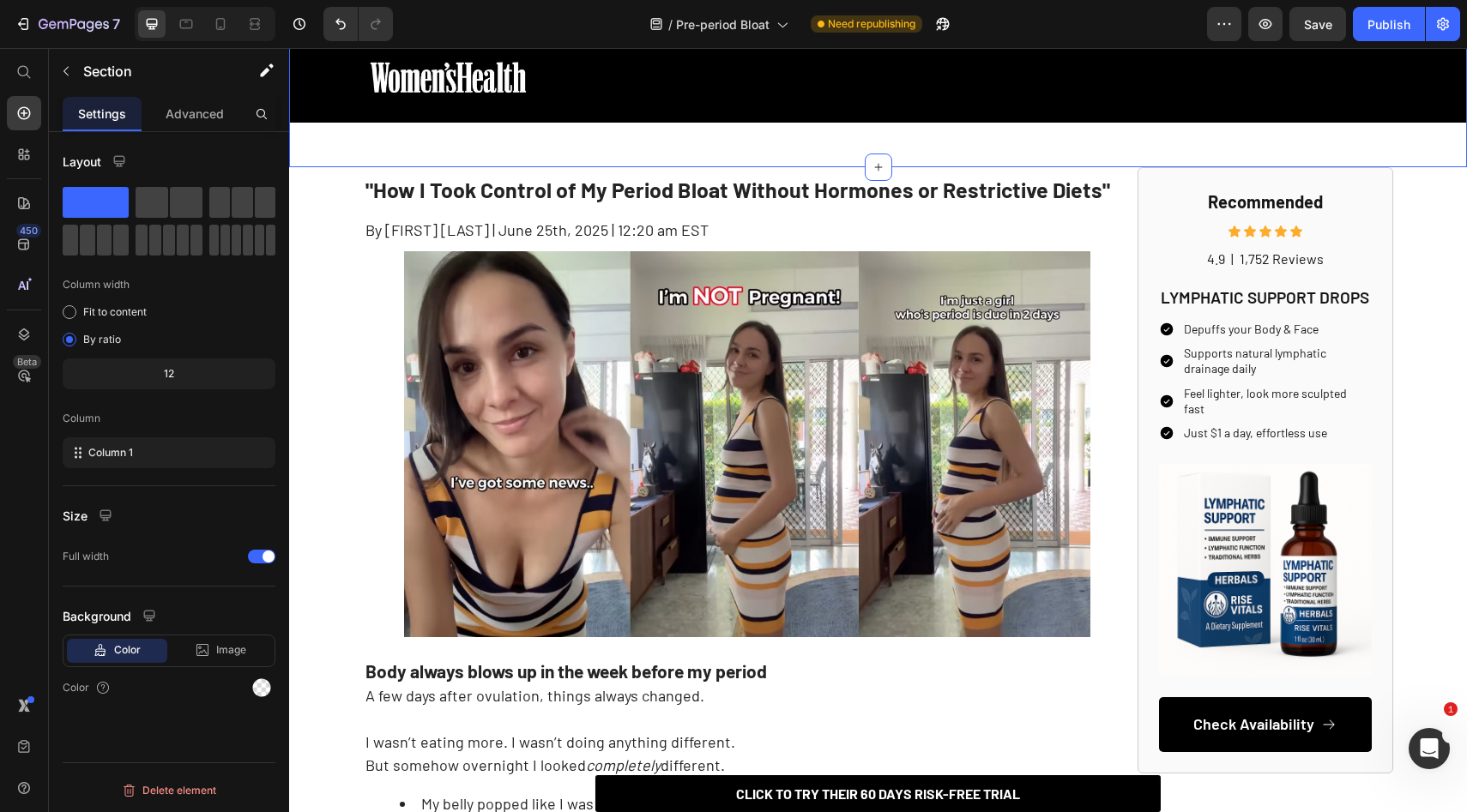 click on "Image Row Row Section 2   You can create reusable sections Create Theme Section AI Content Write with GemAI What would you like to describe here? Tone and Voice Persuasive Product Getting products... Show more Generate" at bounding box center (878, 87) 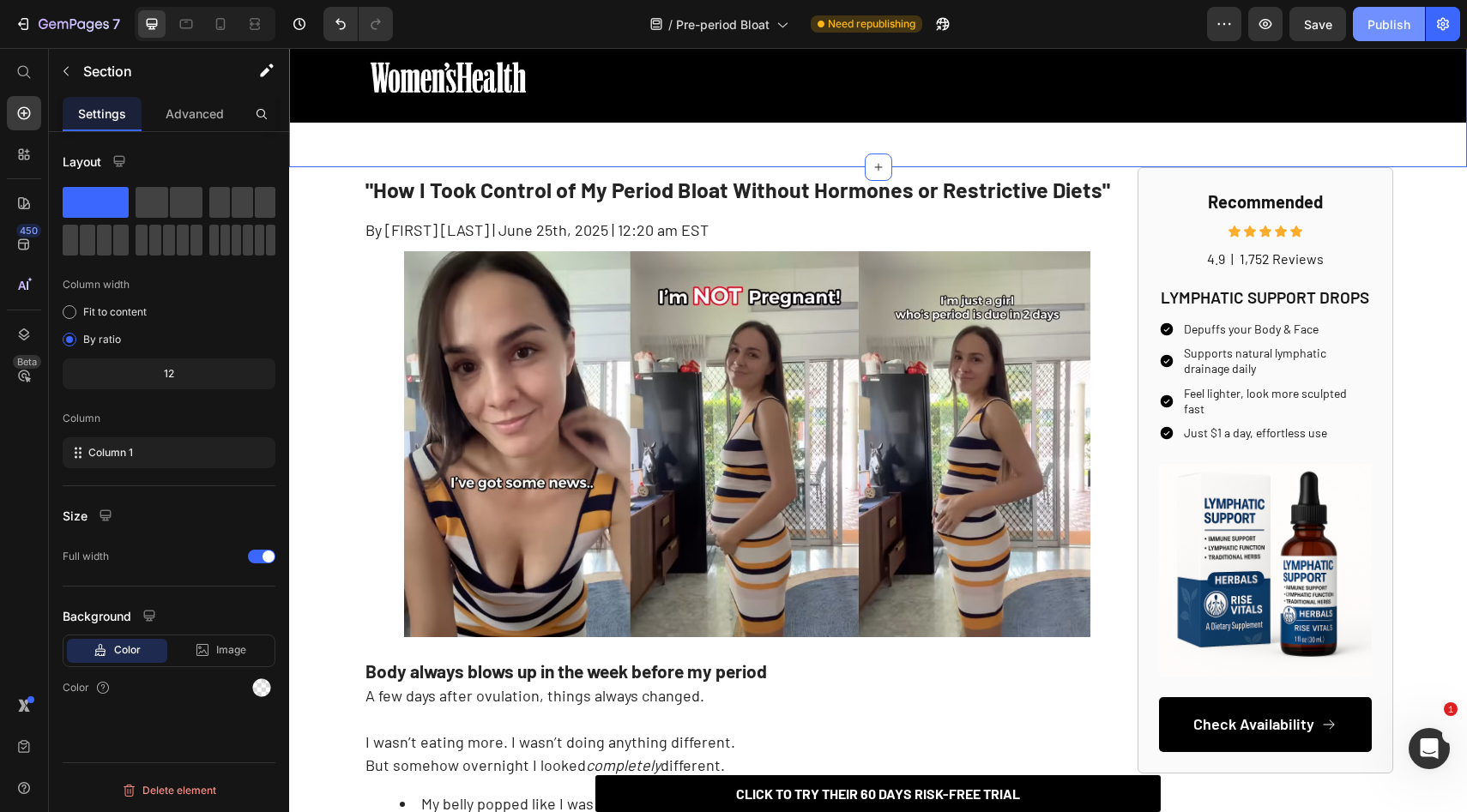 click on "Publish" at bounding box center [1389, 24] 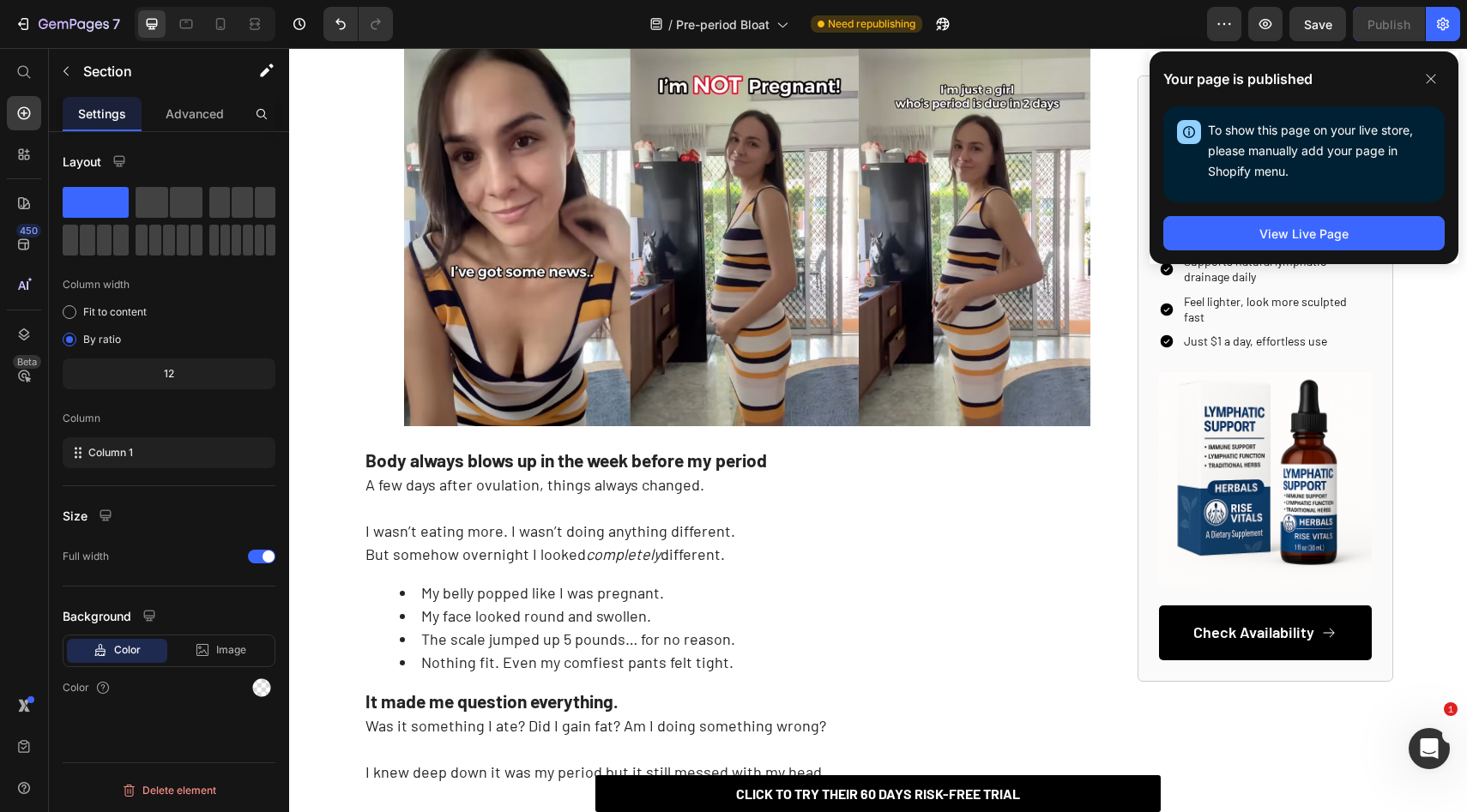 scroll, scrollTop: 292, scrollLeft: 0, axis: vertical 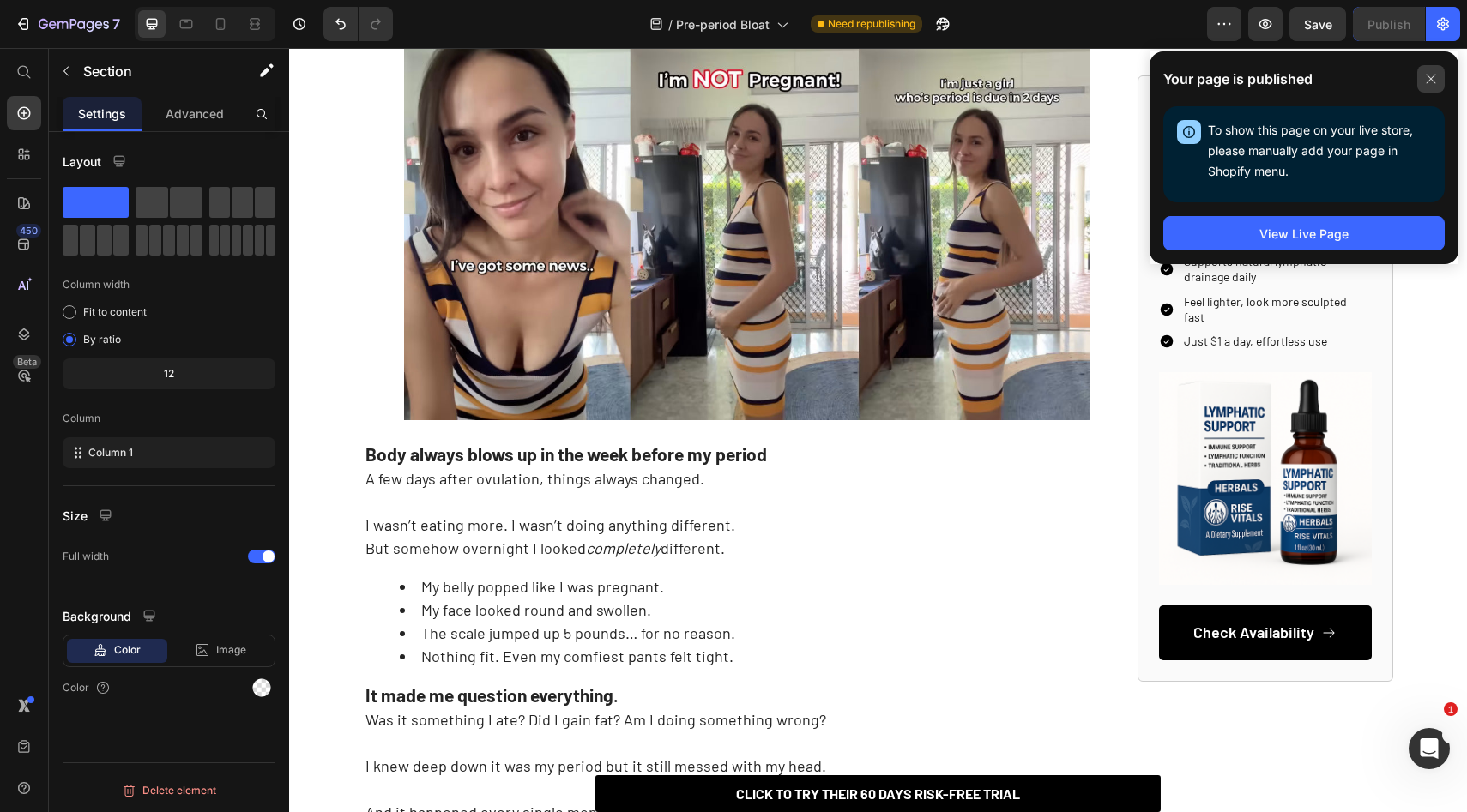 click 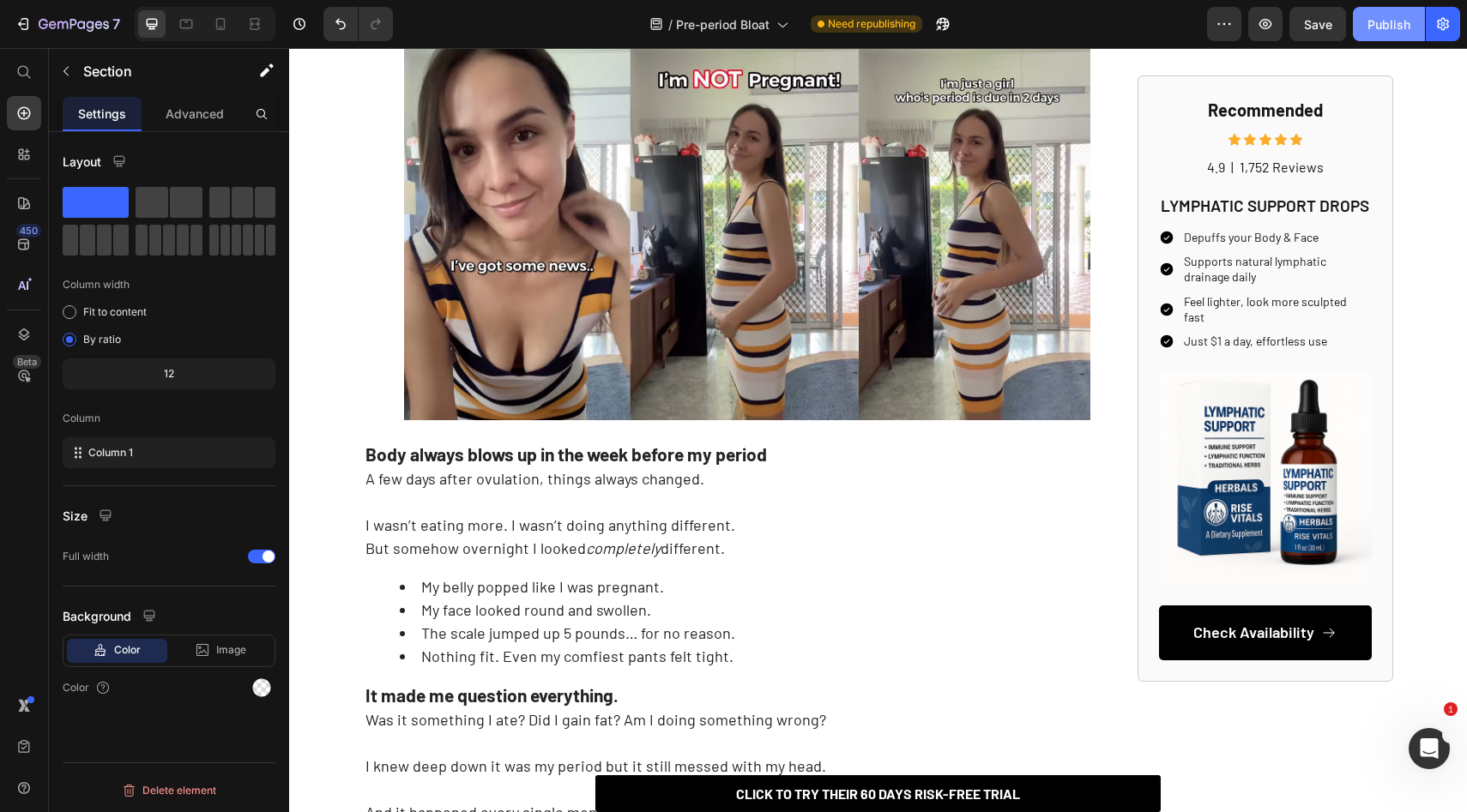 click on "Publish" 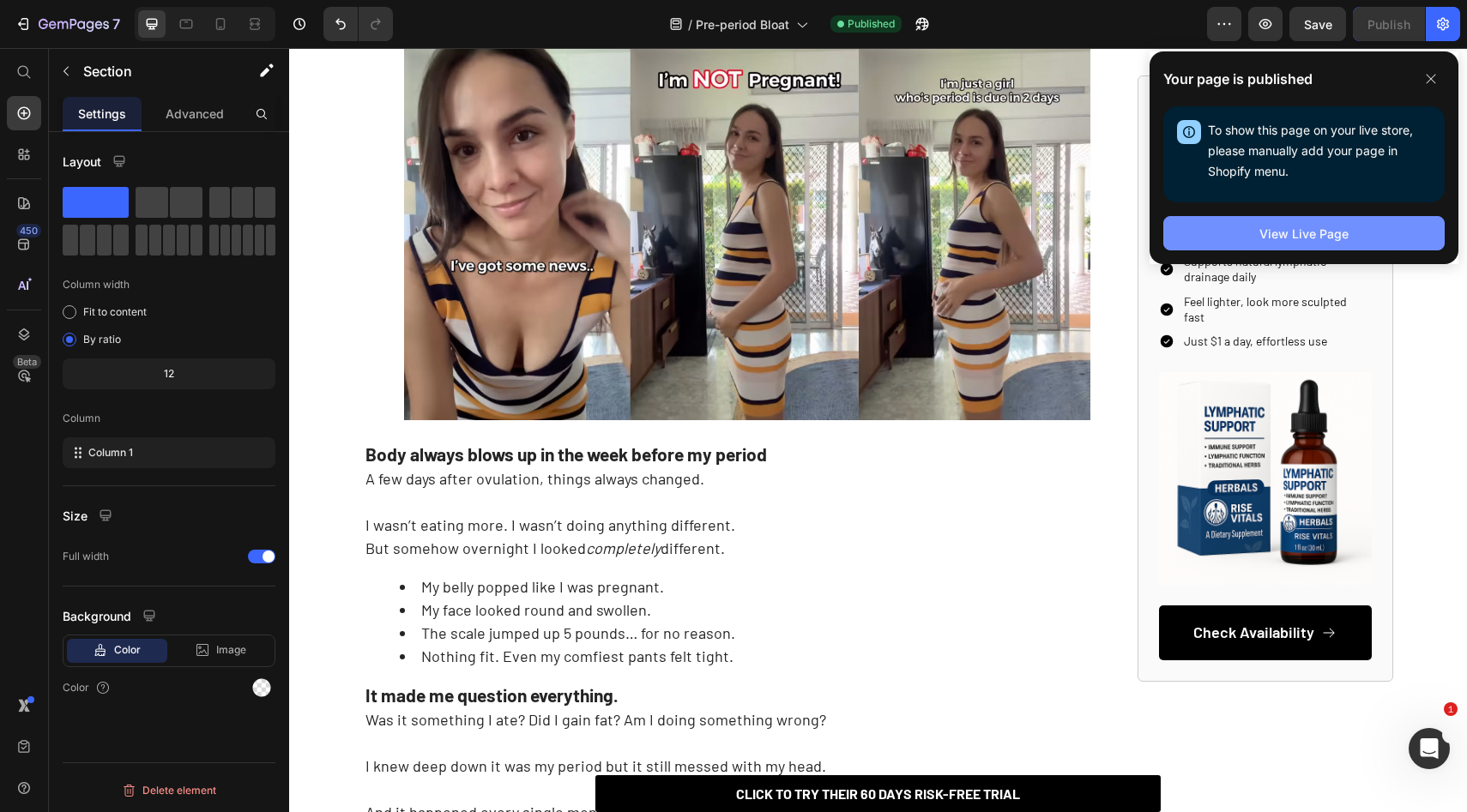 click on "View Live Page" at bounding box center (1304, 233) 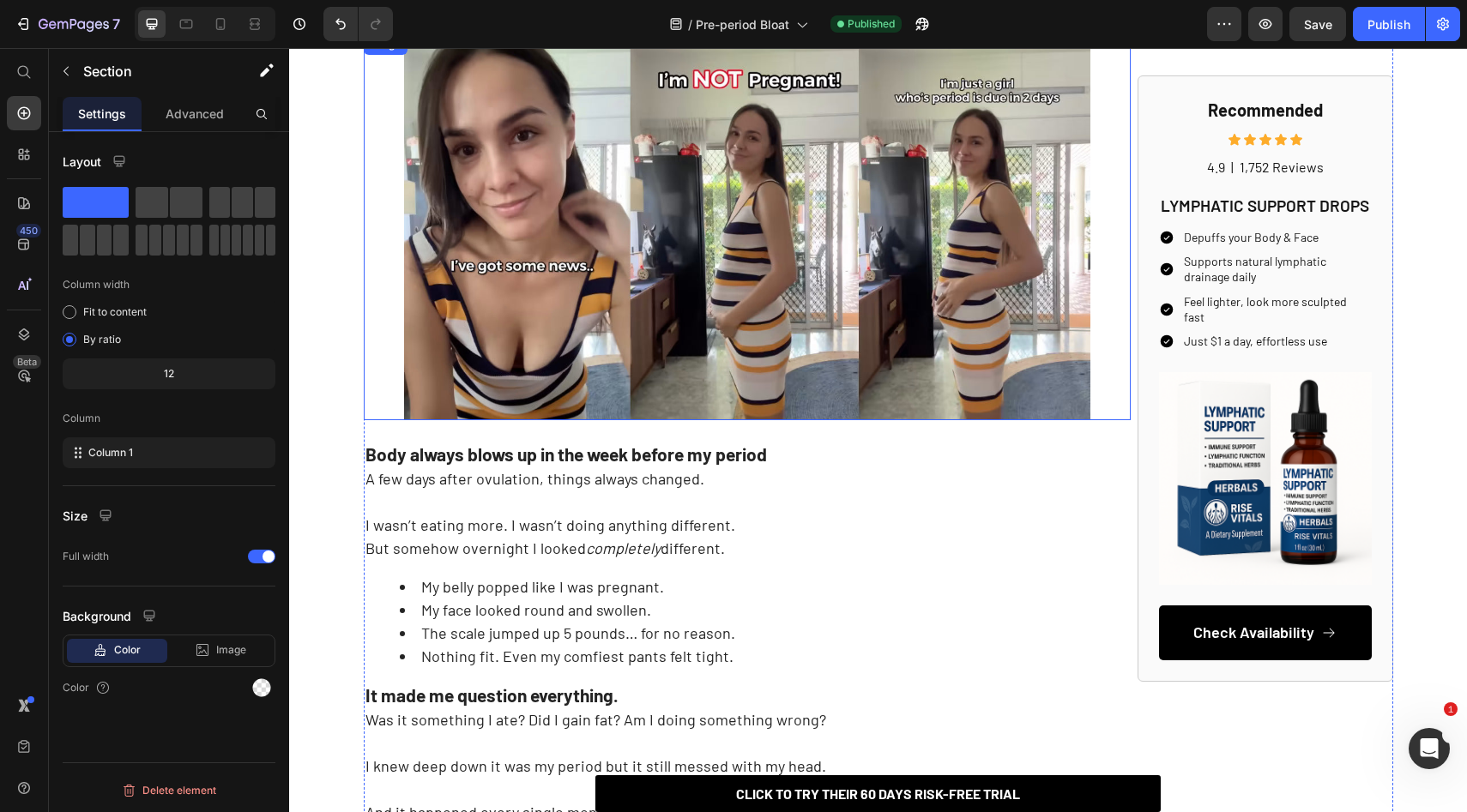 scroll, scrollTop: 0, scrollLeft: 0, axis: both 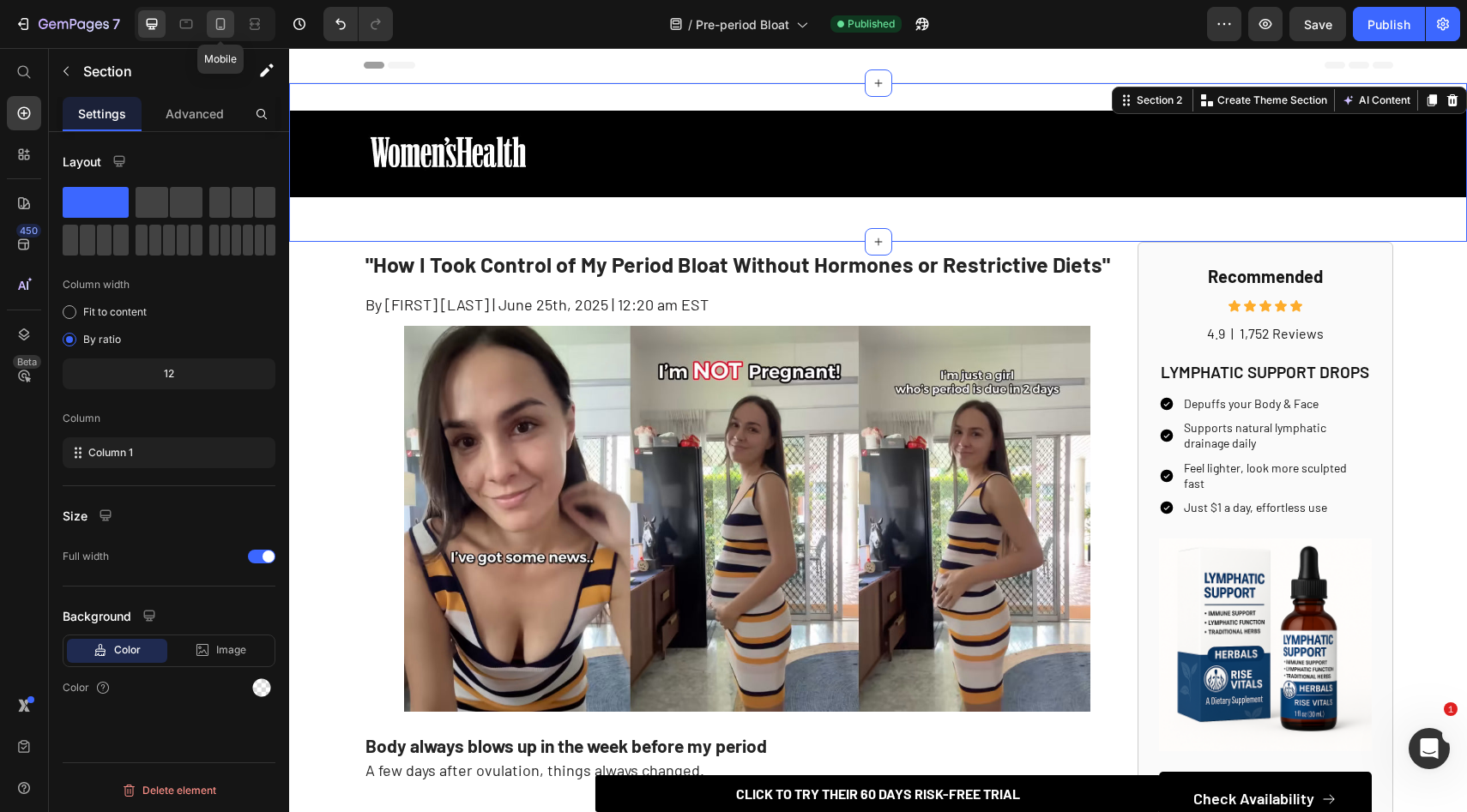 click 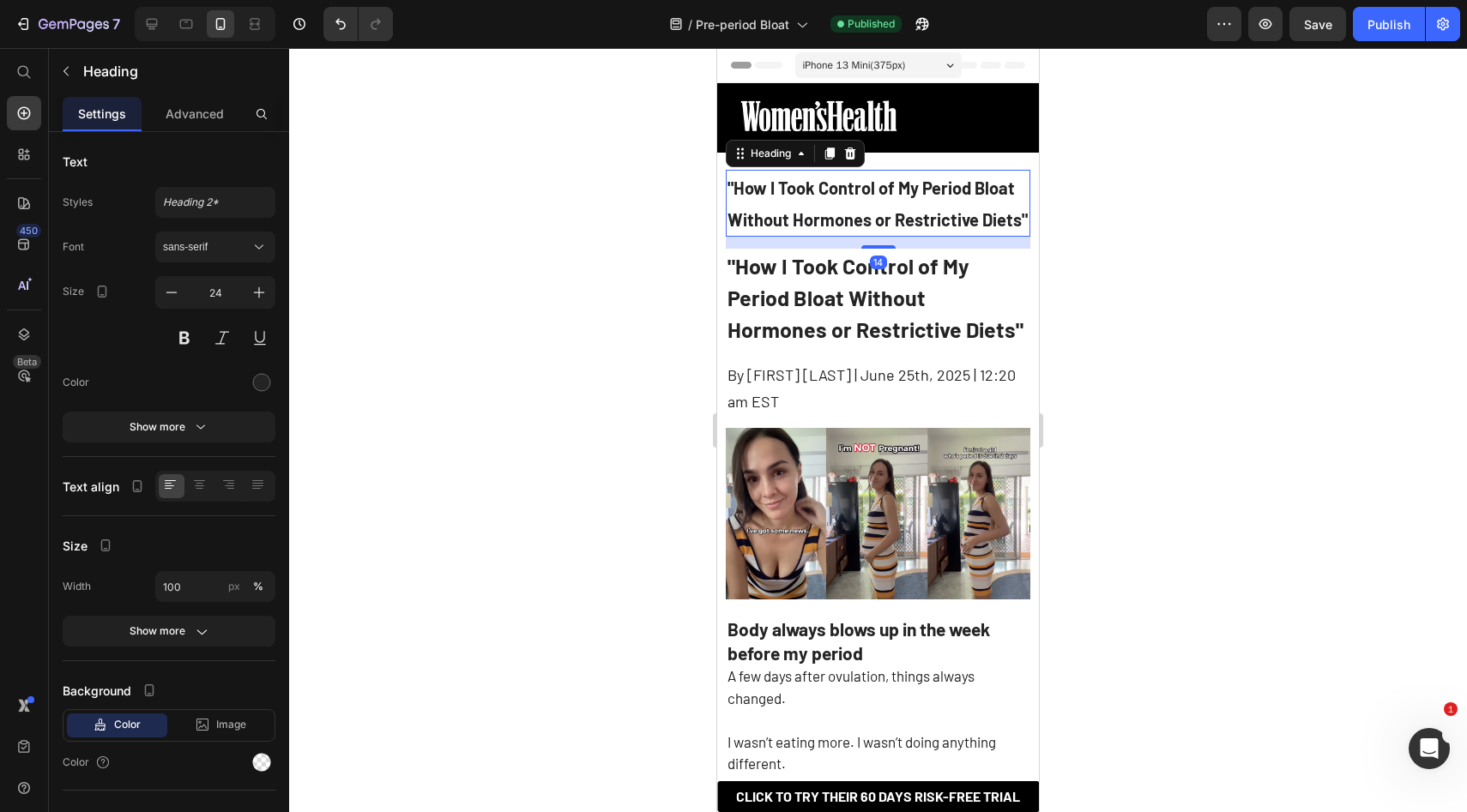 click on ""How I Took Control of My Period Bloat Without Hormones or Restrictive Diets"" at bounding box center [878, 203] 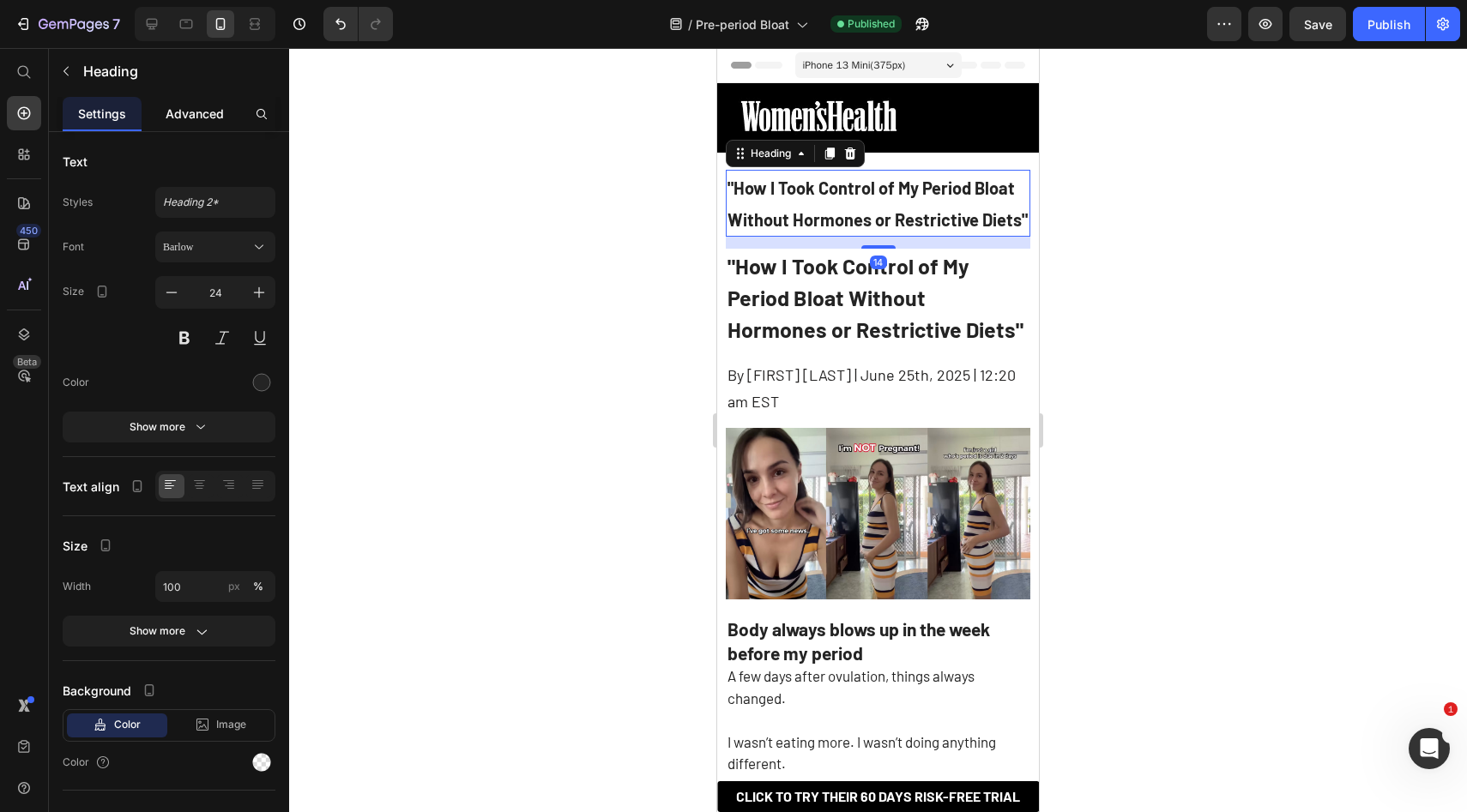 click on "Advanced" at bounding box center [195, 113] 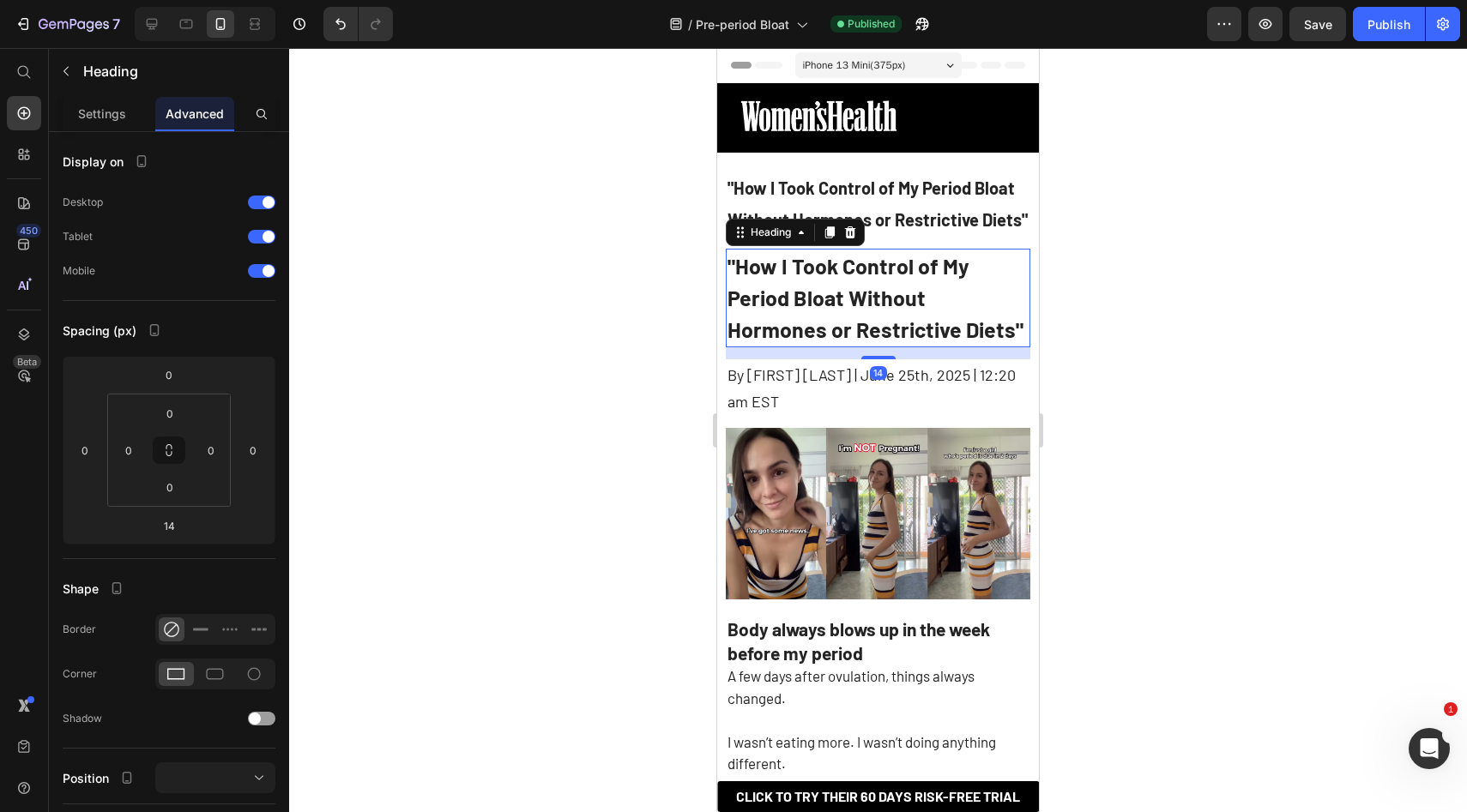 click on ""How I Took Control of My Period Bloat Without Hormones or Restrictive Diets"" at bounding box center (875, 298) 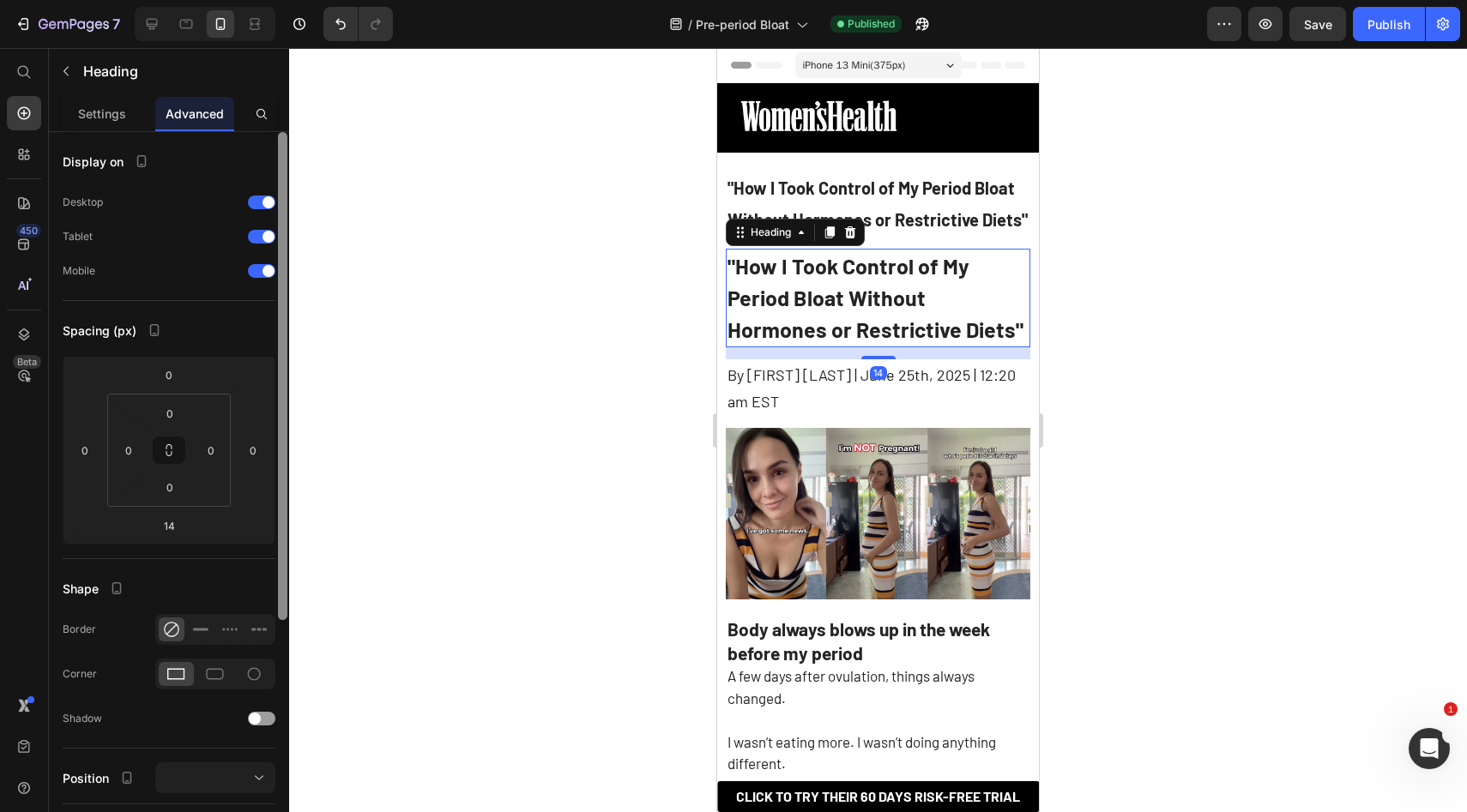 click at bounding box center (282, 376) 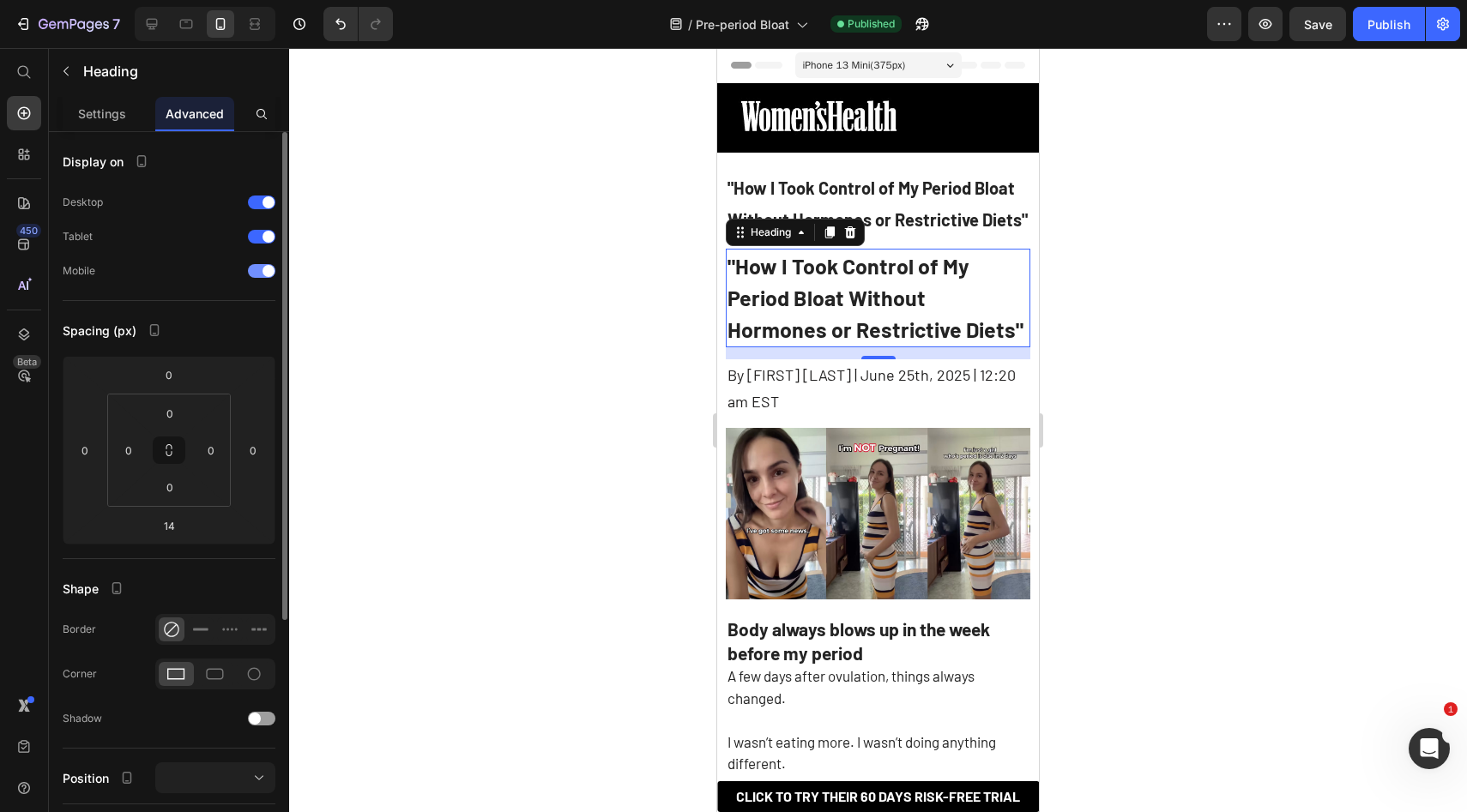 click at bounding box center (269, 271) 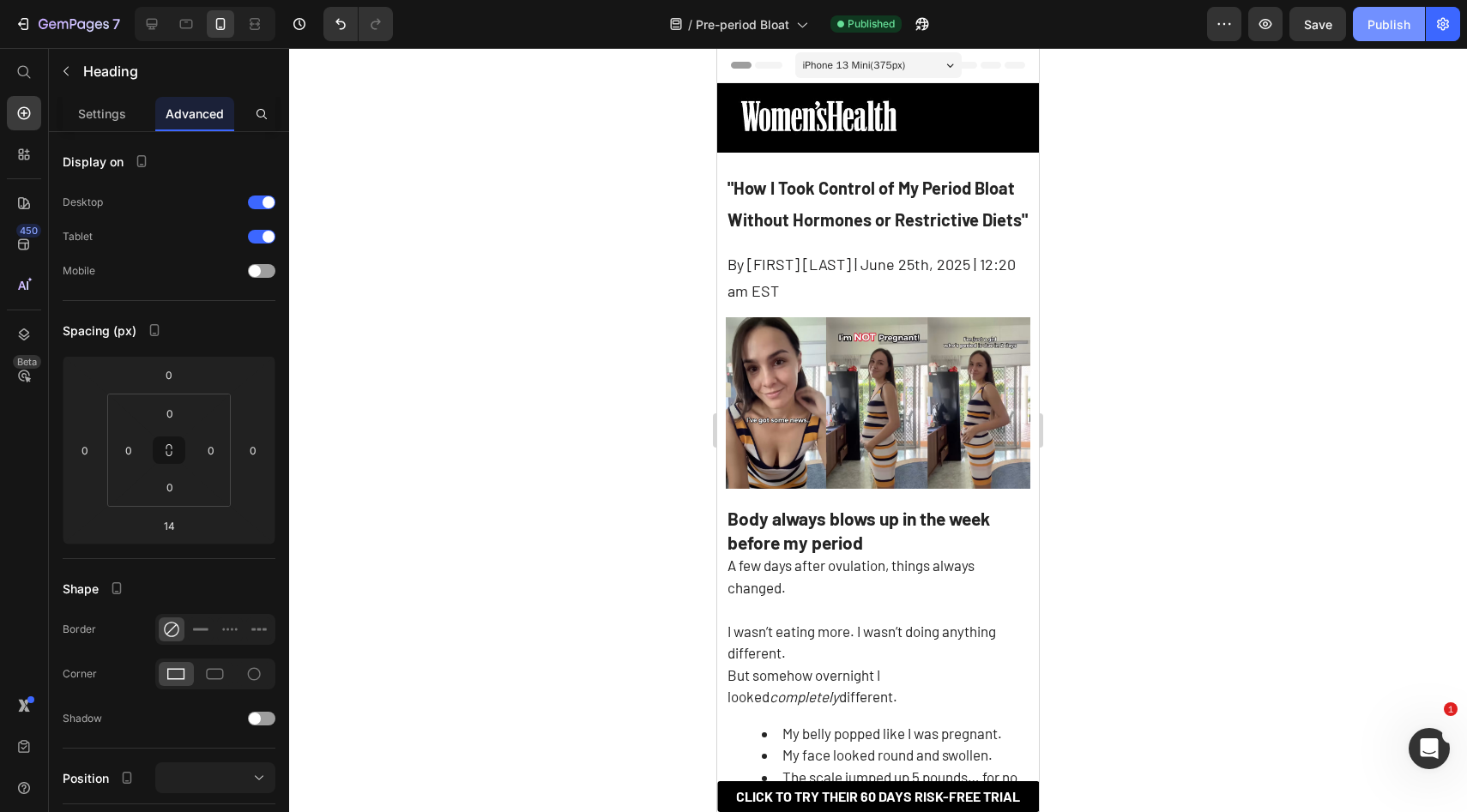 click on "Publish" at bounding box center (1389, 24) 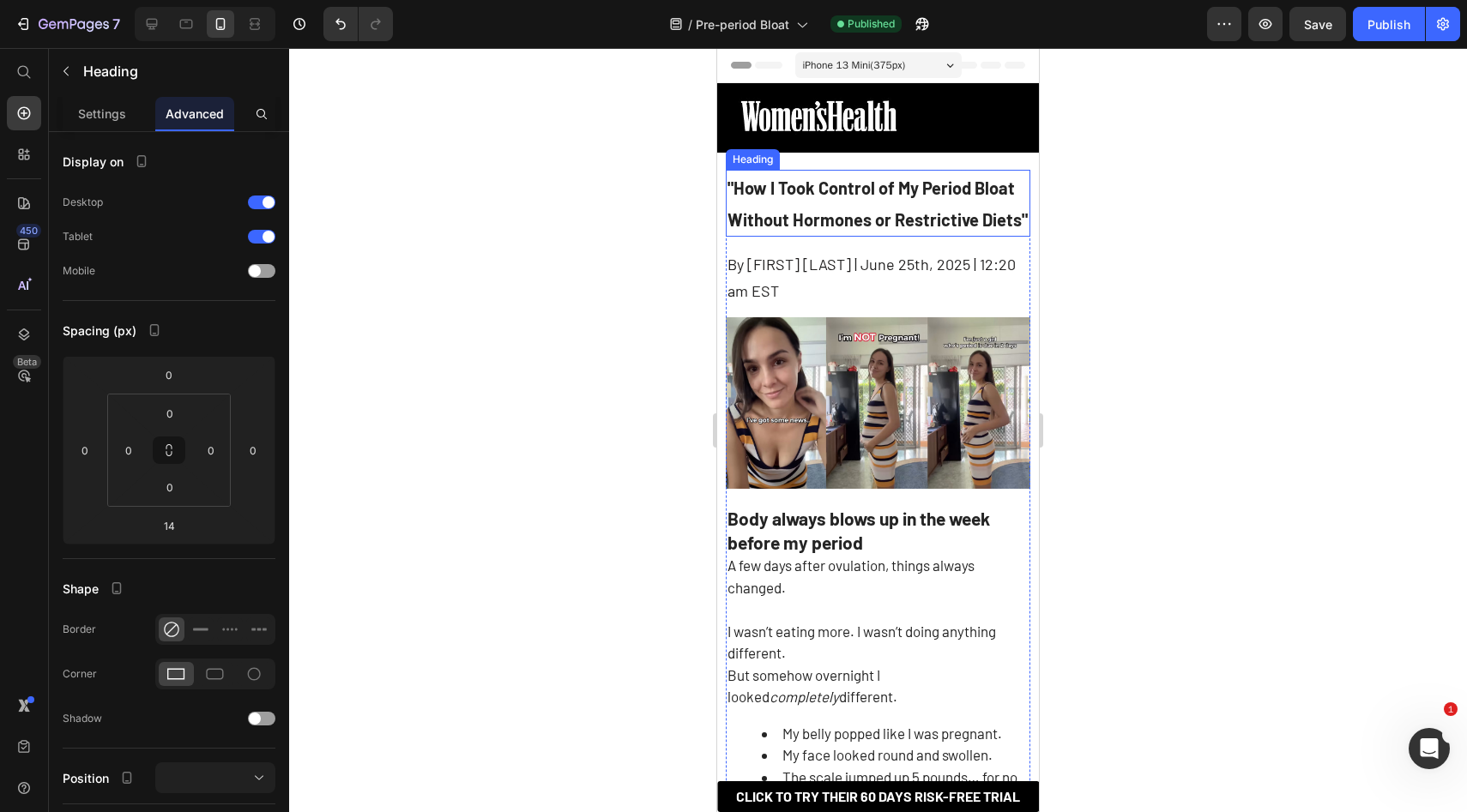 click on ""How I Took Control of My Period Bloat Without Hormones or Restrictive Diets"" at bounding box center [878, 203] 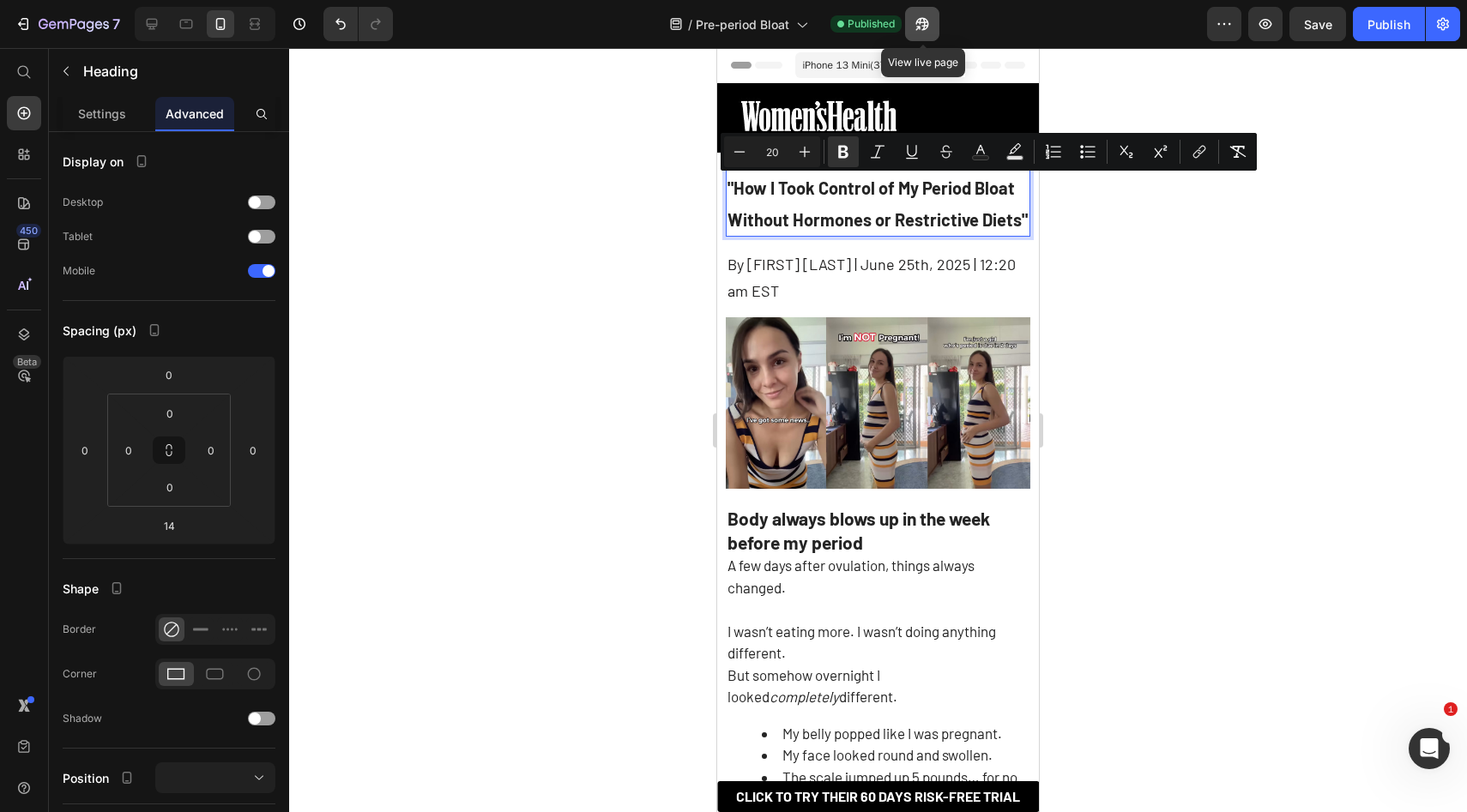 click 